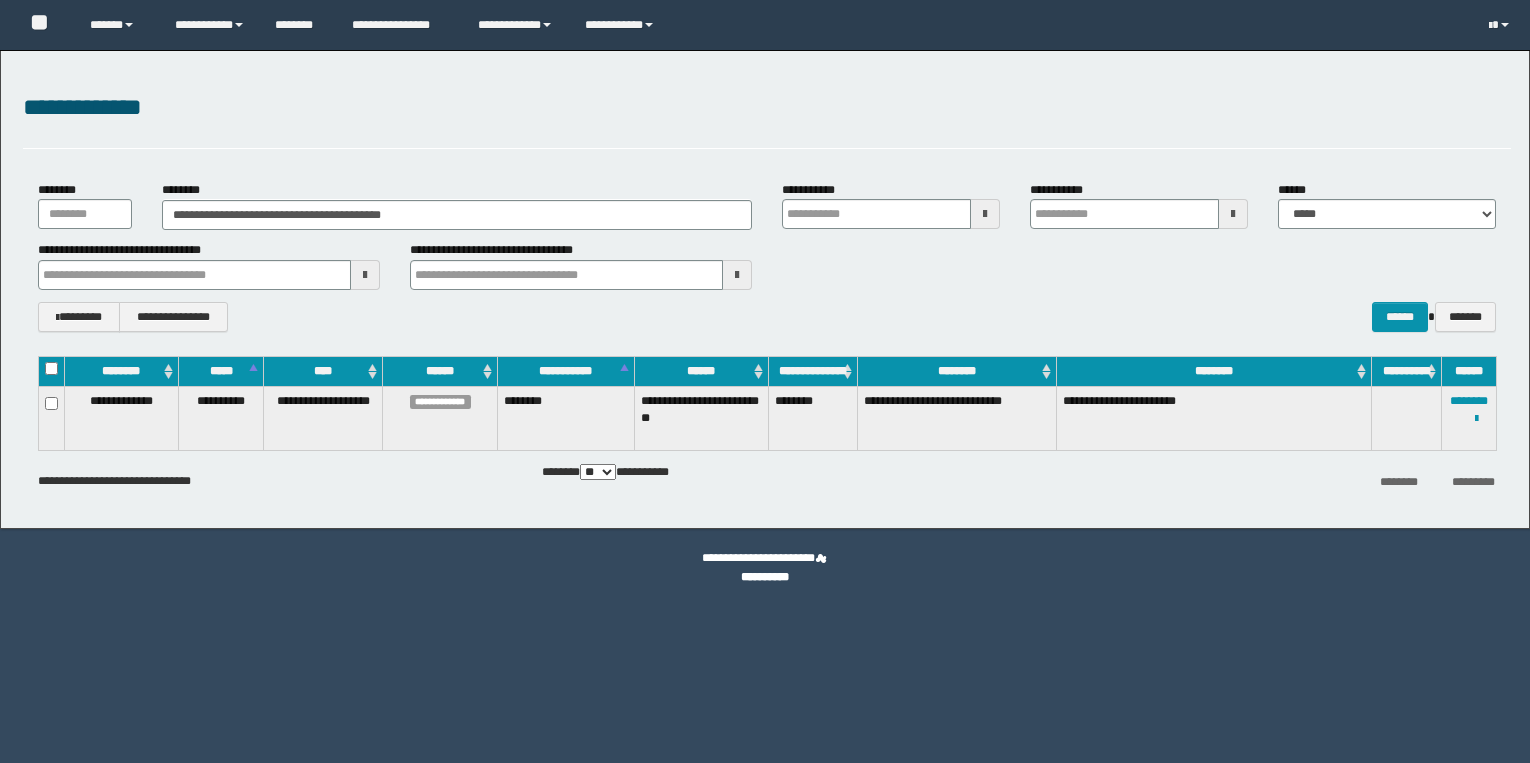 scroll, scrollTop: 0, scrollLeft: 0, axis: both 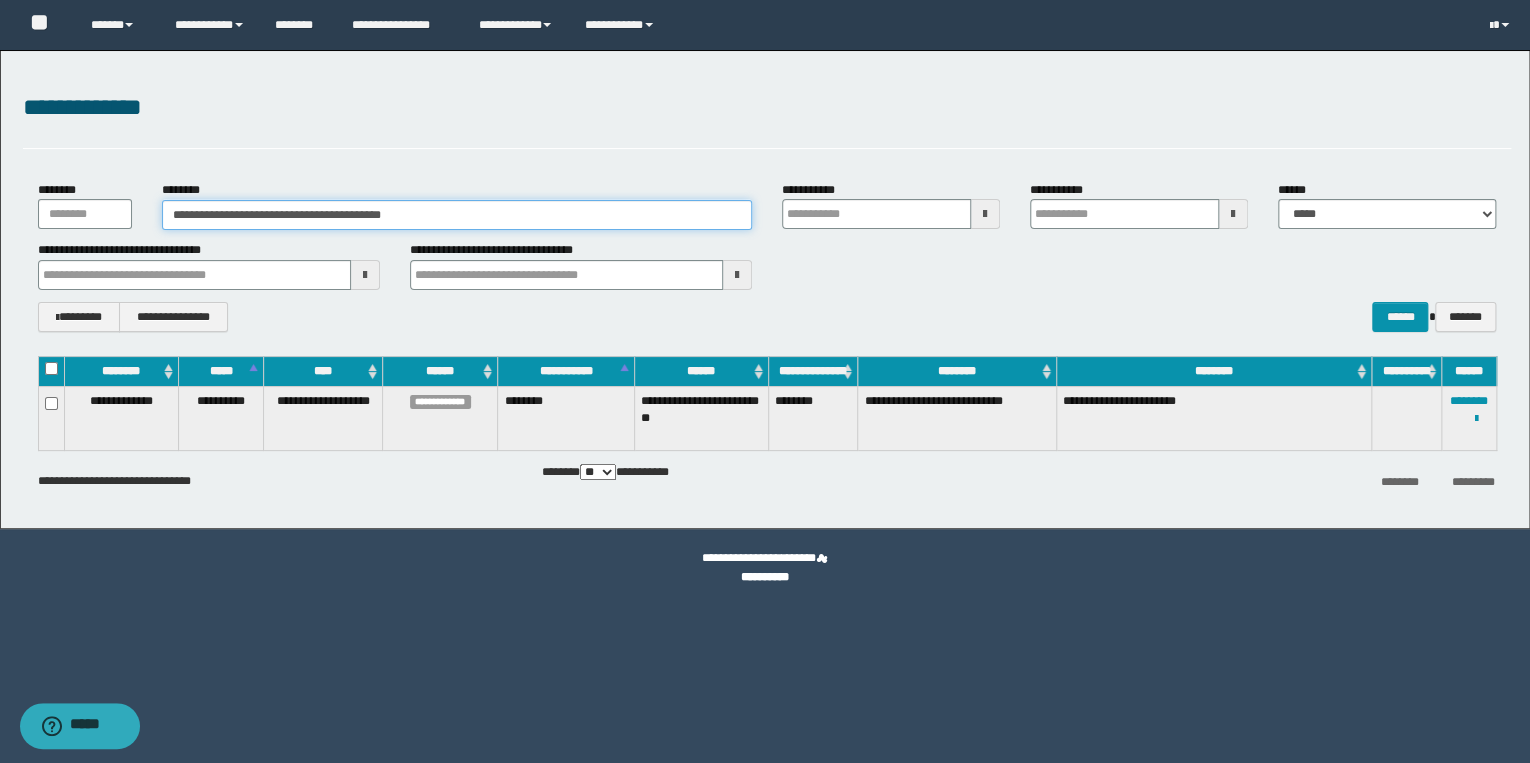 drag, startPoint x: 424, startPoint y: 212, endPoint x: 150, endPoint y: 221, distance: 274.14777 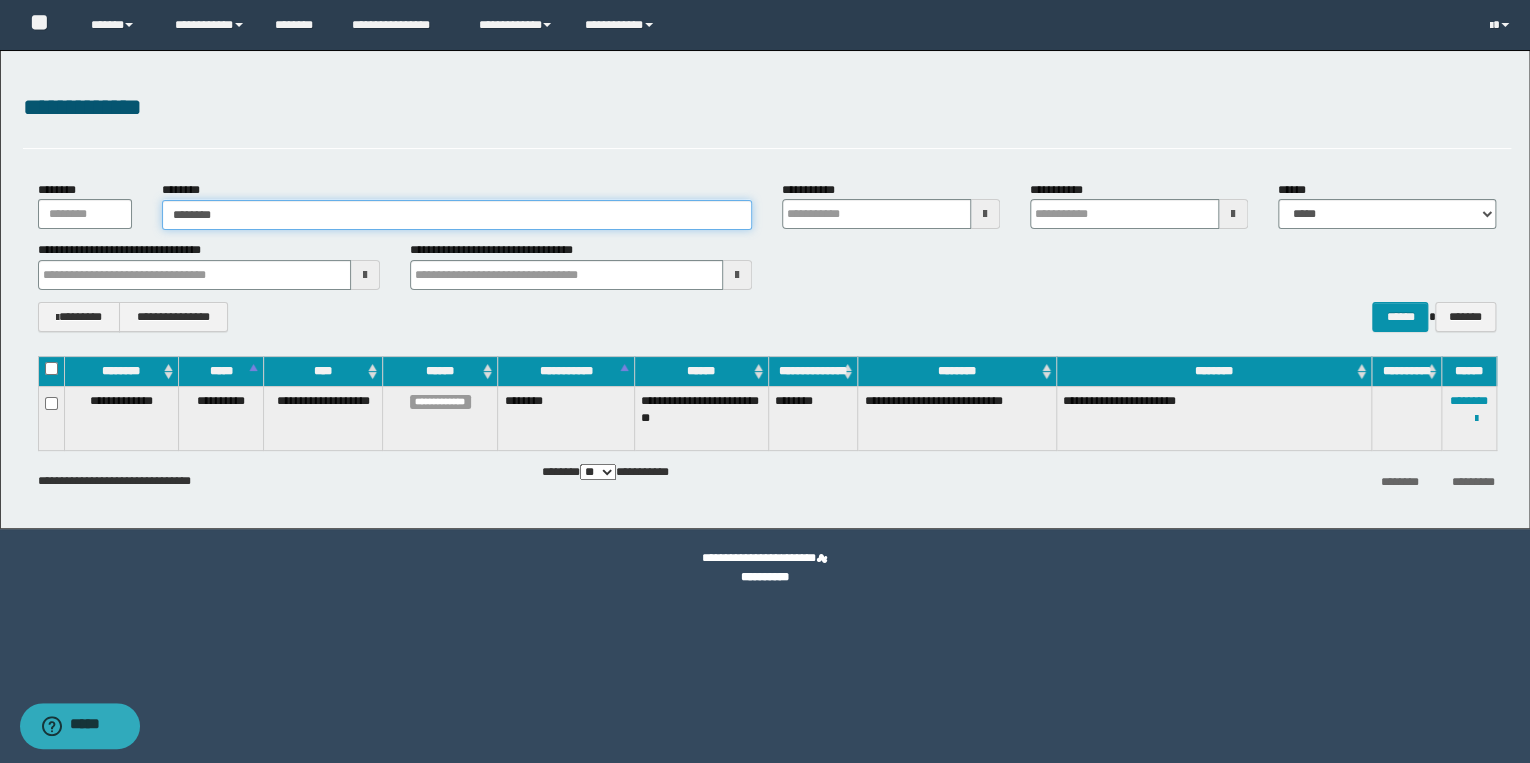 type on "********" 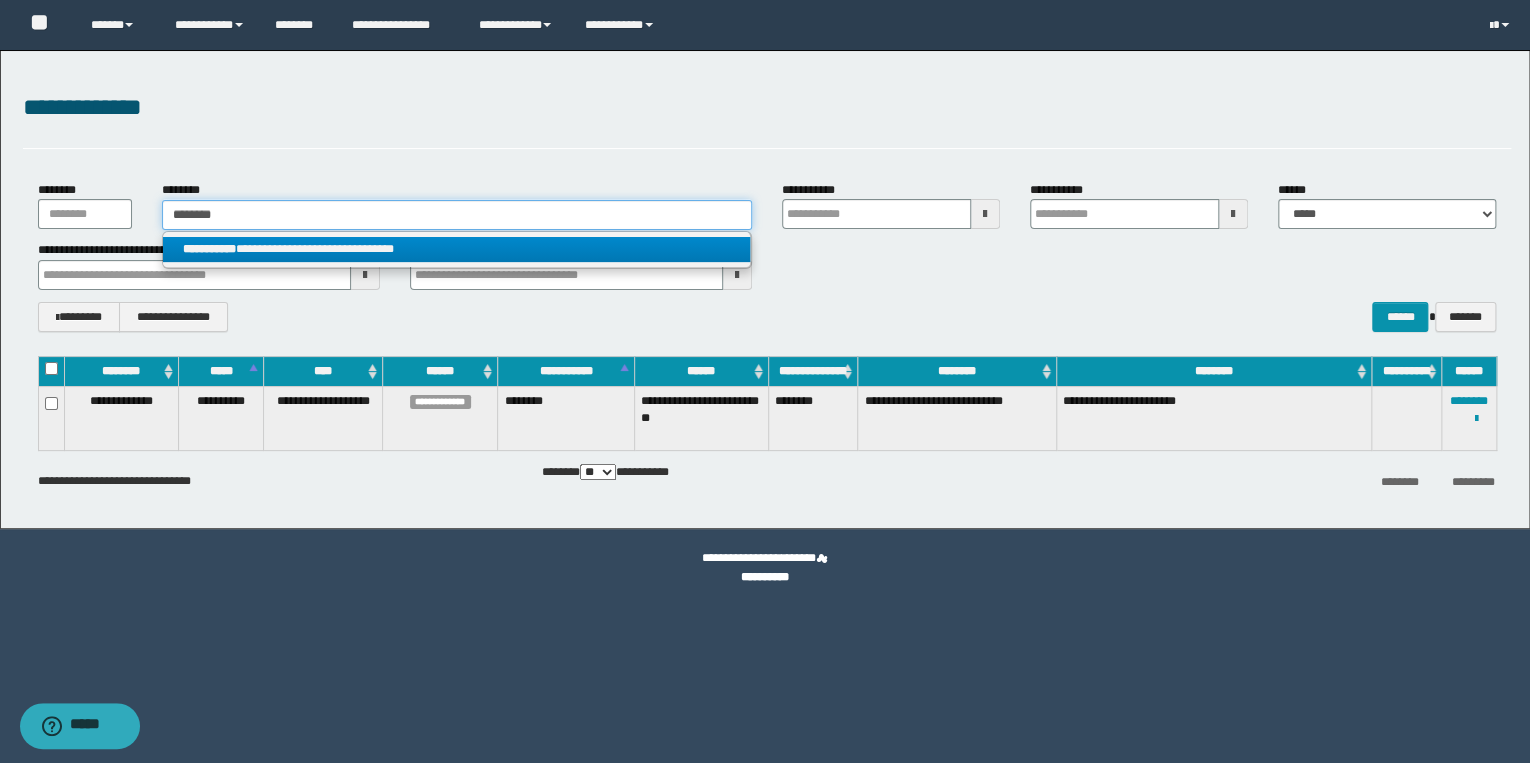 type on "********" 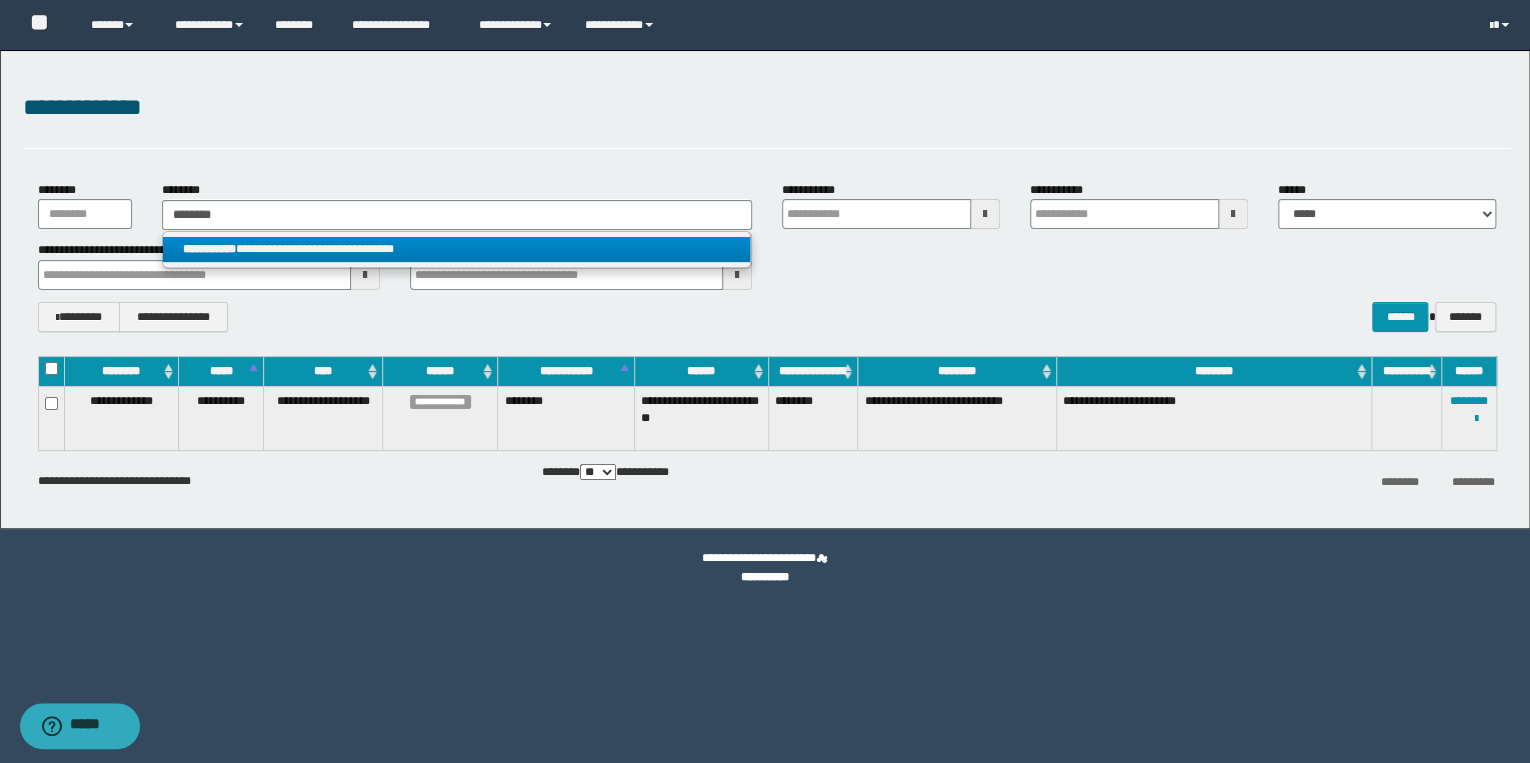 click on "**********" at bounding box center [457, 249] 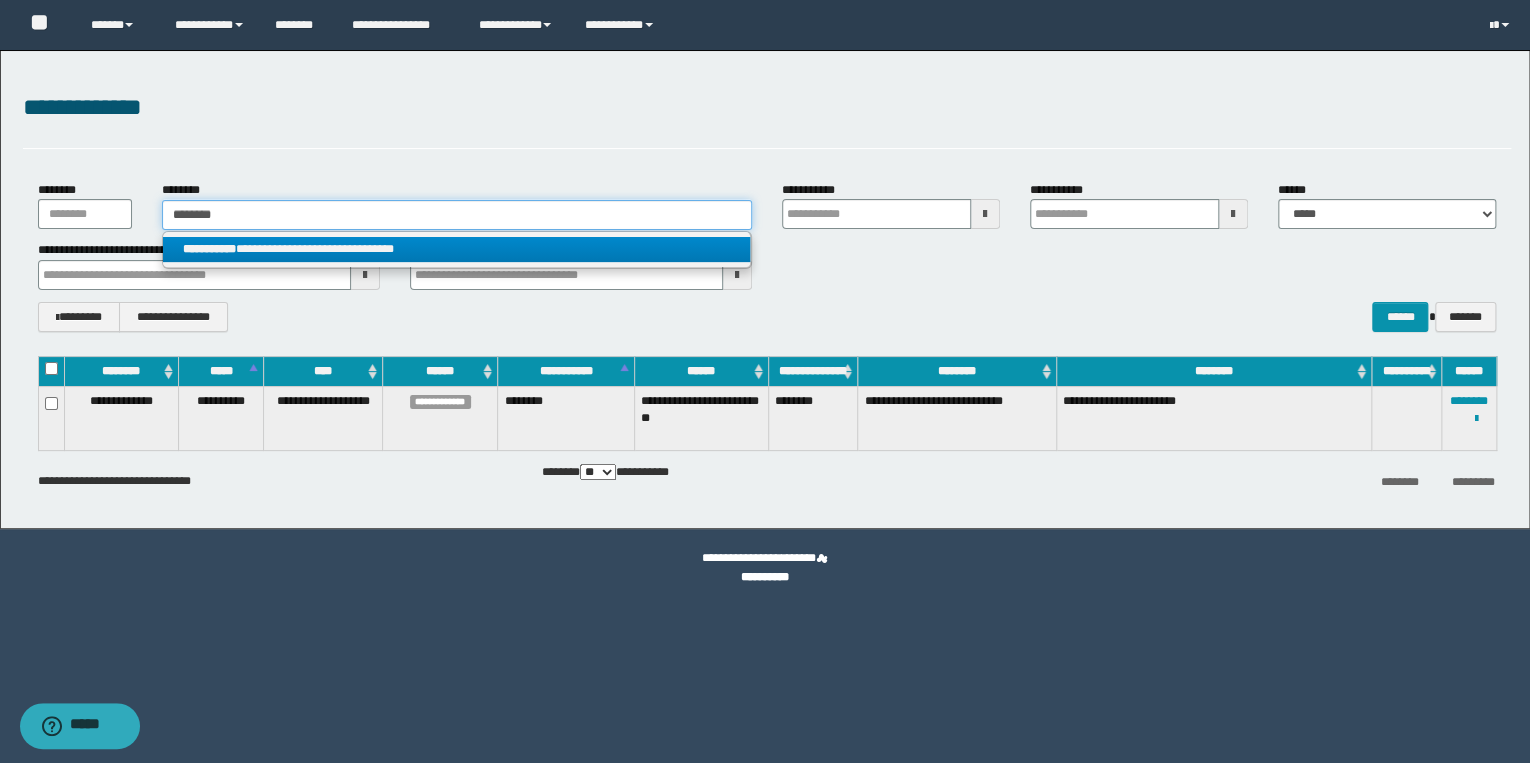 type 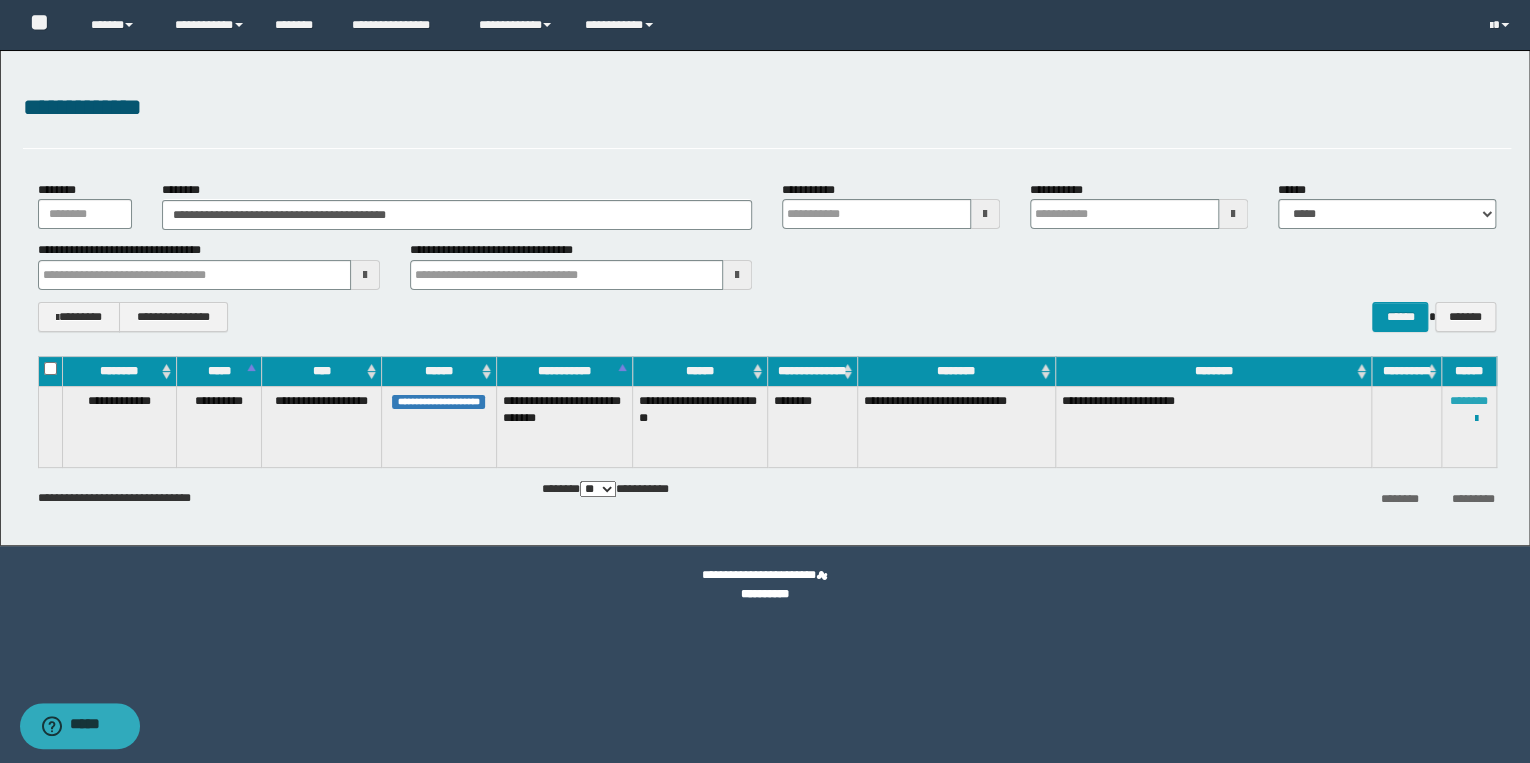 click on "********" at bounding box center [1469, 401] 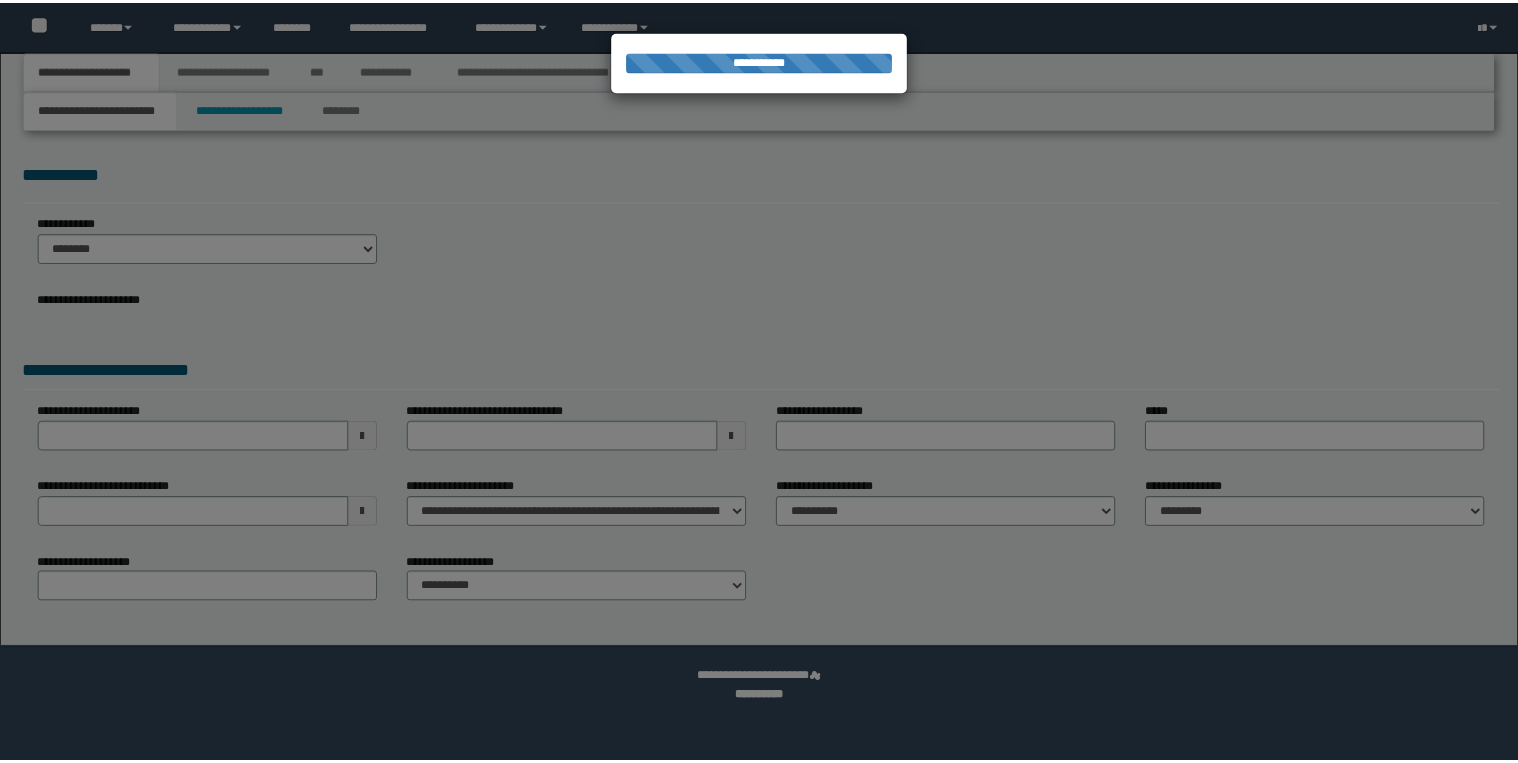 scroll, scrollTop: 0, scrollLeft: 0, axis: both 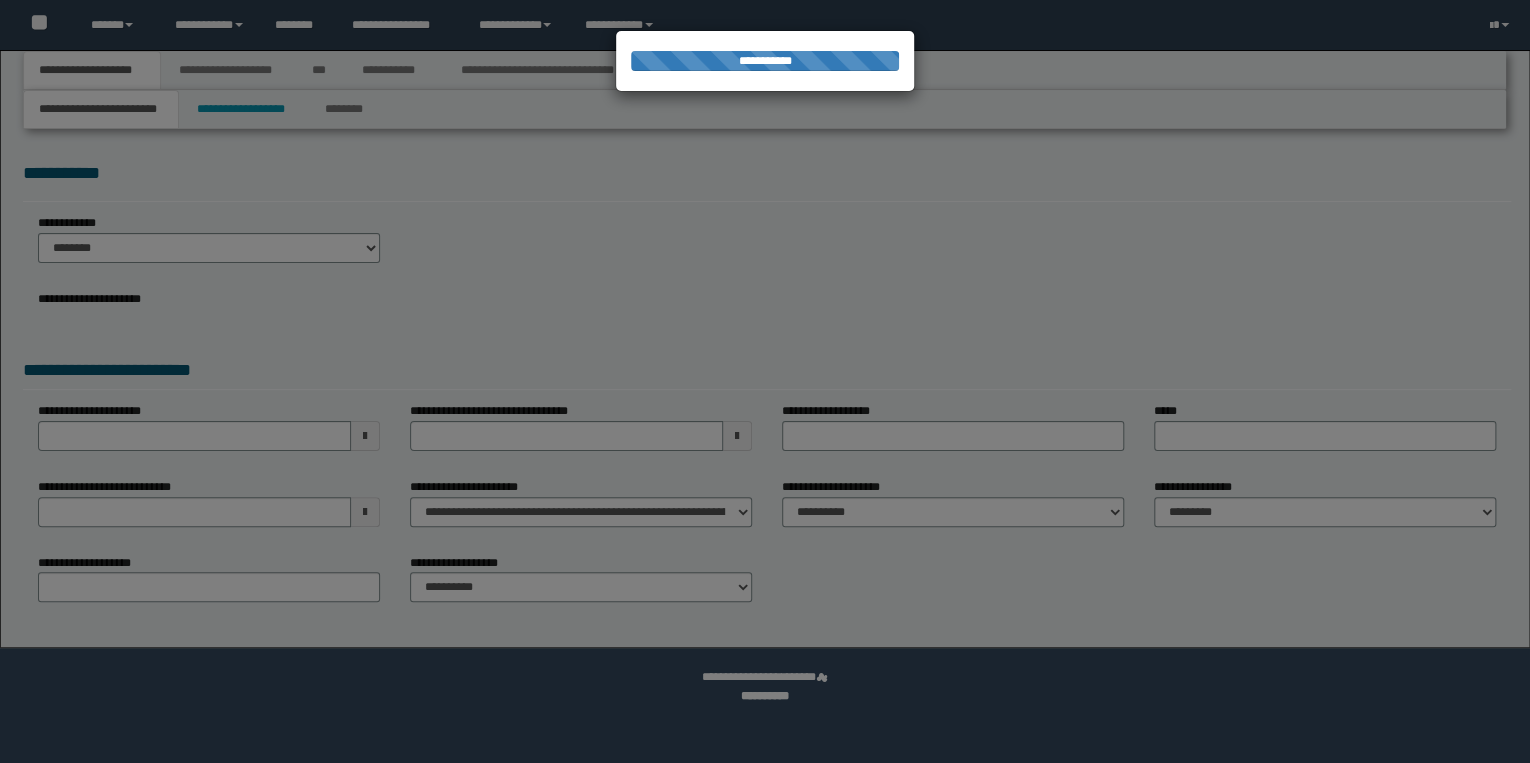 select on "*" 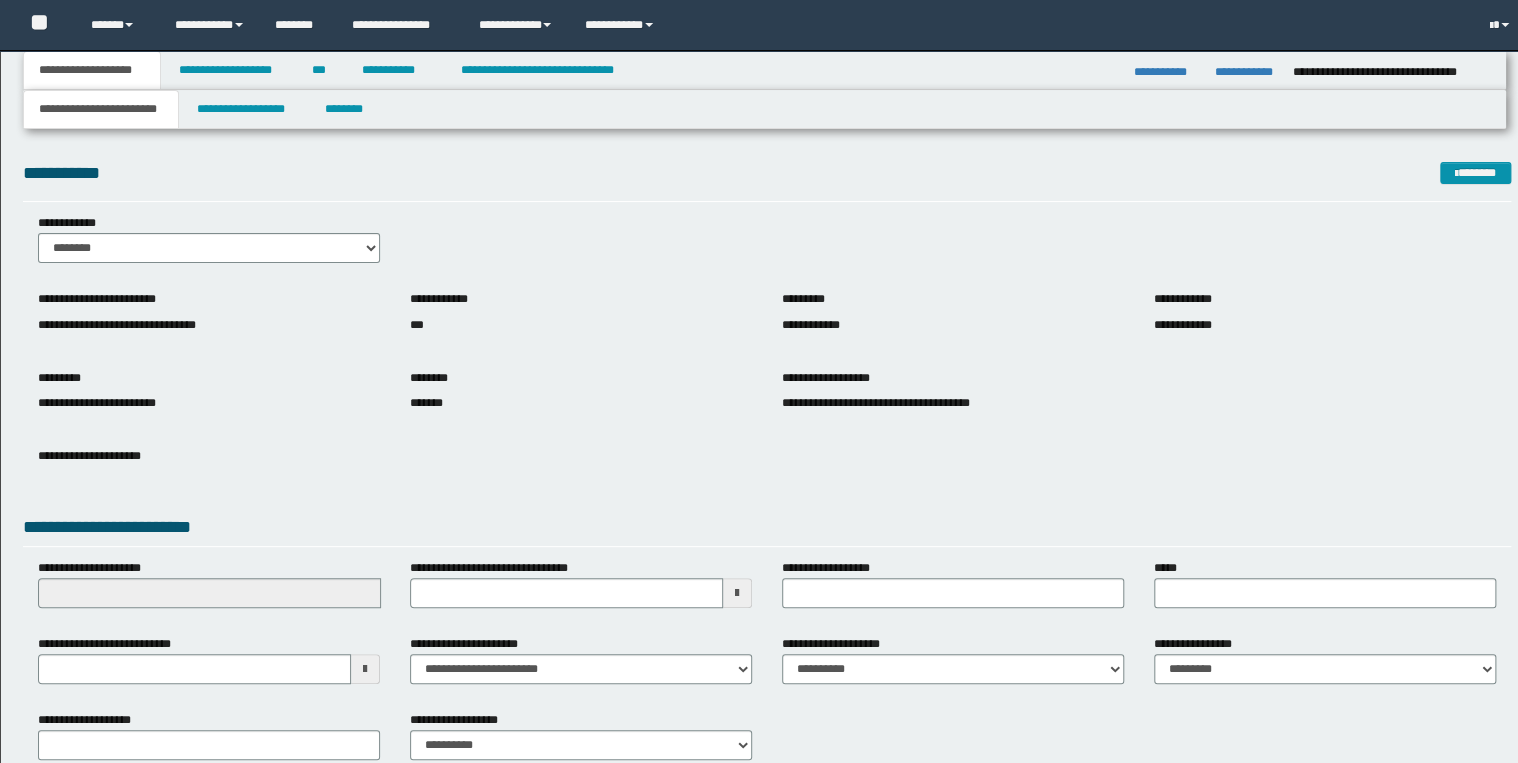 scroll, scrollTop: 0, scrollLeft: 0, axis: both 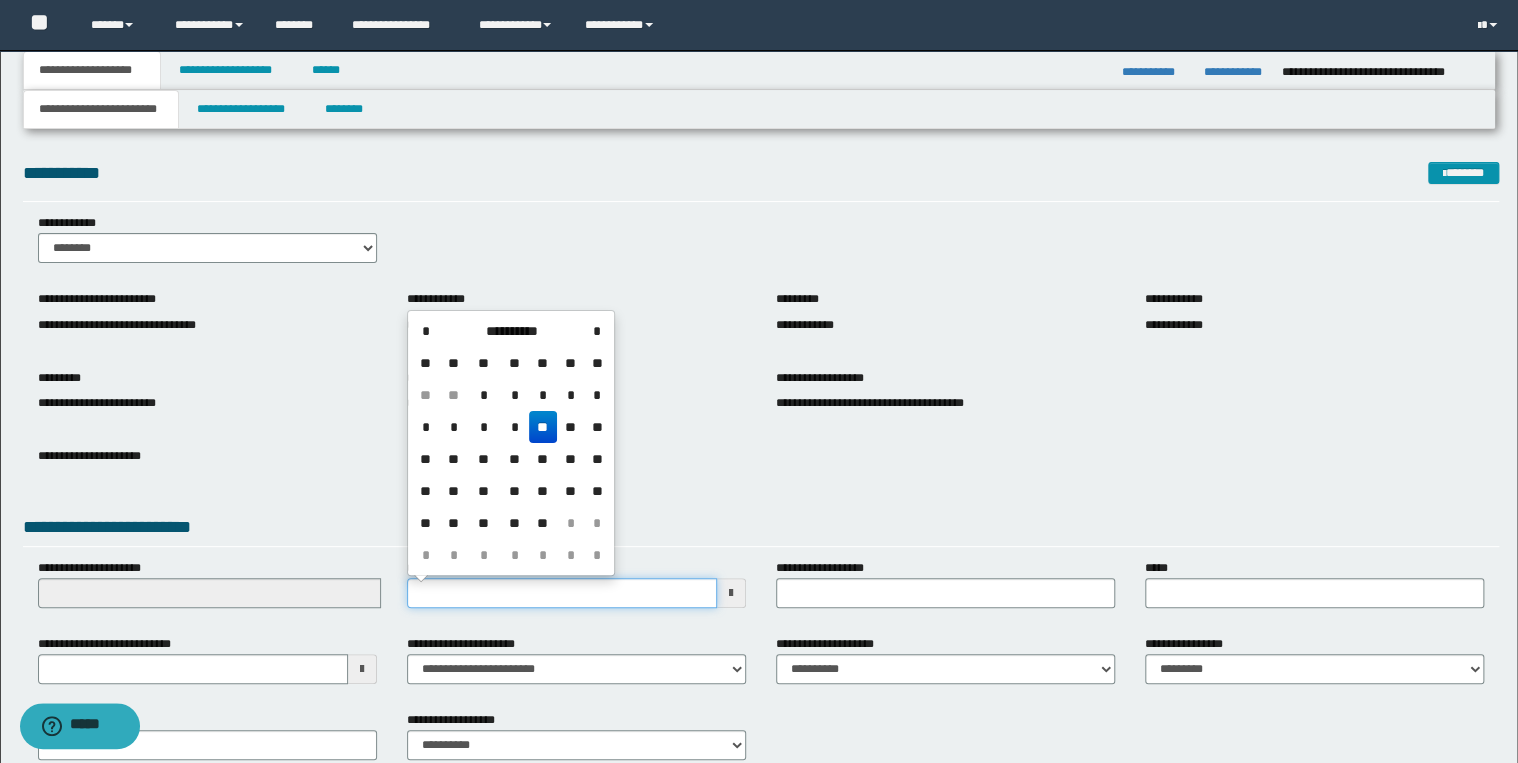 click on "**********" at bounding box center [562, 593] 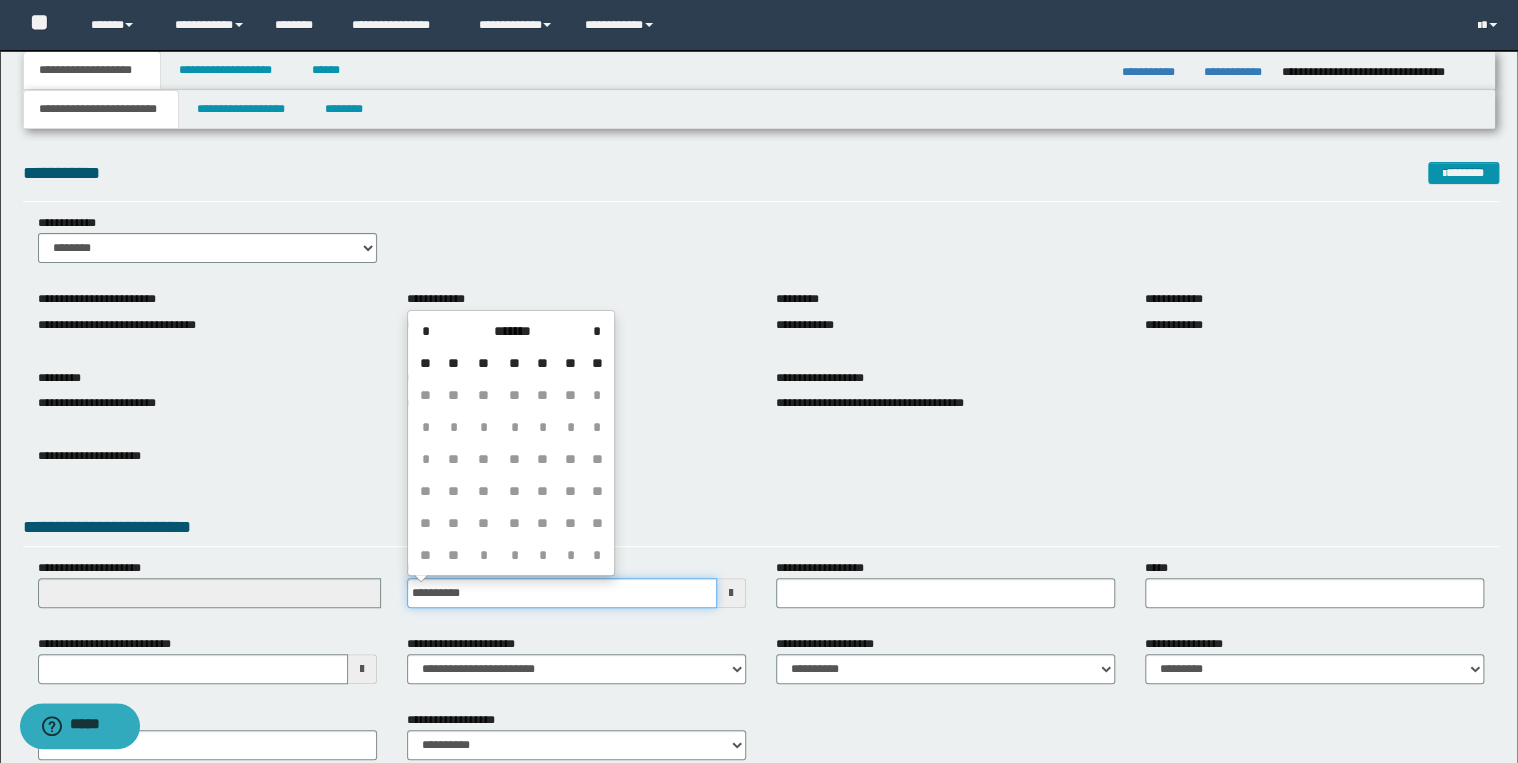 type on "**********" 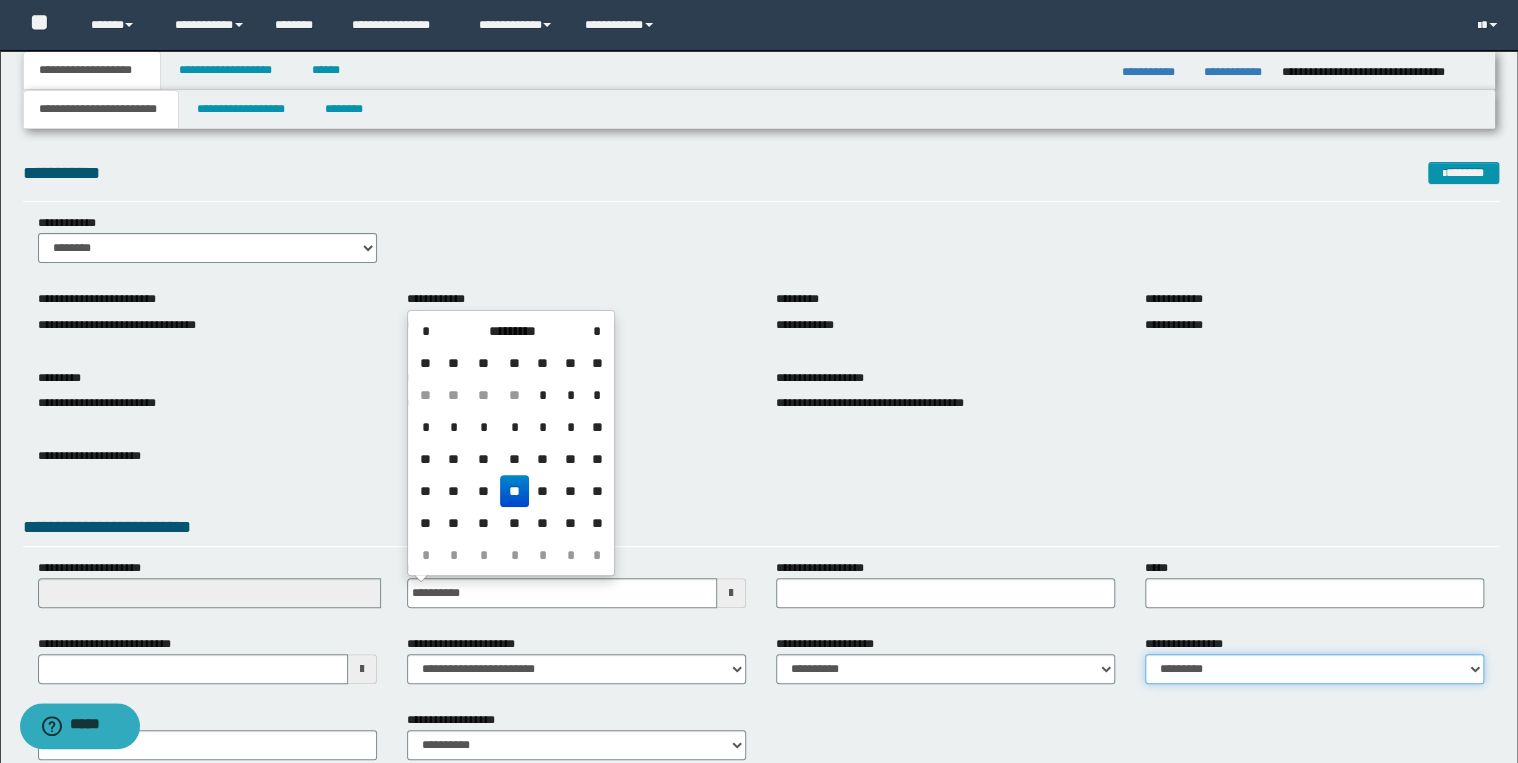 click on "**********" at bounding box center (1314, 669) 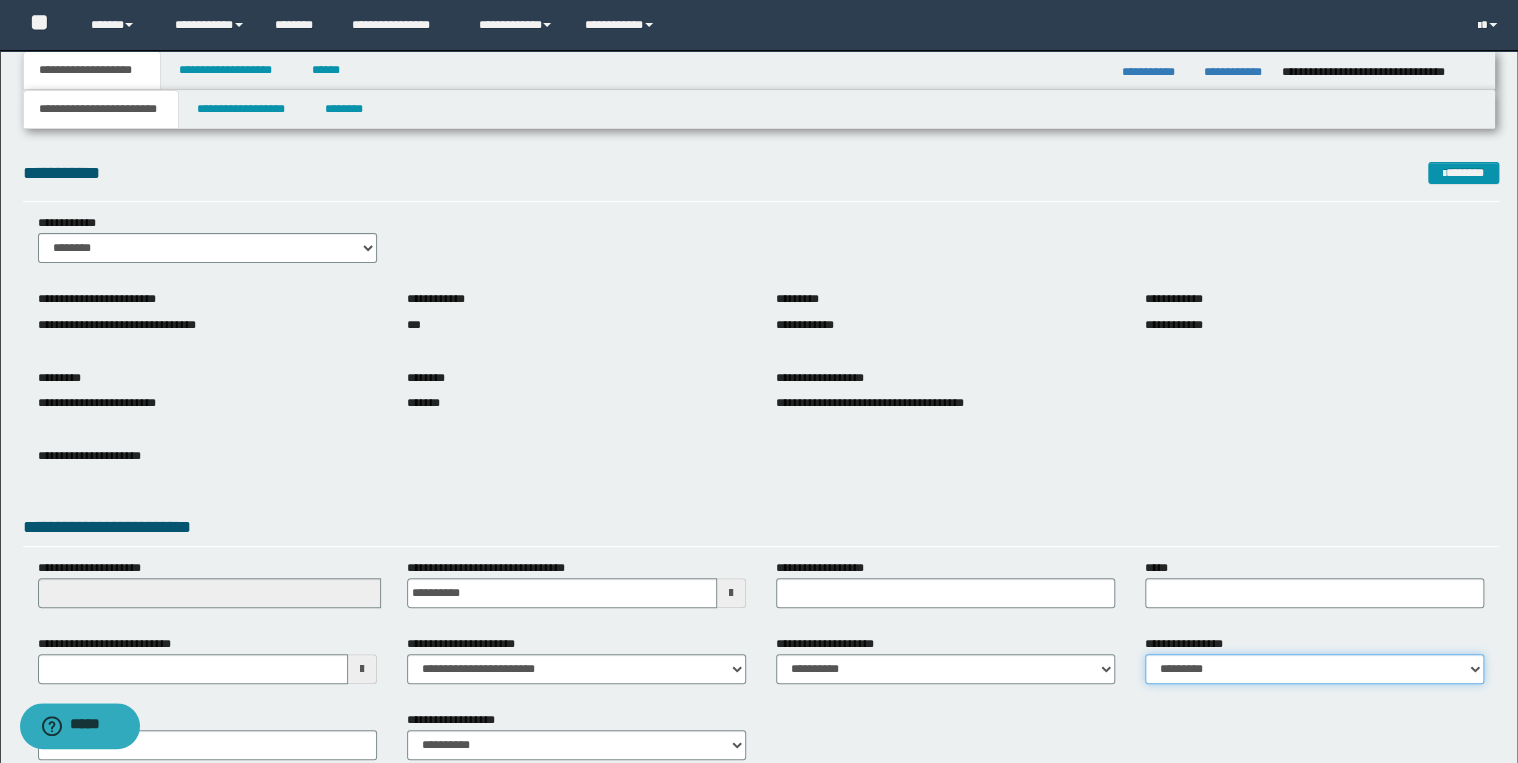 select on "*" 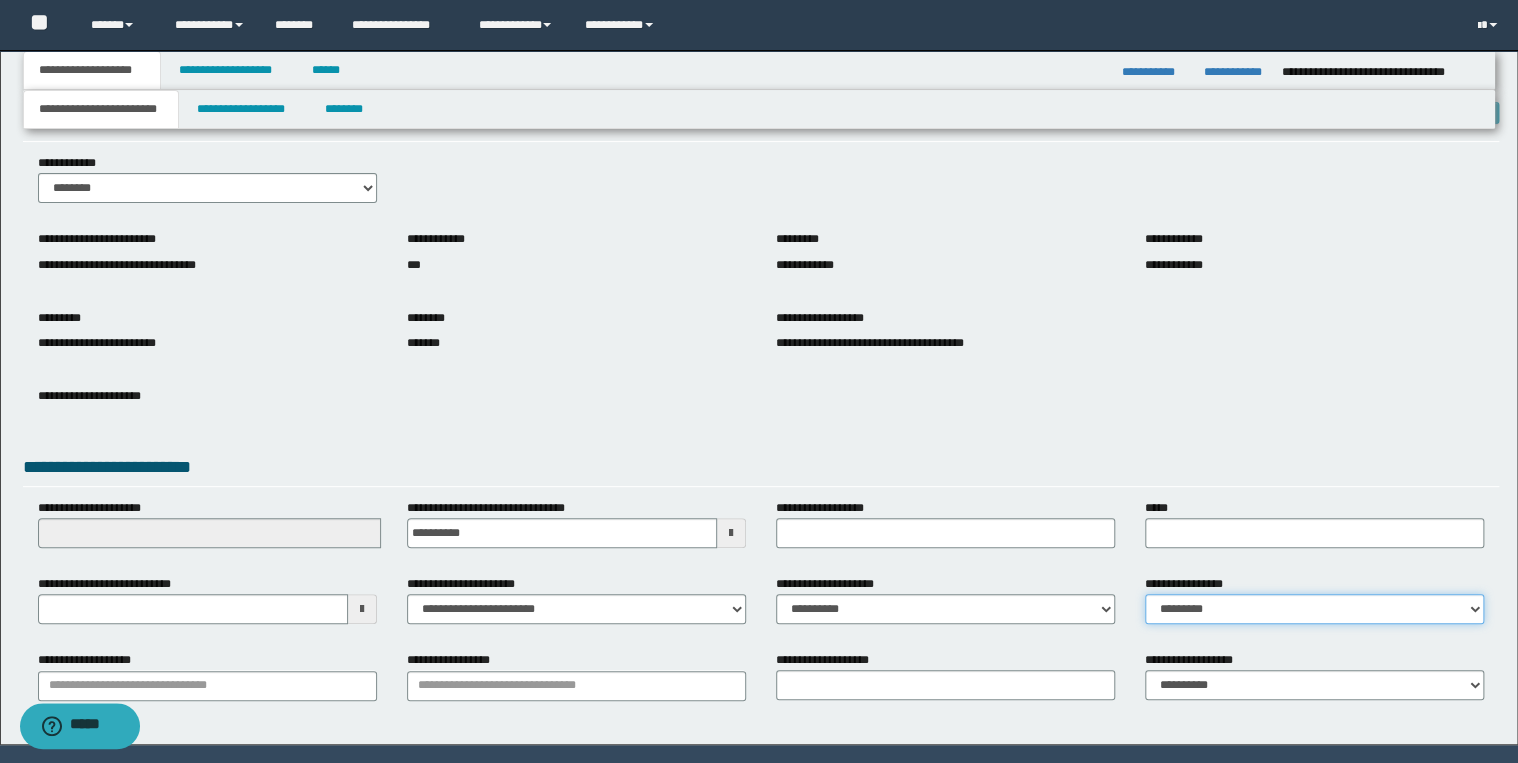 scroll, scrollTop: 120, scrollLeft: 0, axis: vertical 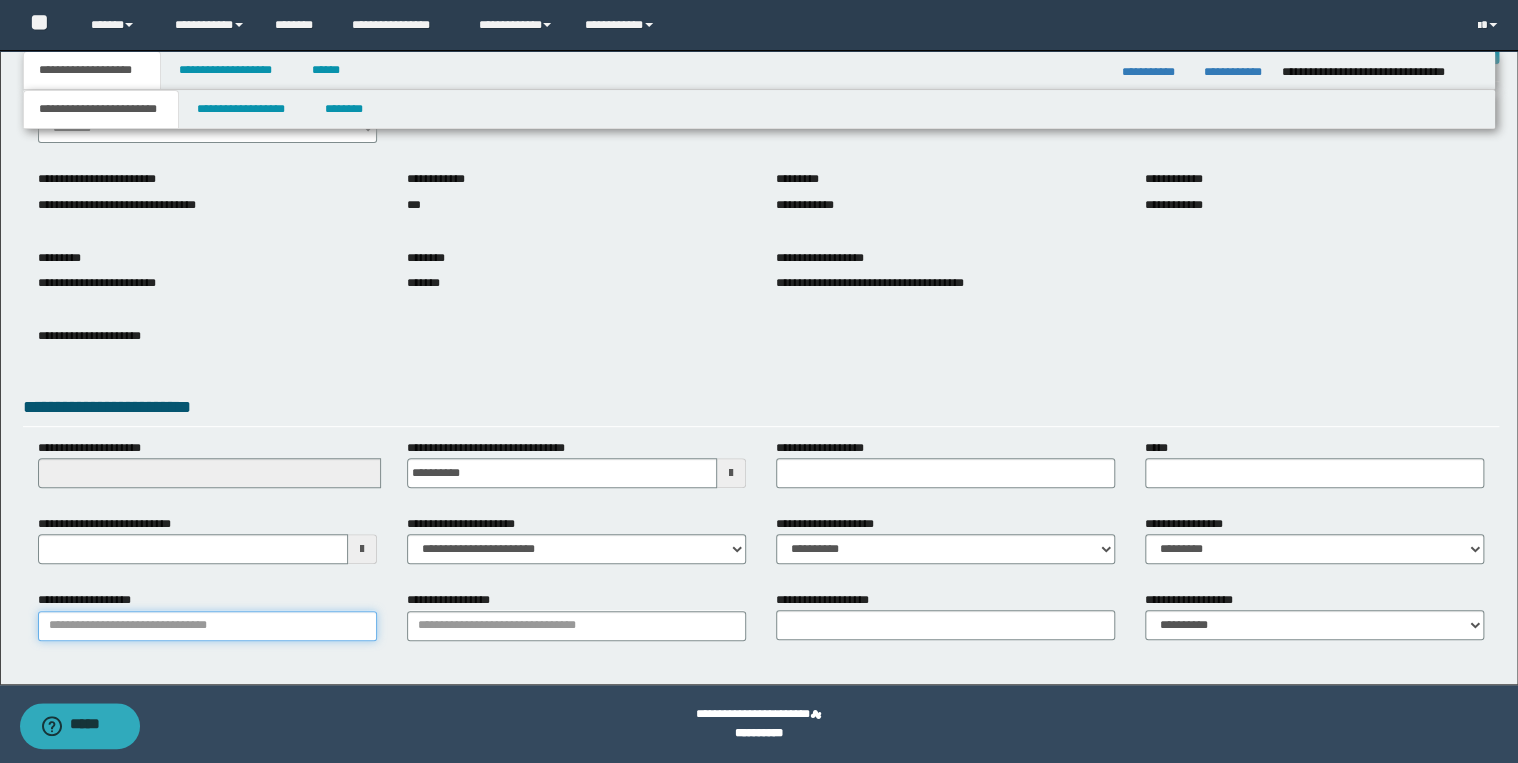 click on "**********" at bounding box center [207, 626] 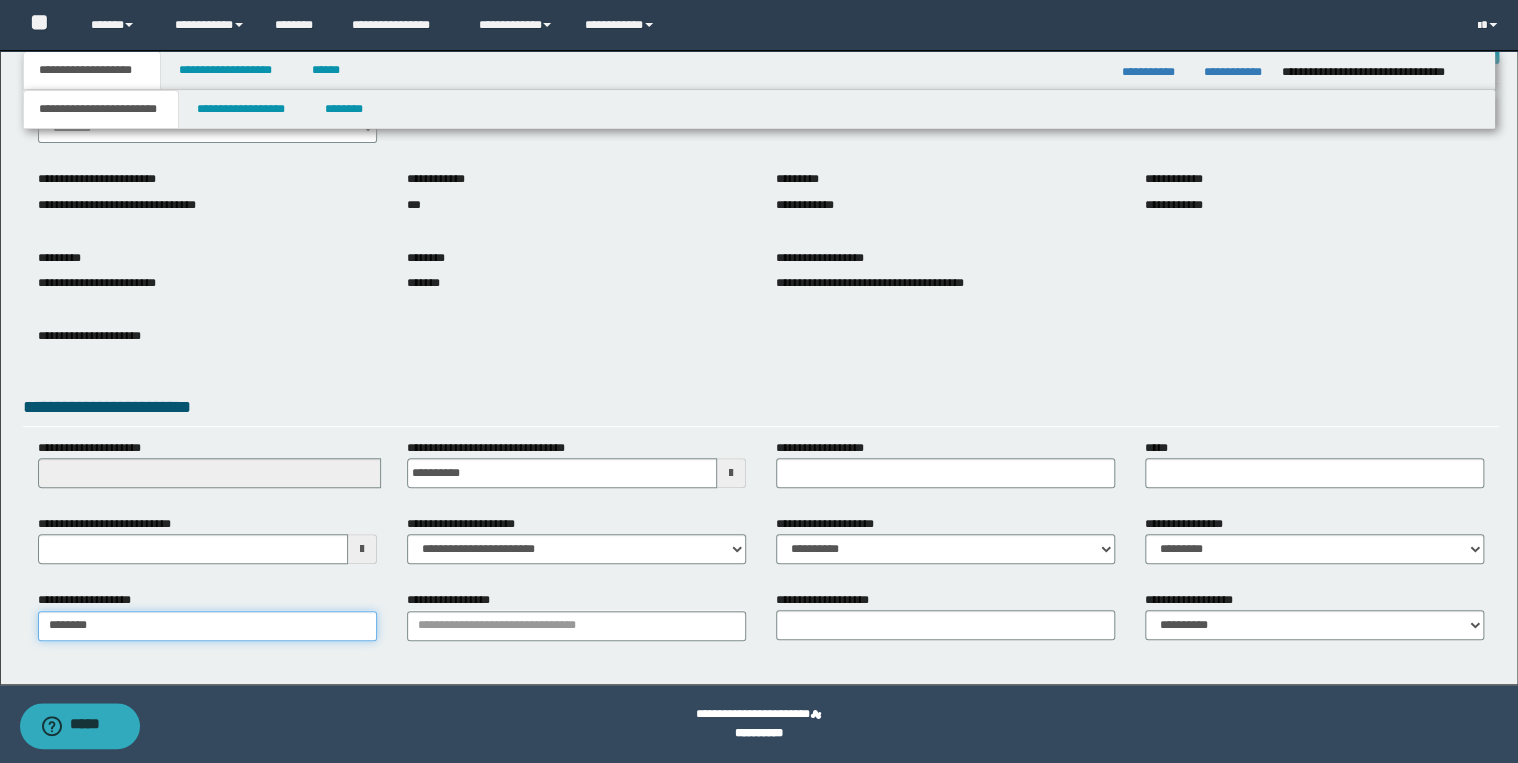 type on "*********" 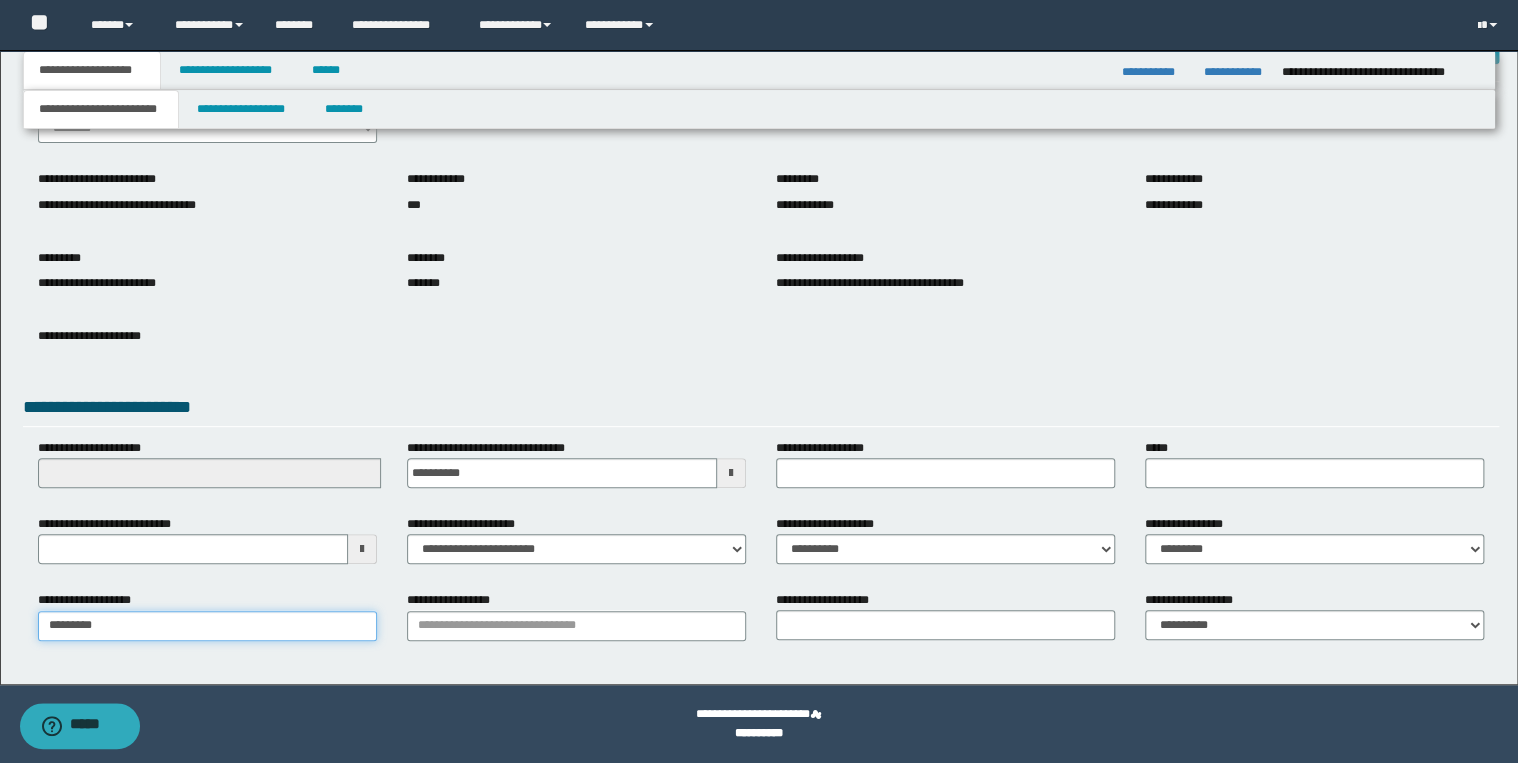 type on "*********" 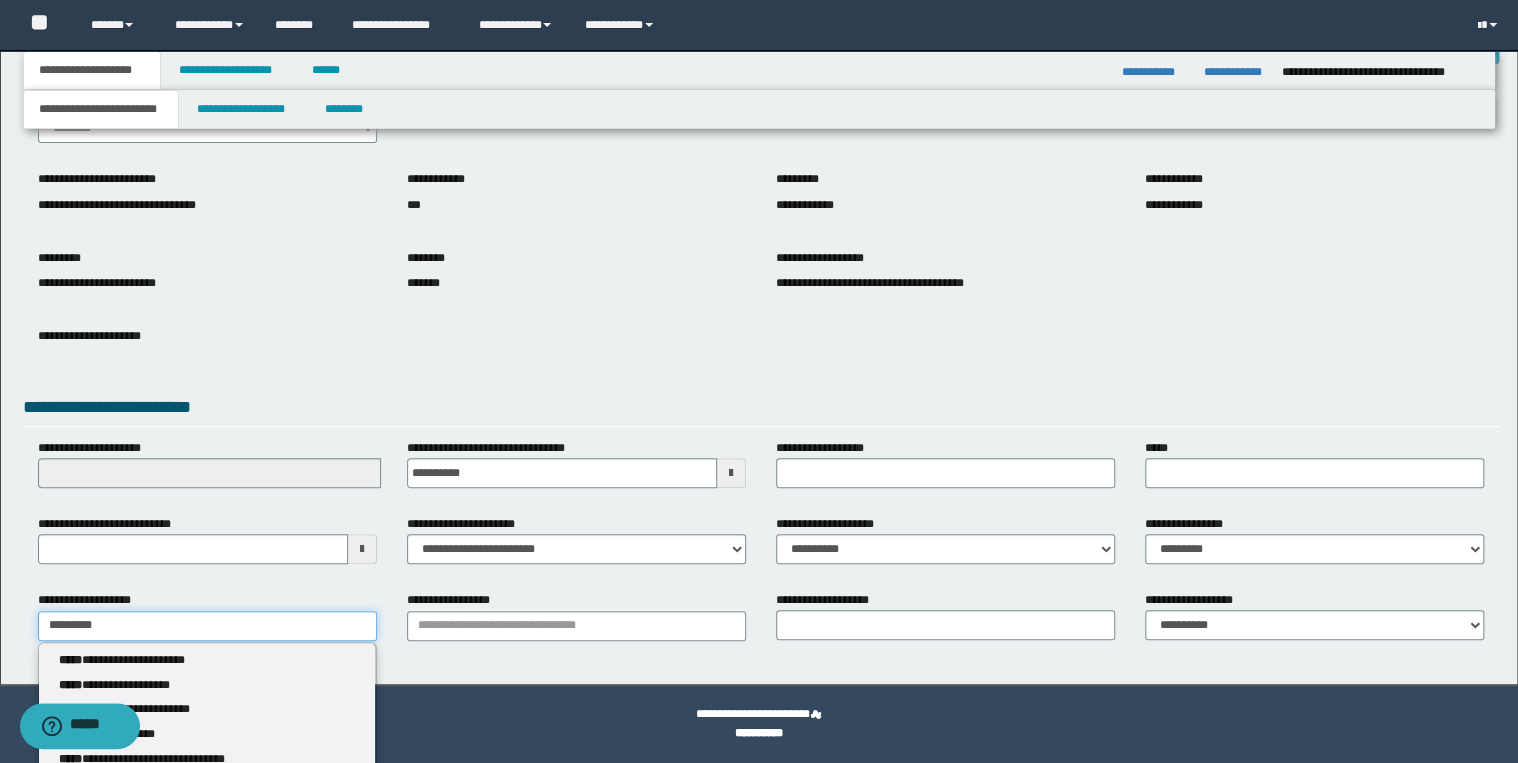 type on "*********" 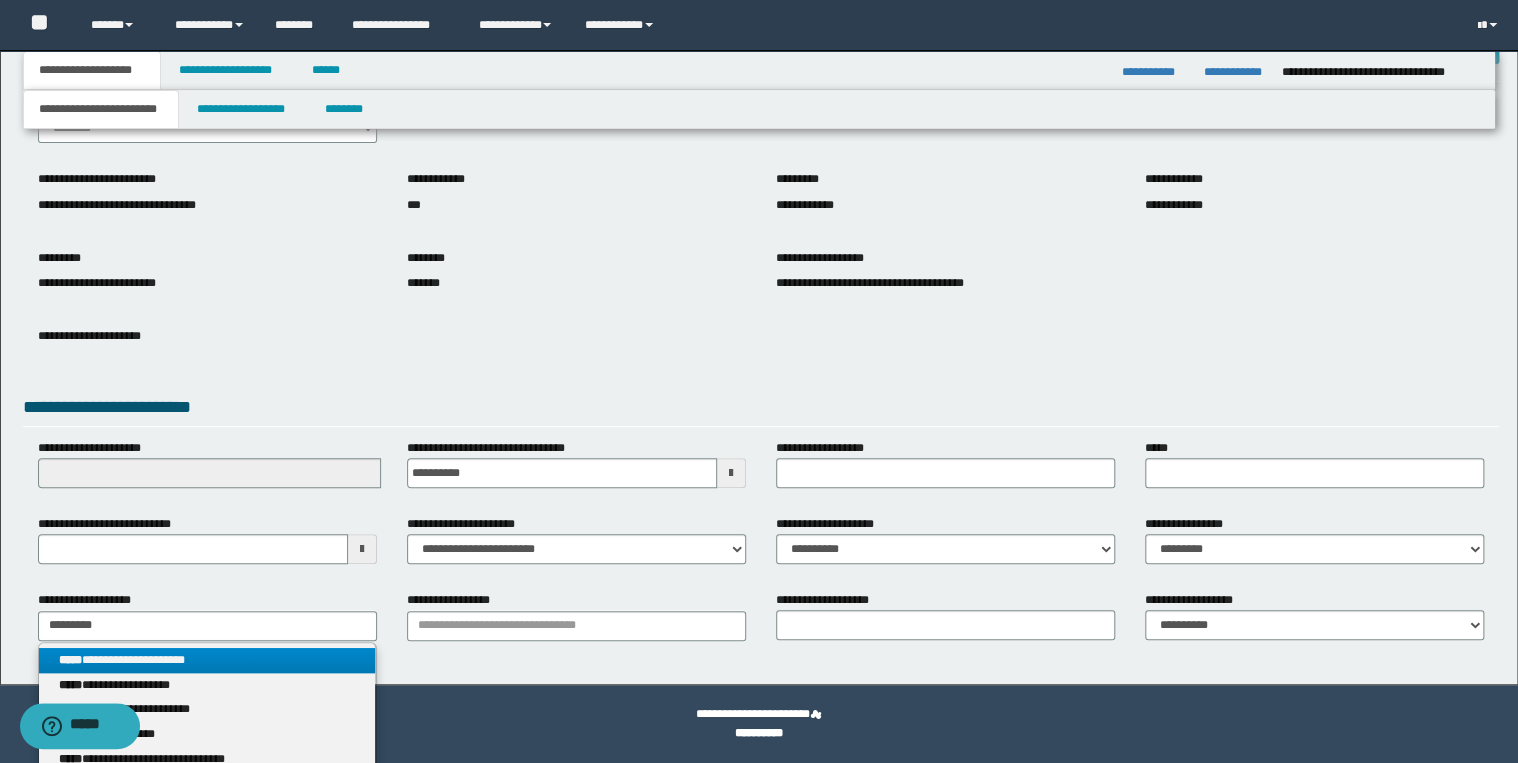 click on "**********" at bounding box center [207, 660] 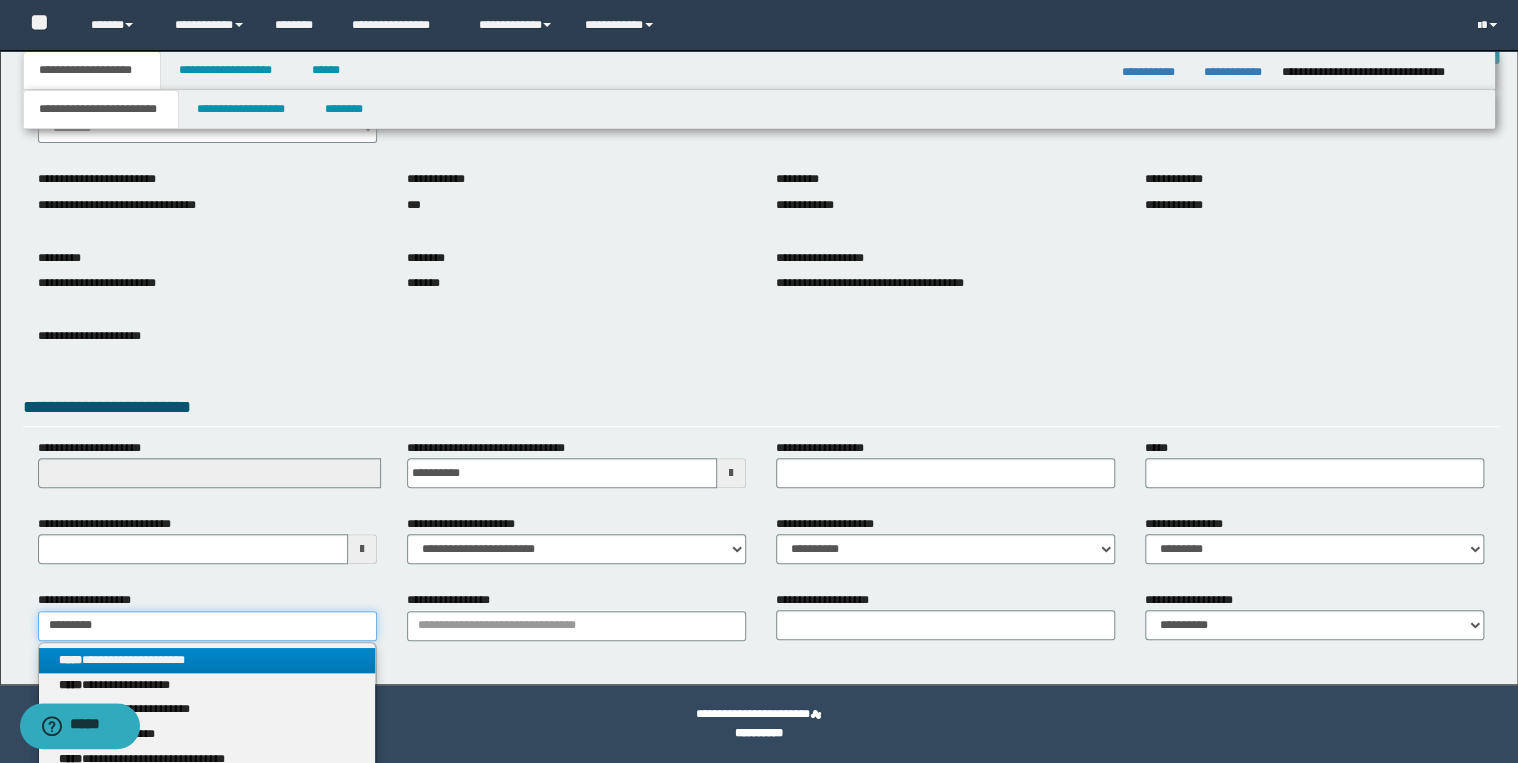 type 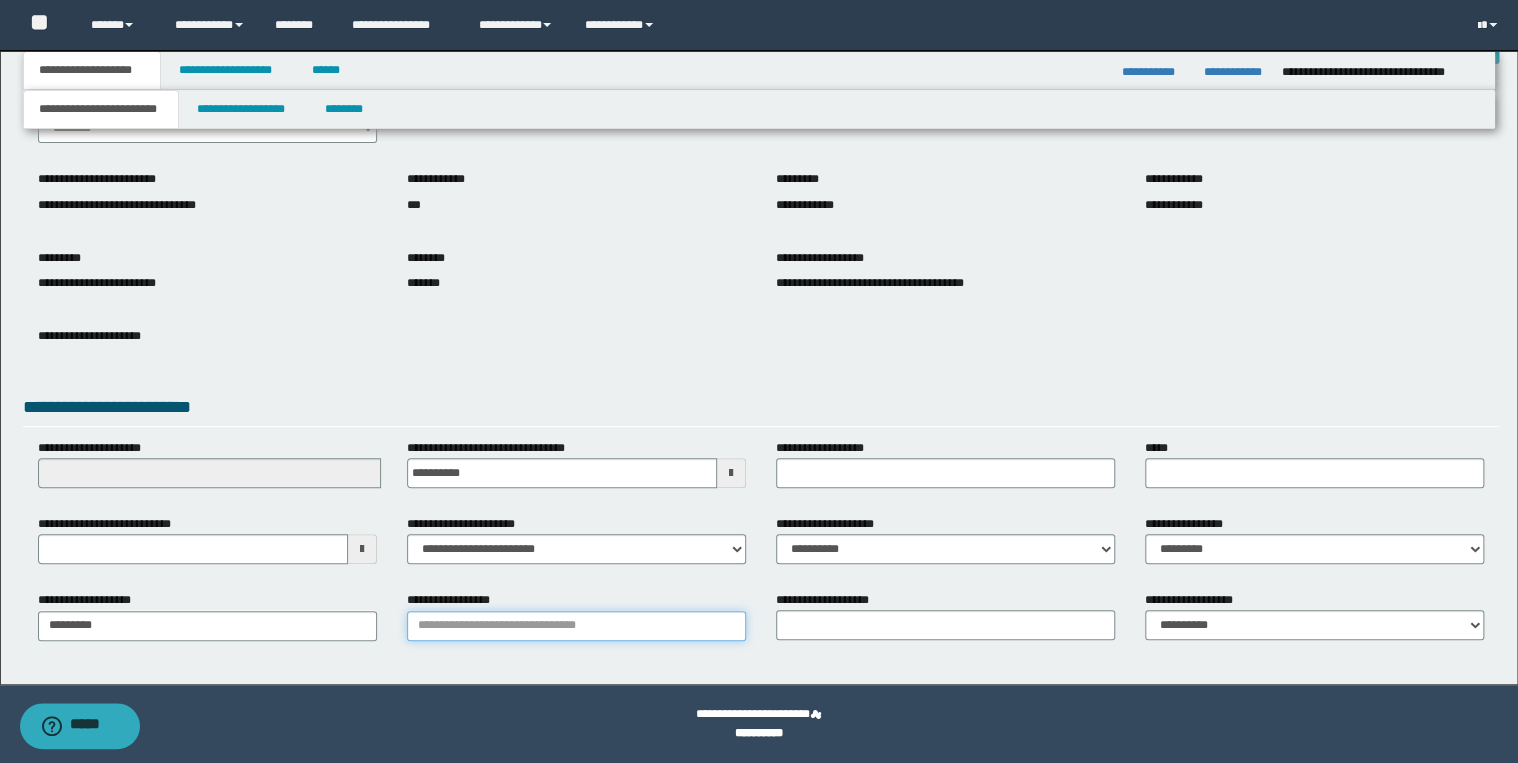click on "**********" at bounding box center (576, 626) 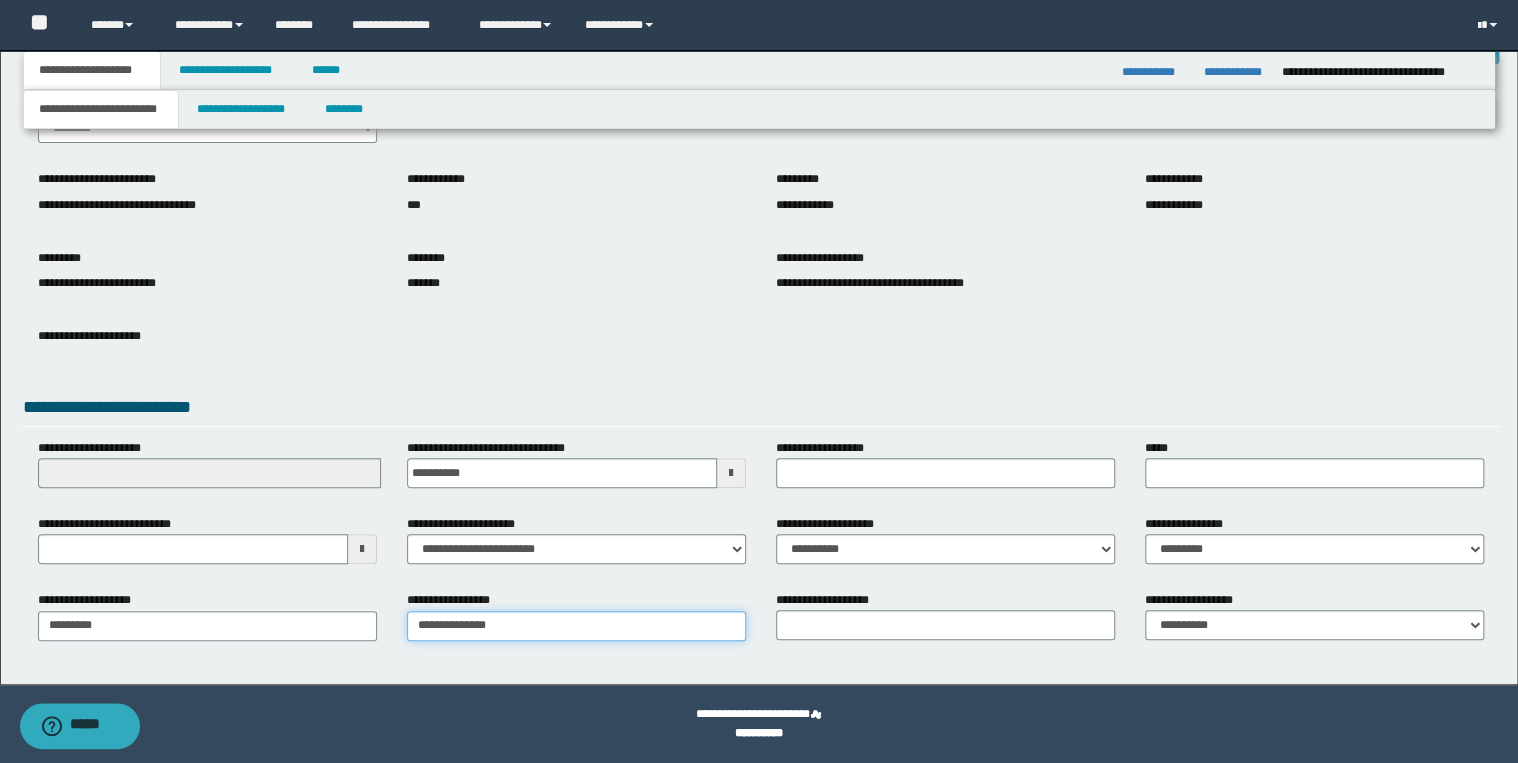 type on "**********" 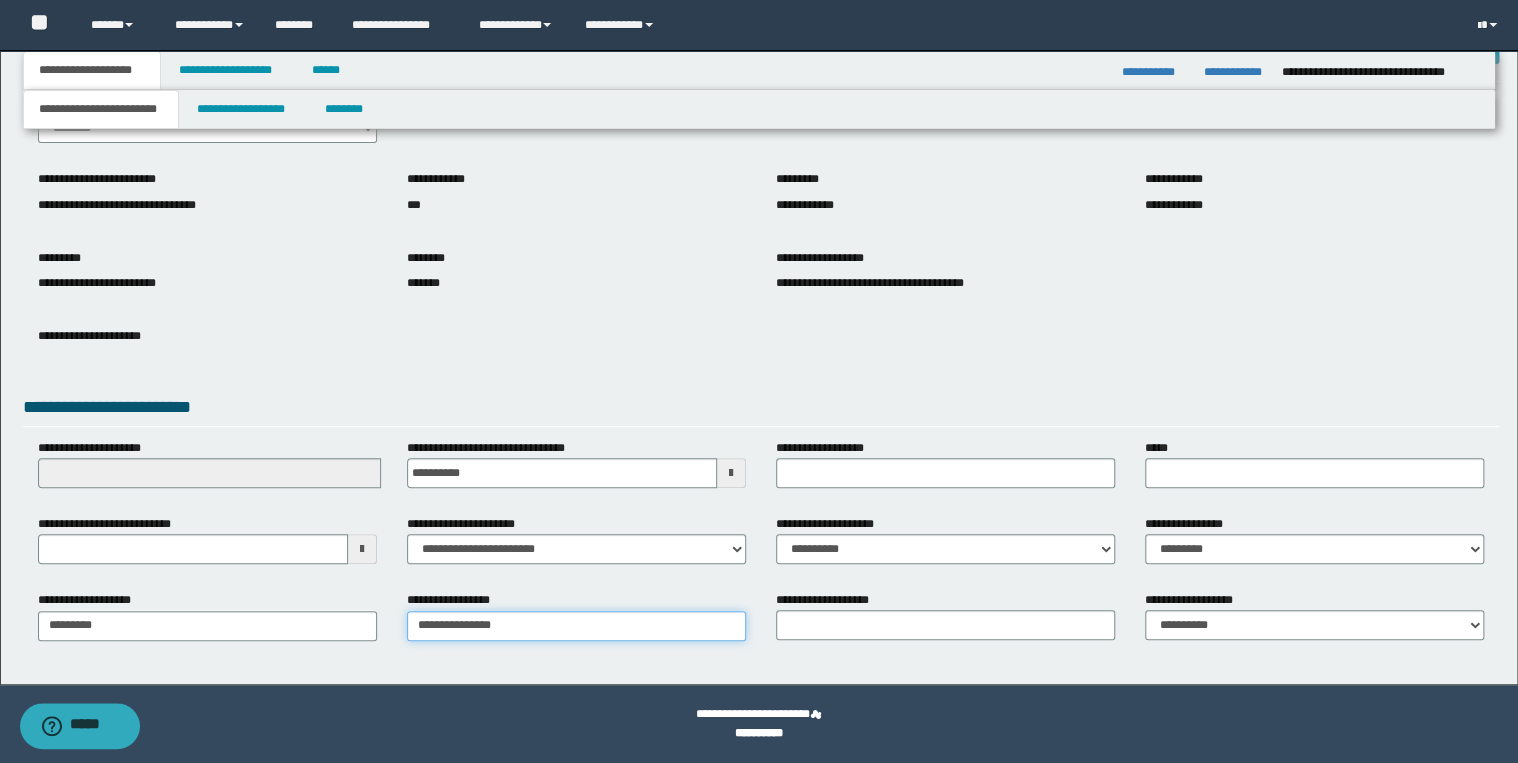 type on "**********" 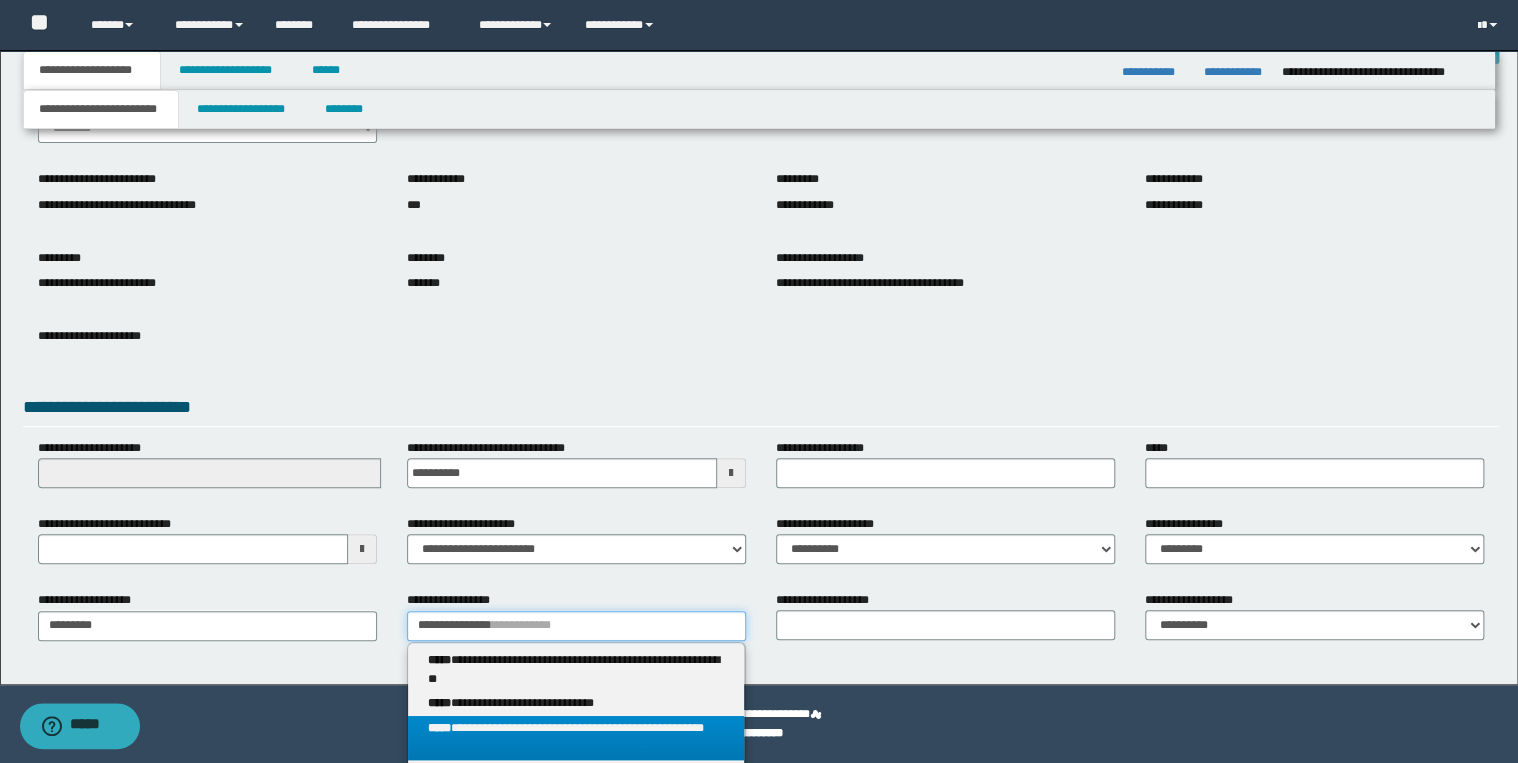 type on "**********" 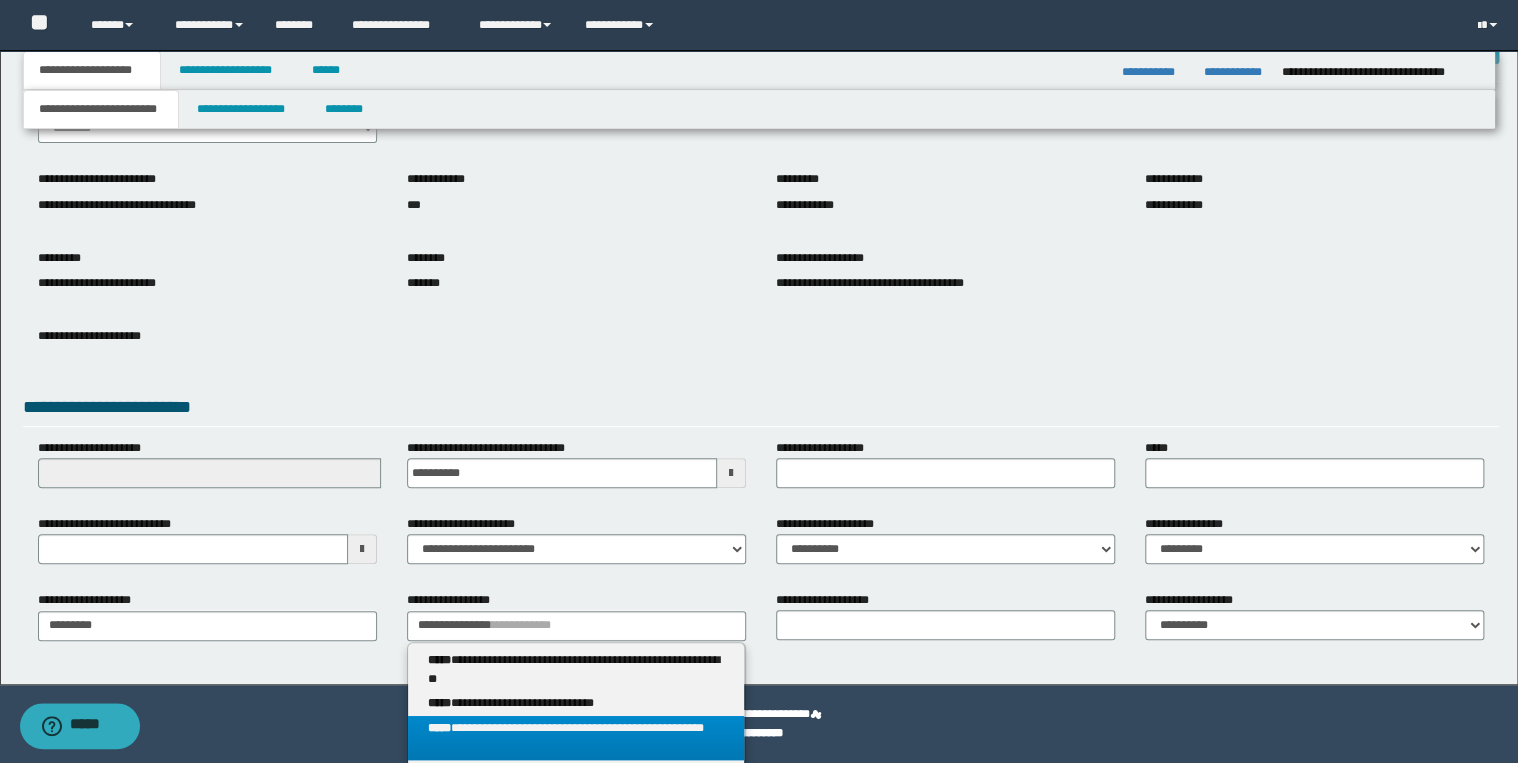 click on "**********" at bounding box center (576, 738) 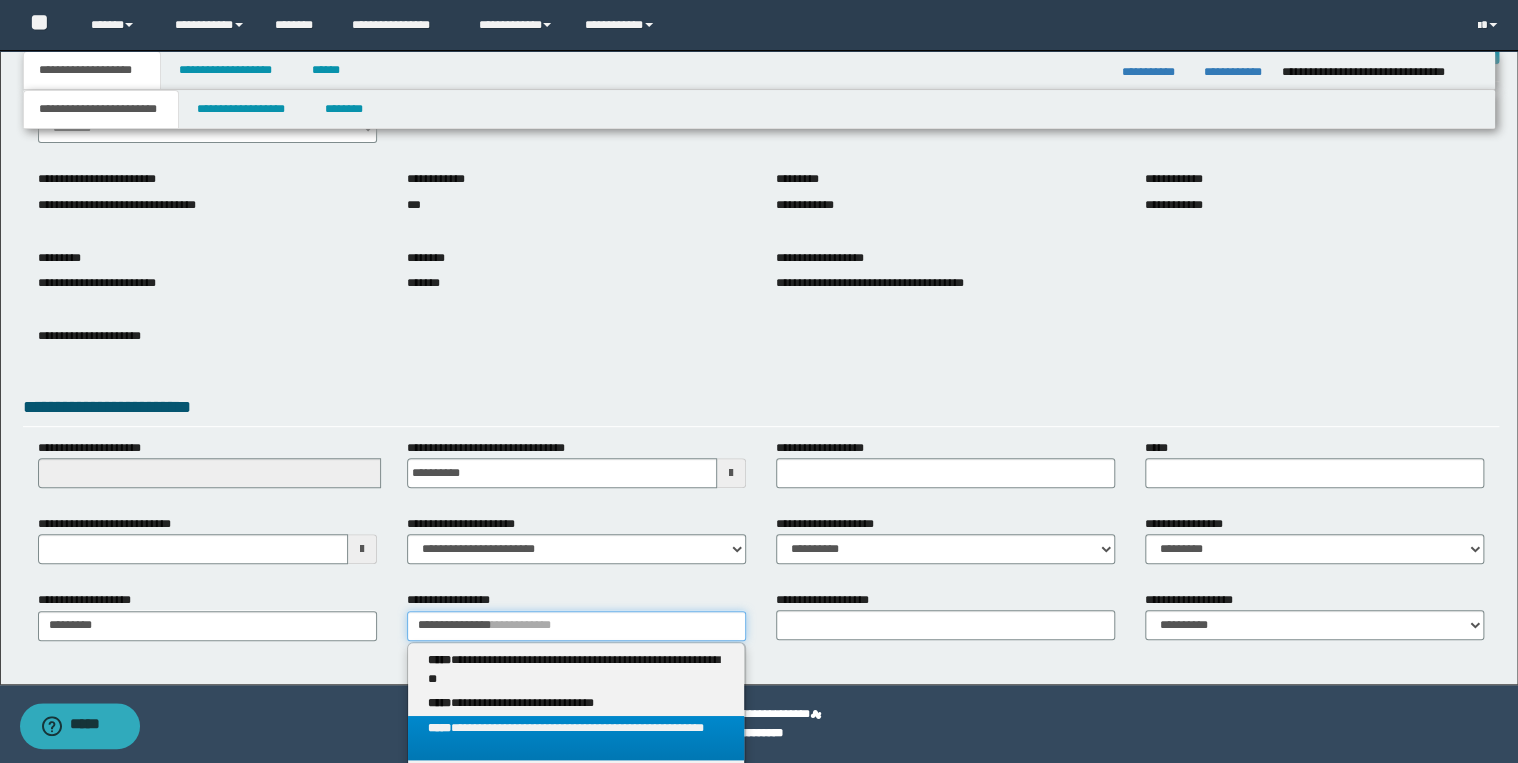 type 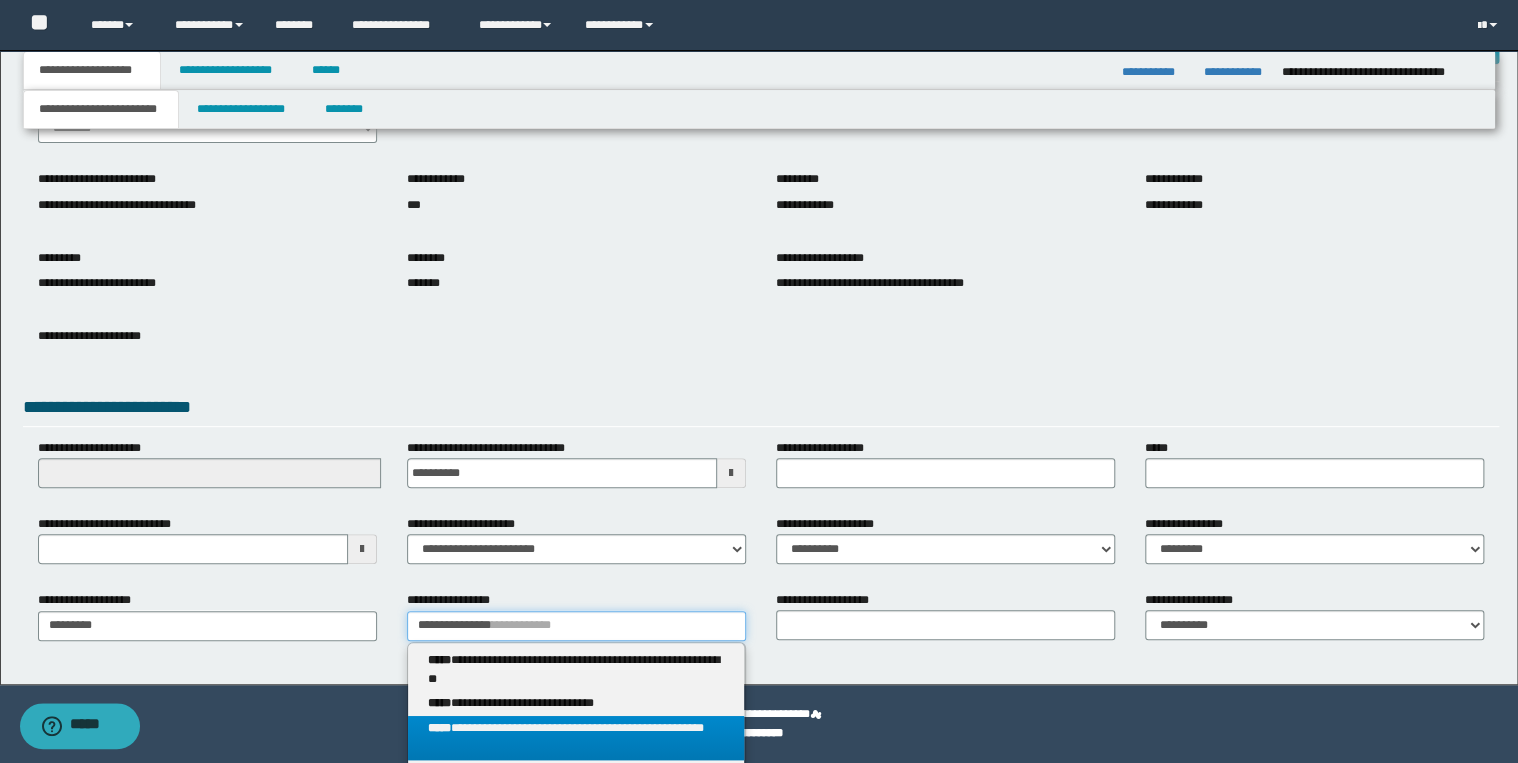 type on "**********" 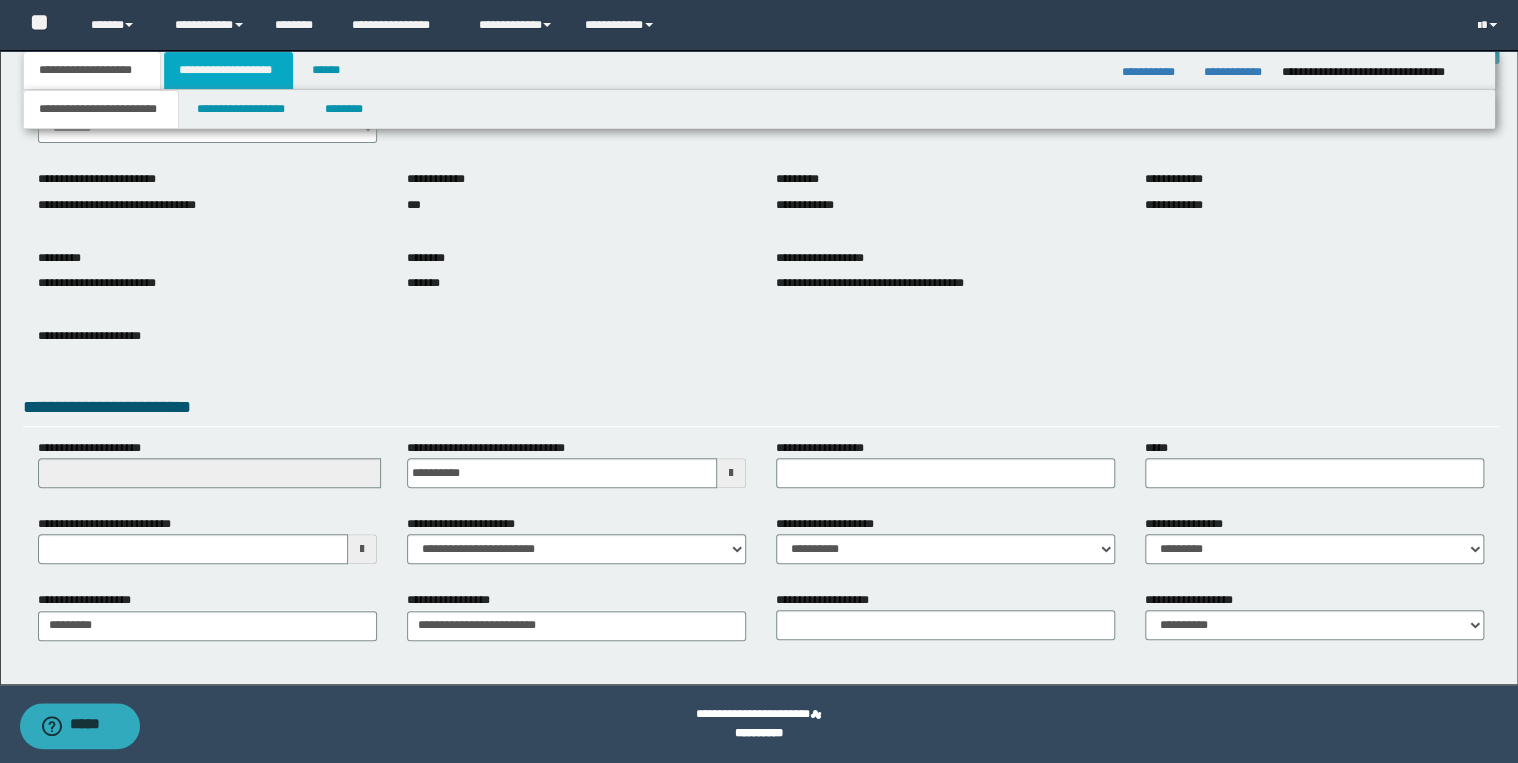 click on "**********" at bounding box center (228, 70) 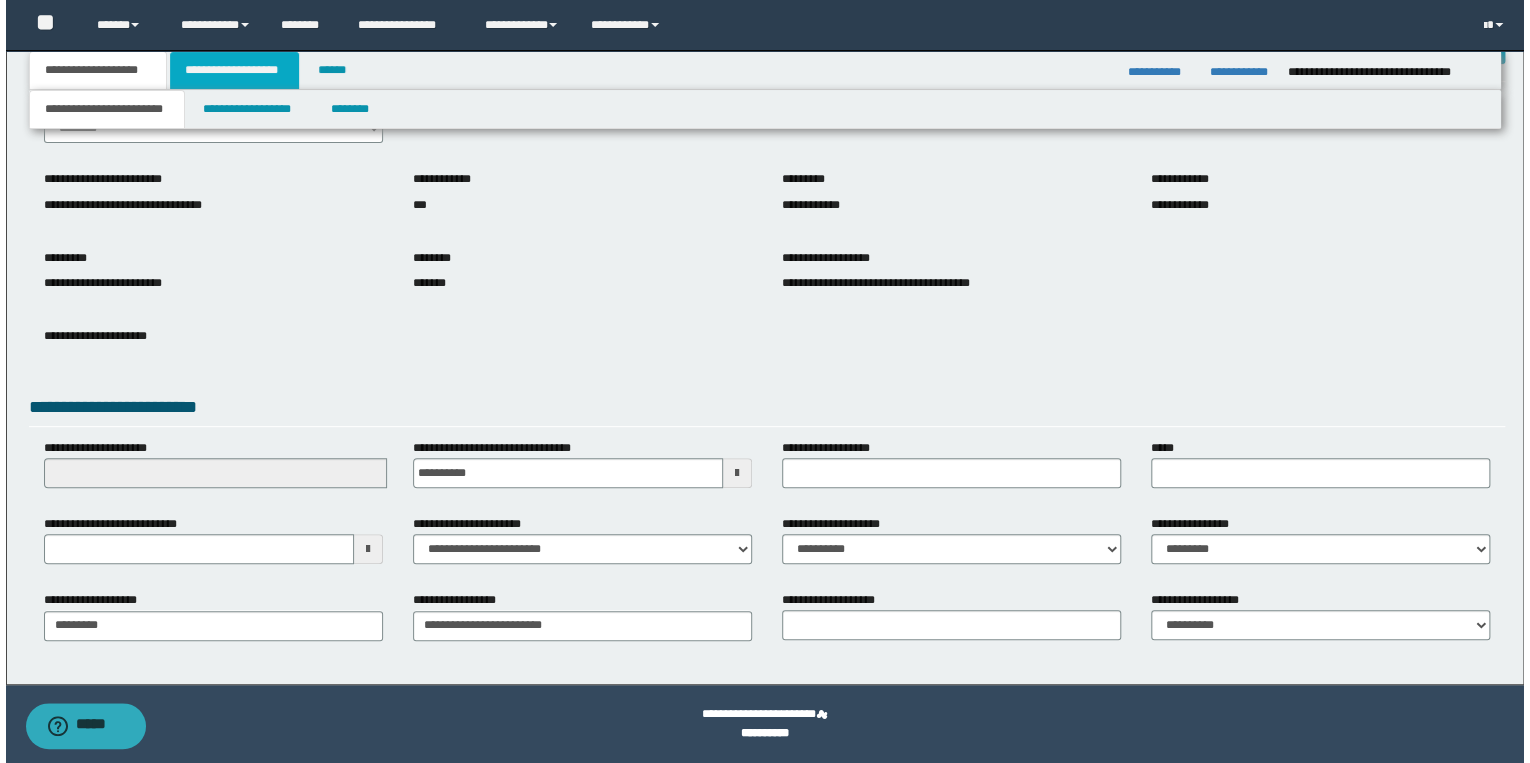scroll, scrollTop: 0, scrollLeft: 0, axis: both 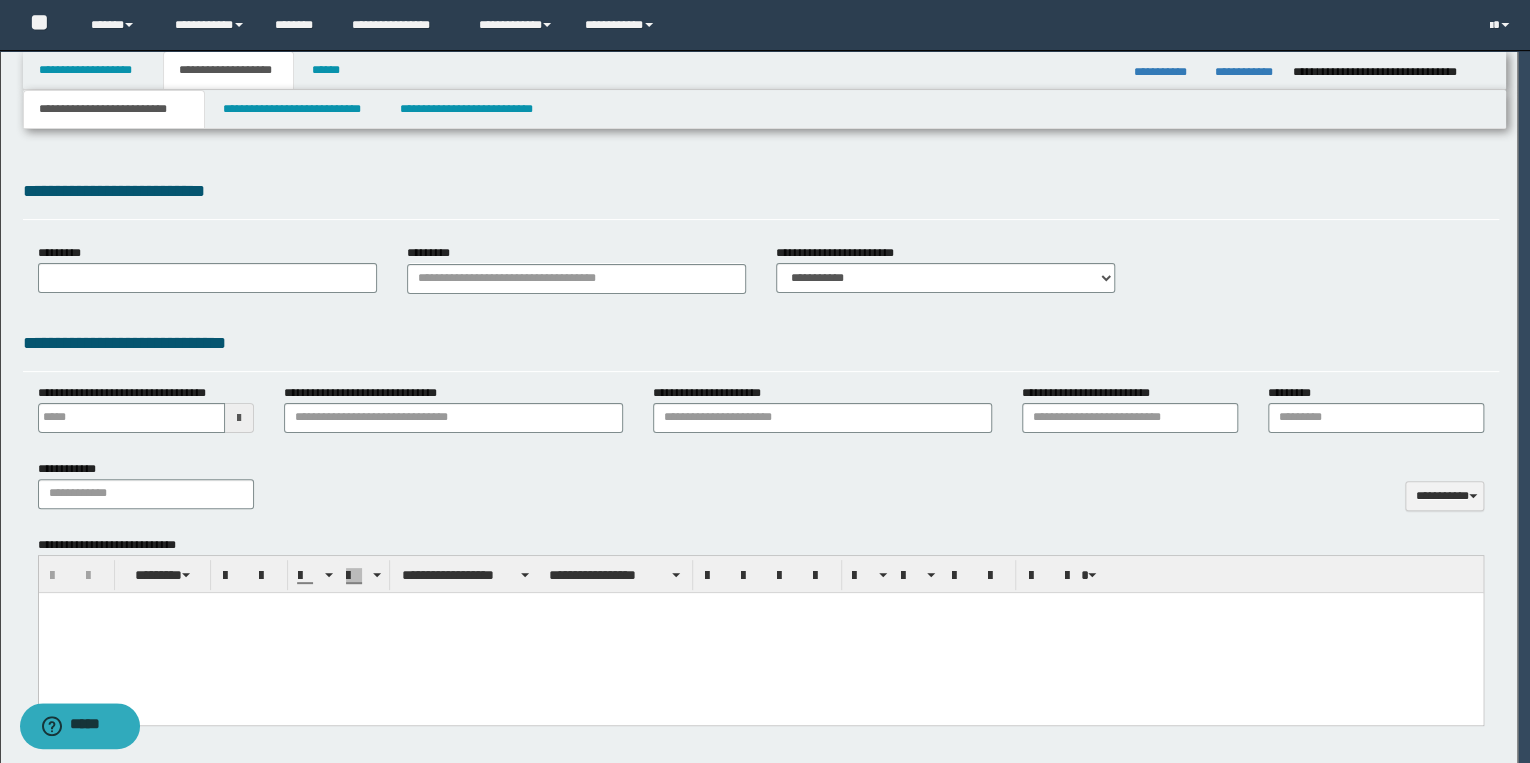 select on "*" 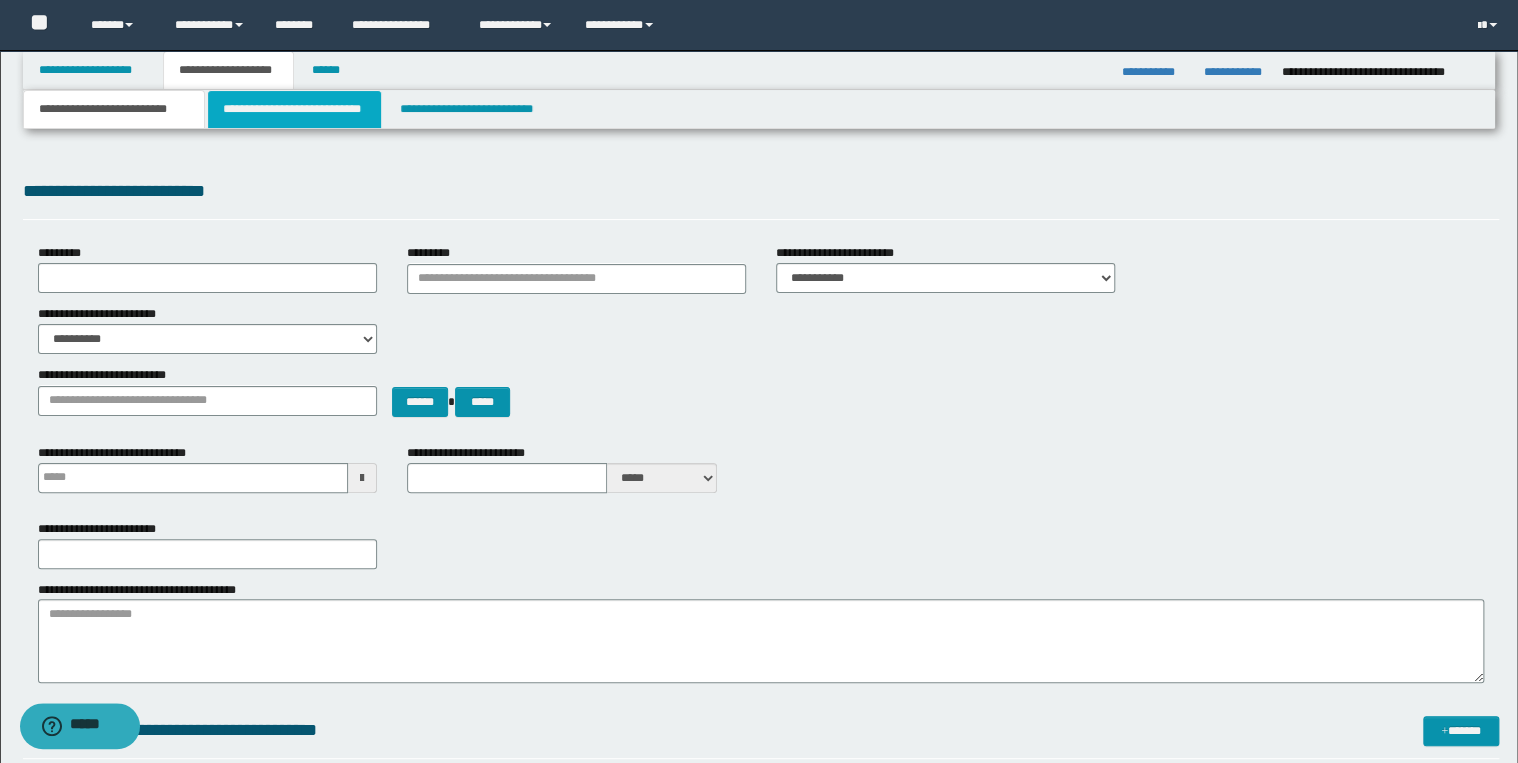 click on "**********" at bounding box center [294, 109] 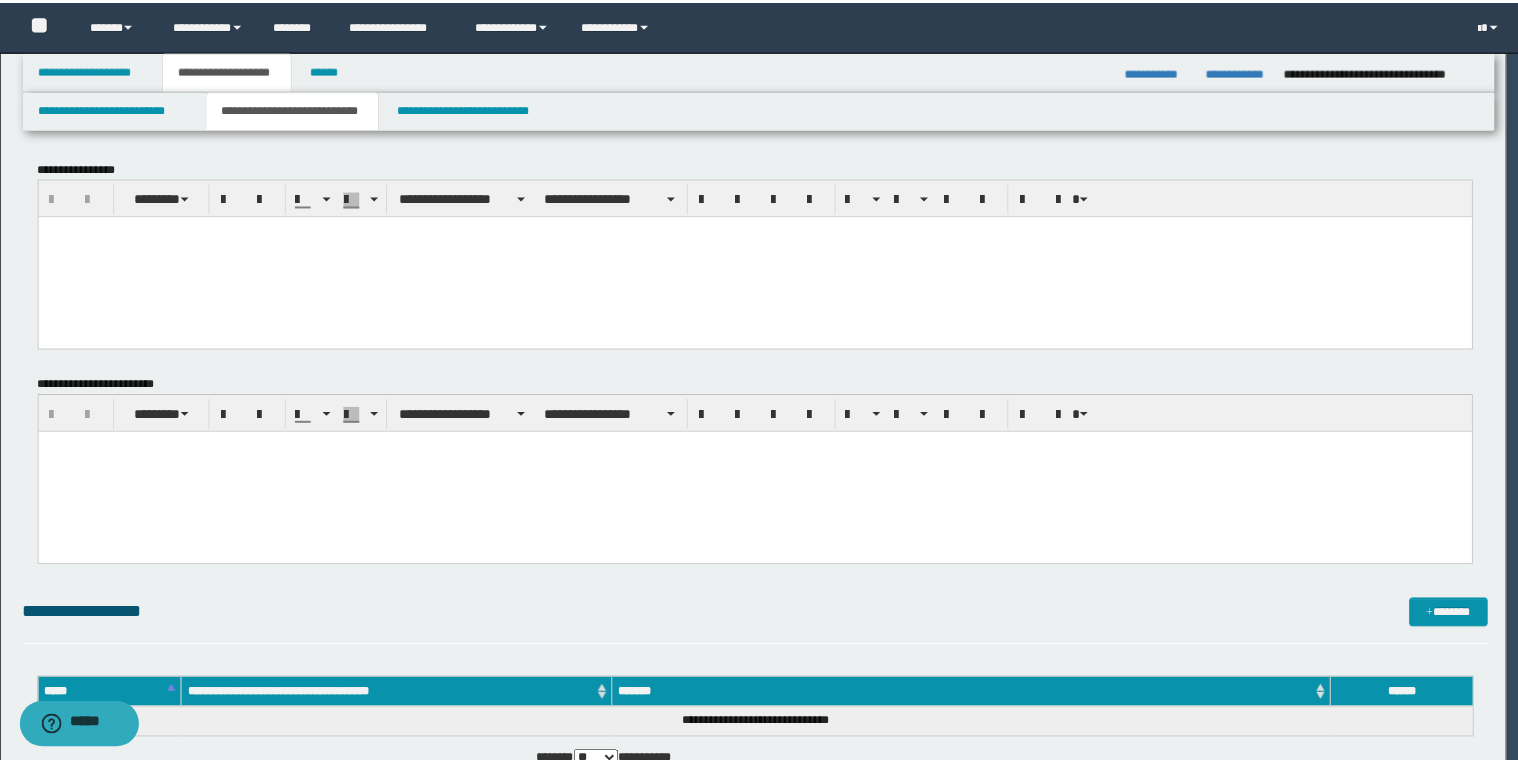 scroll, scrollTop: 0, scrollLeft: 0, axis: both 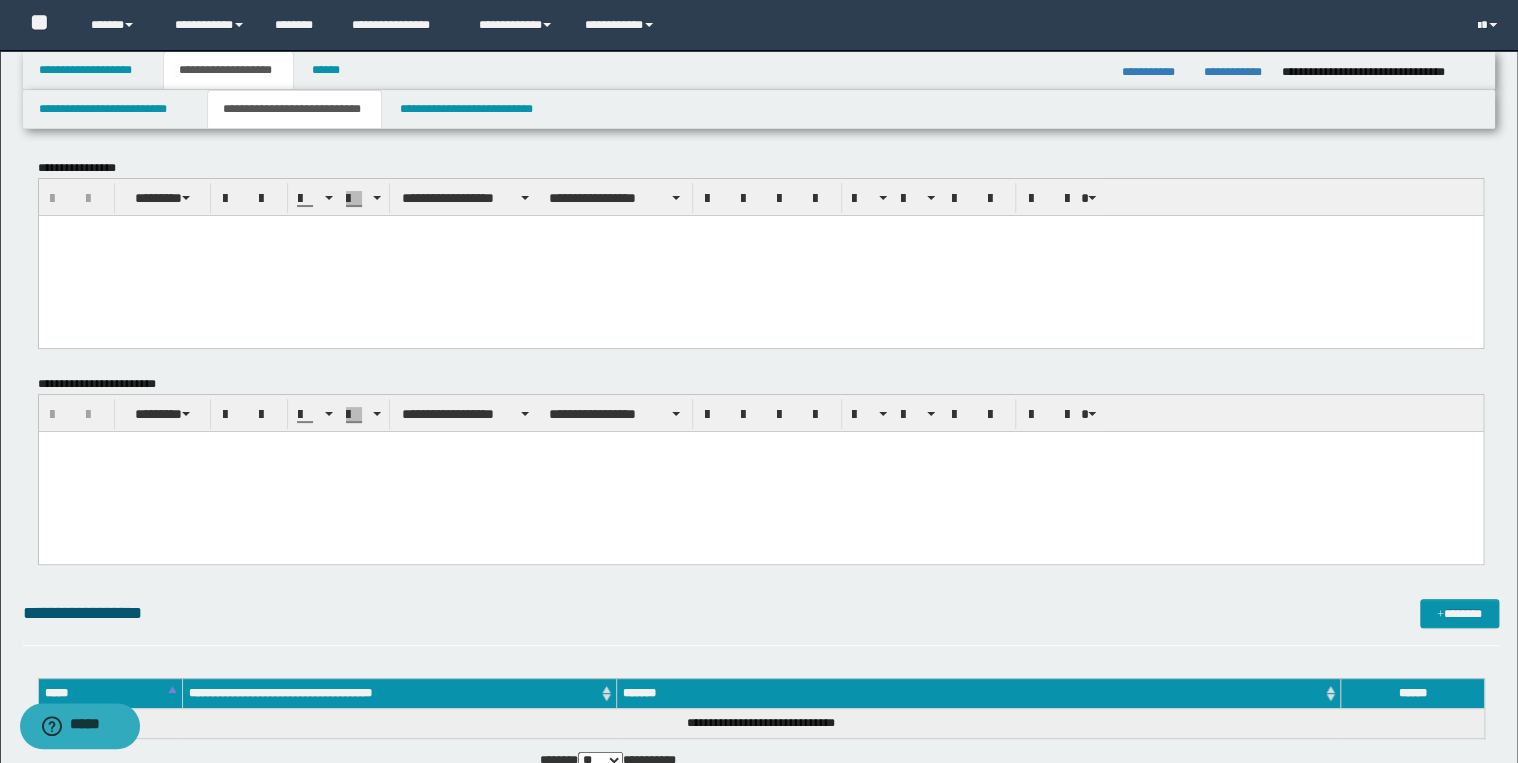 click at bounding box center (760, 255) 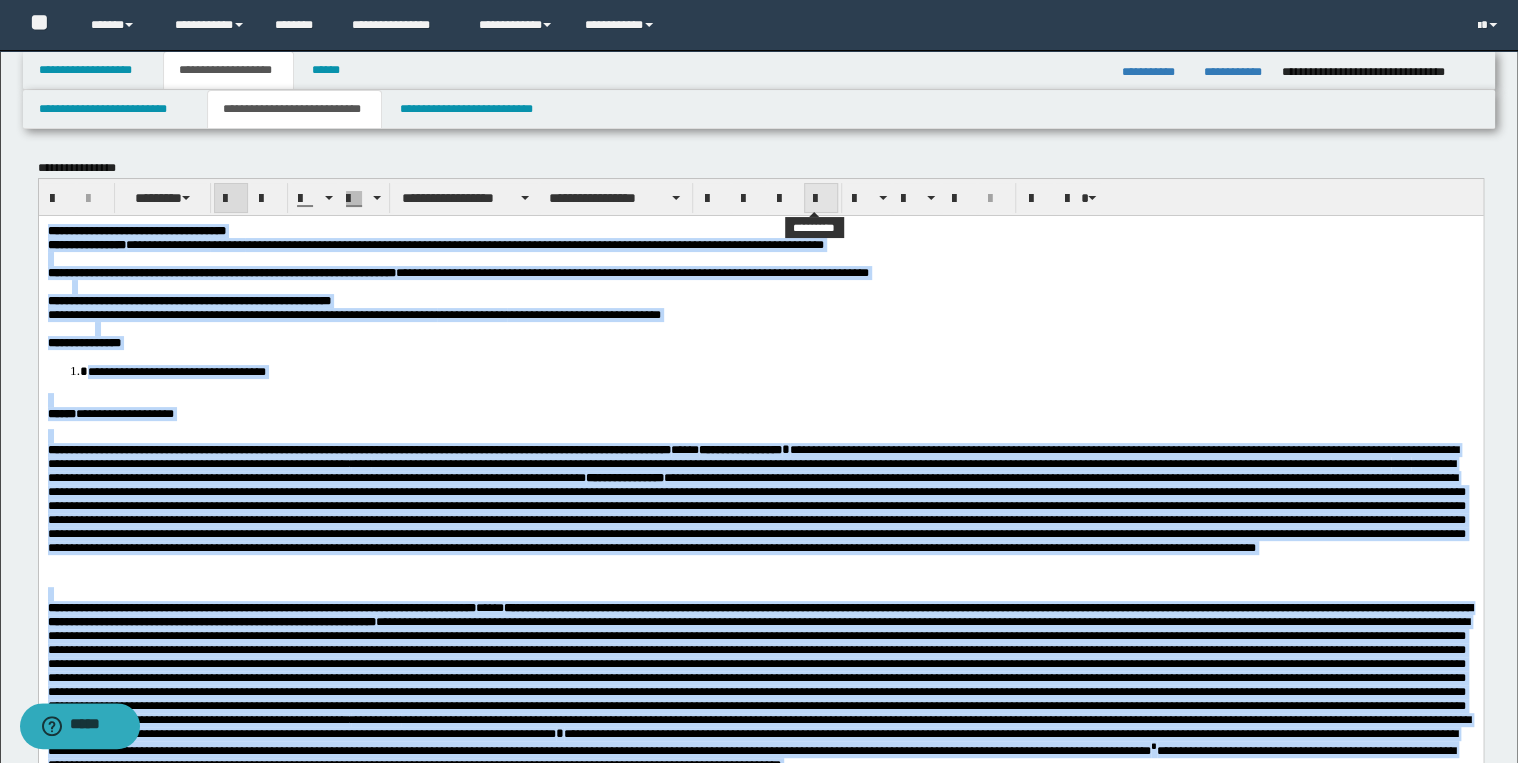 click at bounding box center (821, 199) 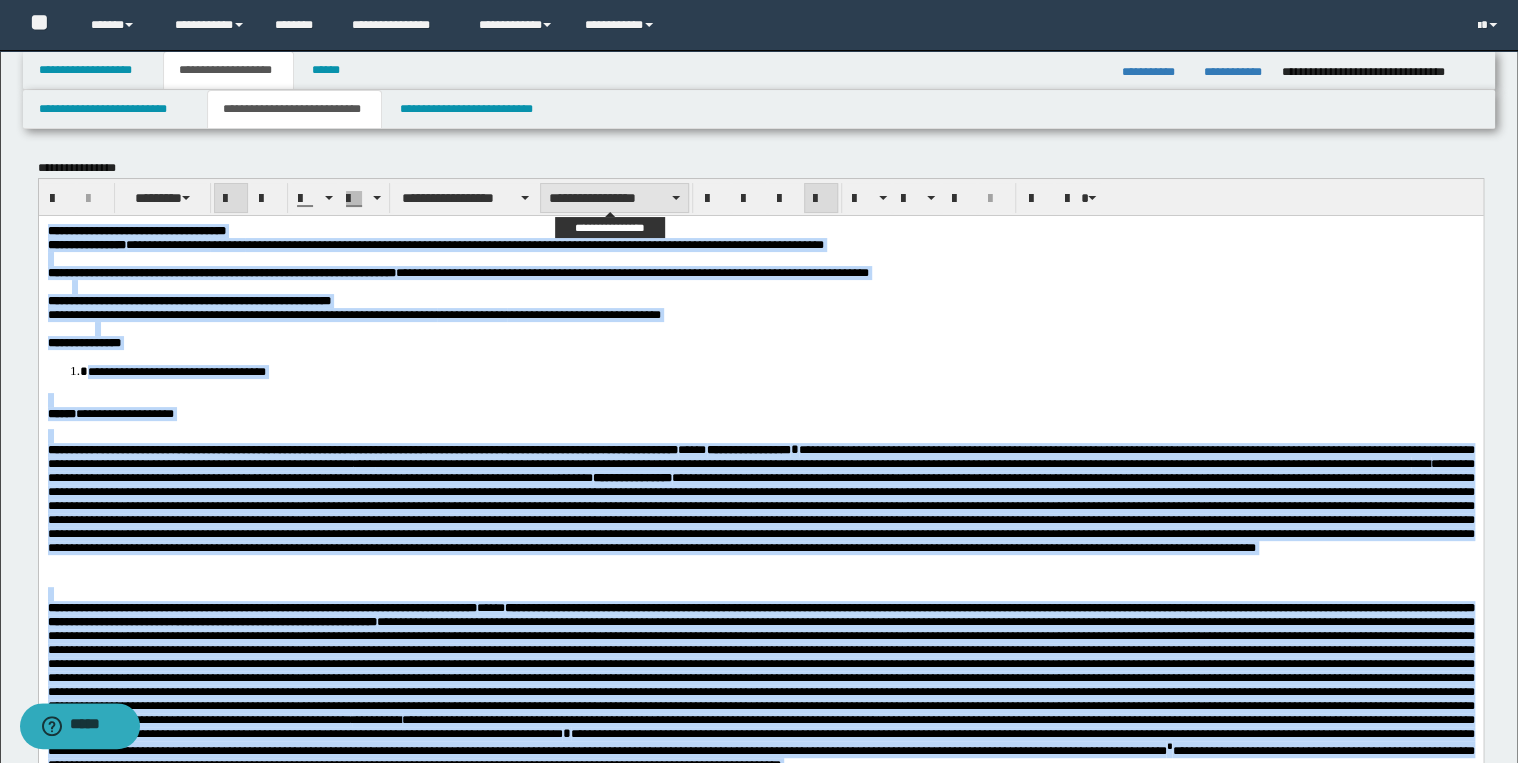 click on "**********" at bounding box center [614, 198] 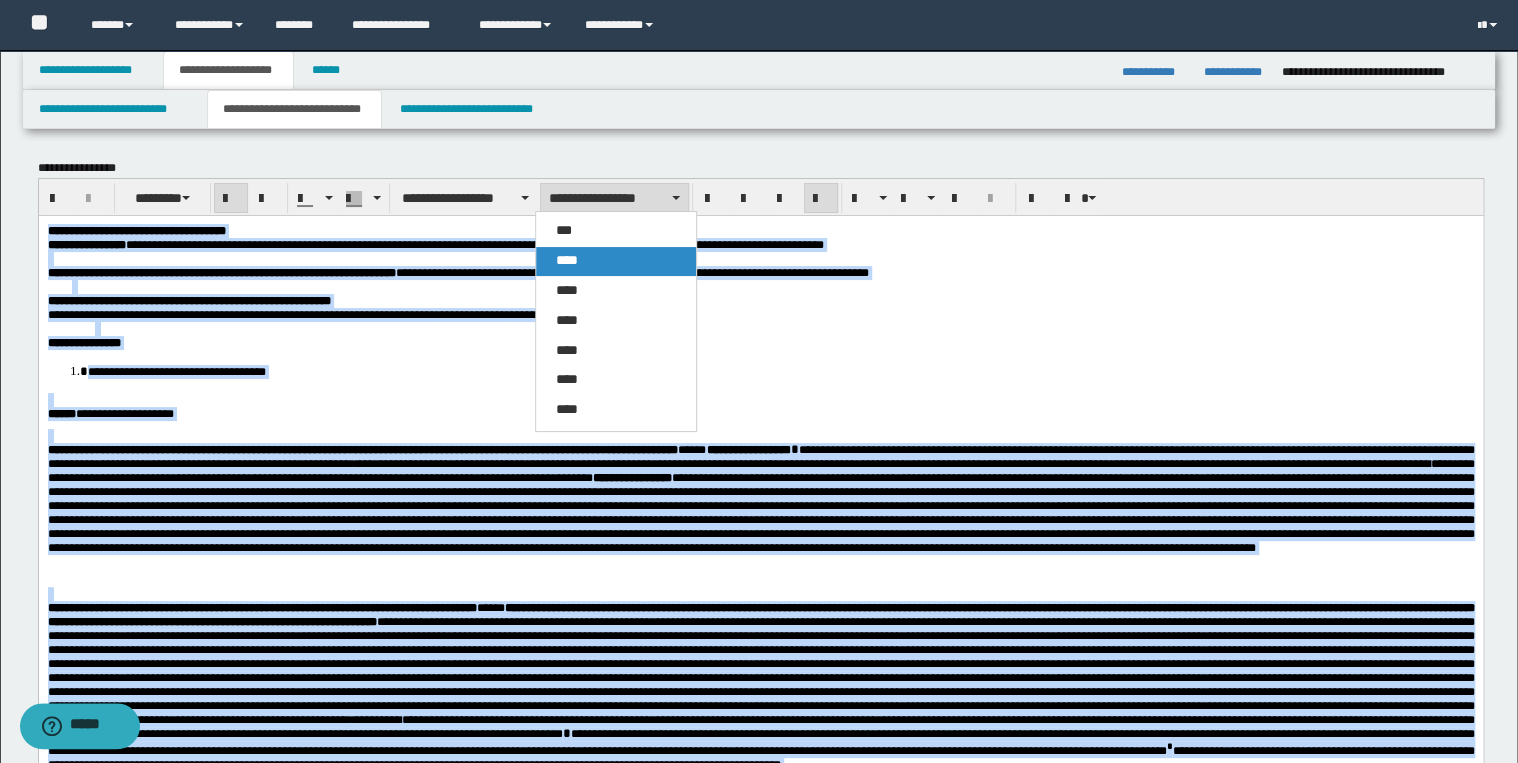 drag, startPoint x: 639, startPoint y: 261, endPoint x: 488, endPoint y: 4, distance: 298.07718 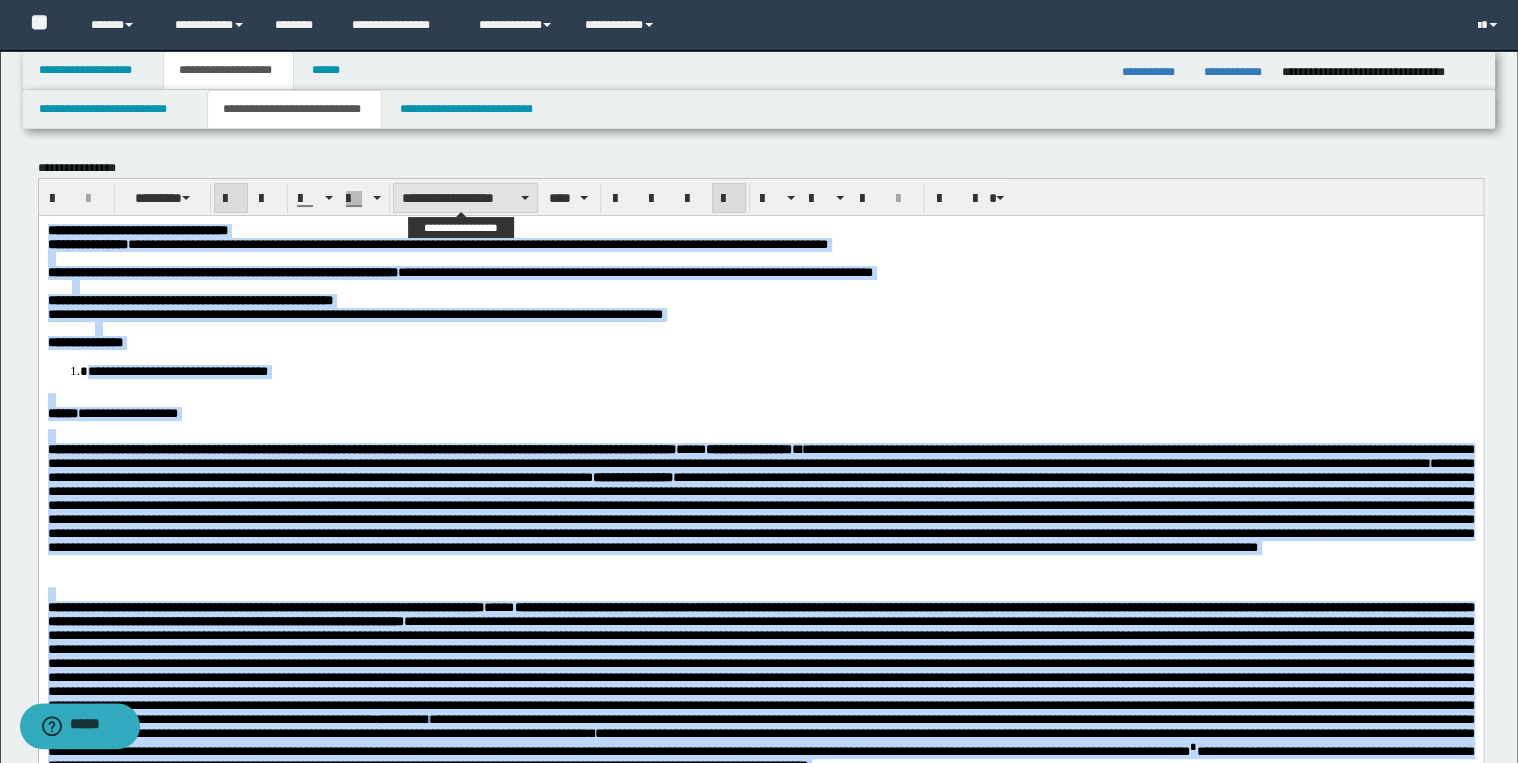 click on "**********" at bounding box center [465, 198] 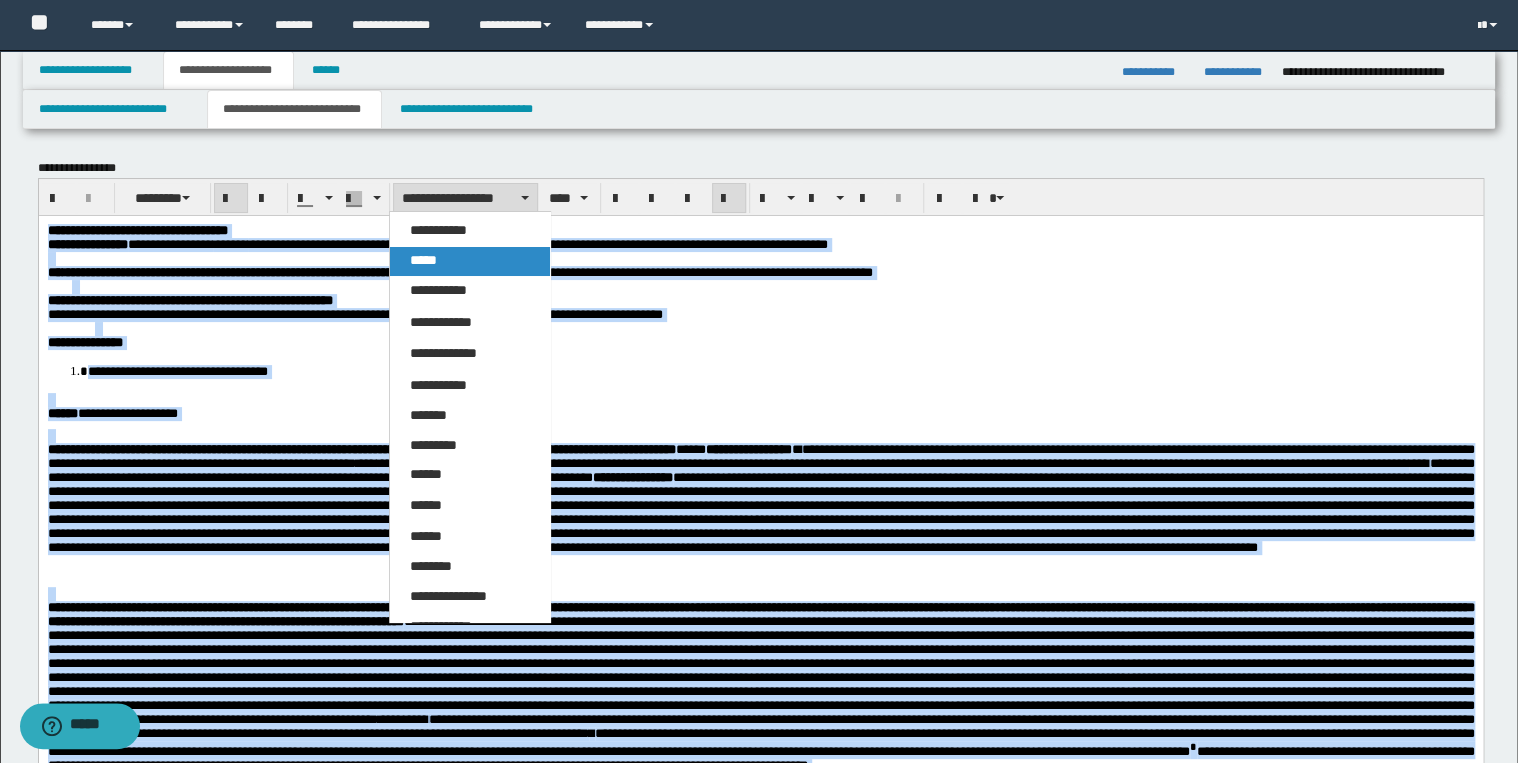 click on "*****" at bounding box center (470, 261) 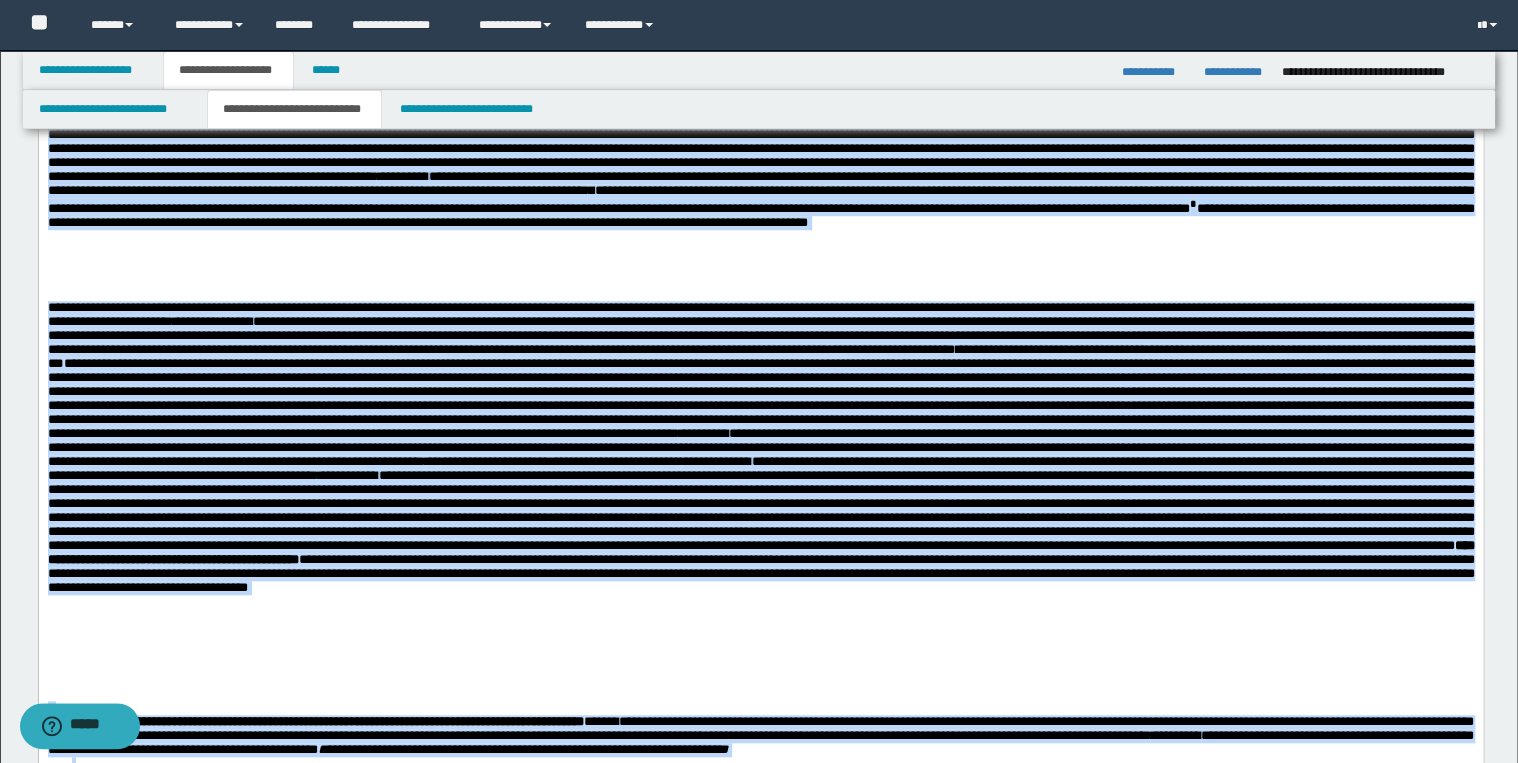 scroll, scrollTop: 320, scrollLeft: 0, axis: vertical 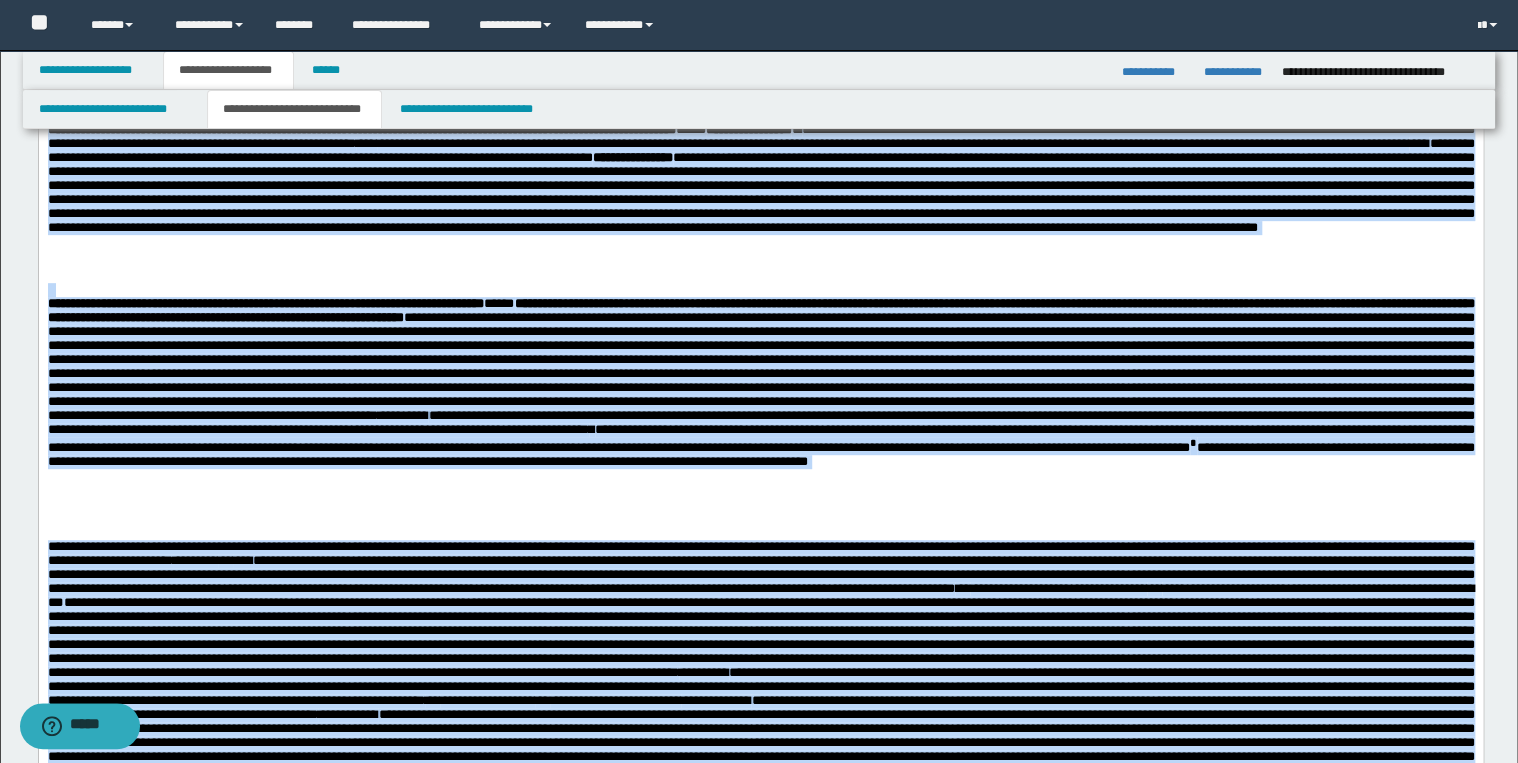 click on "**********" at bounding box center (760, 419) 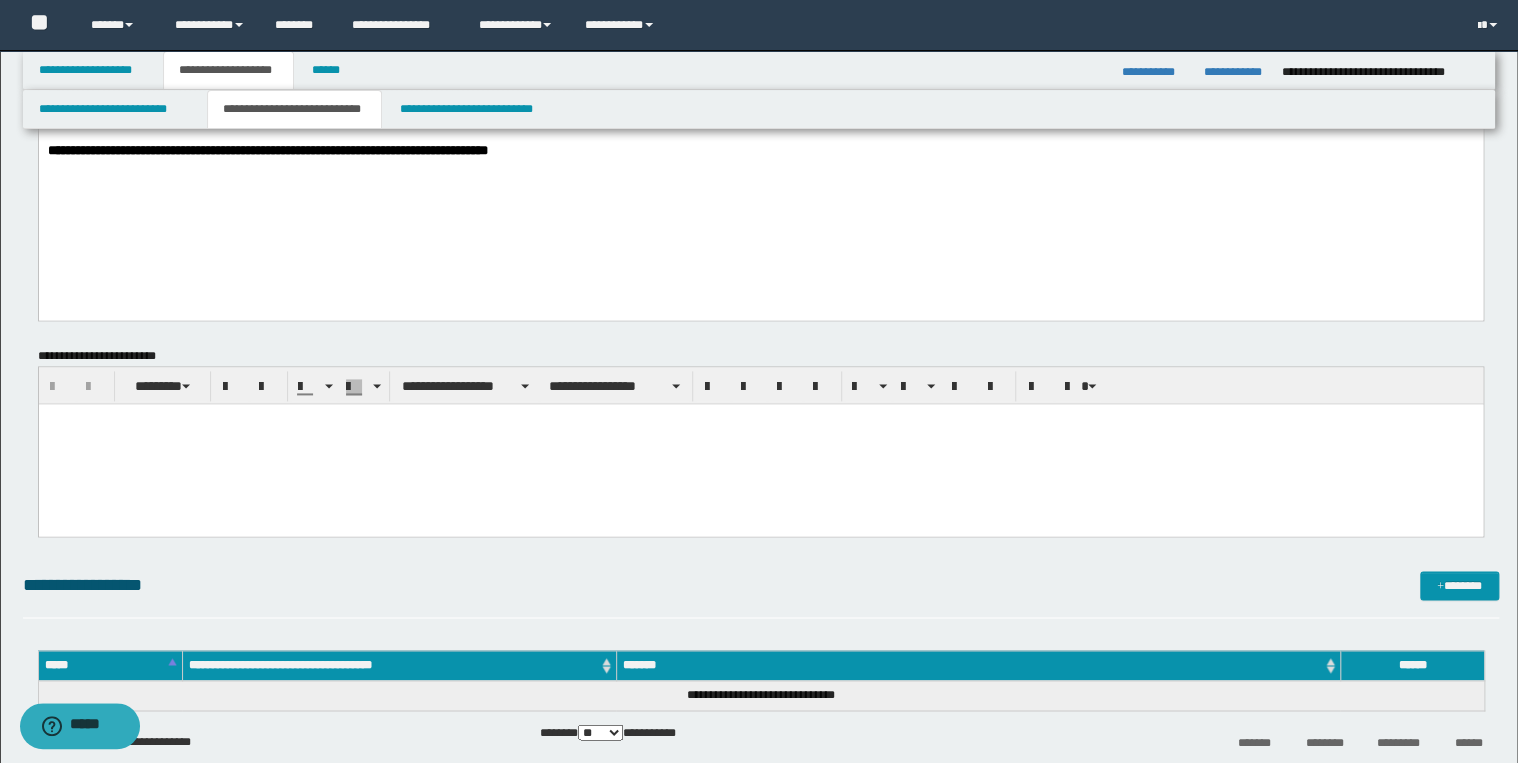 scroll, scrollTop: 1200, scrollLeft: 0, axis: vertical 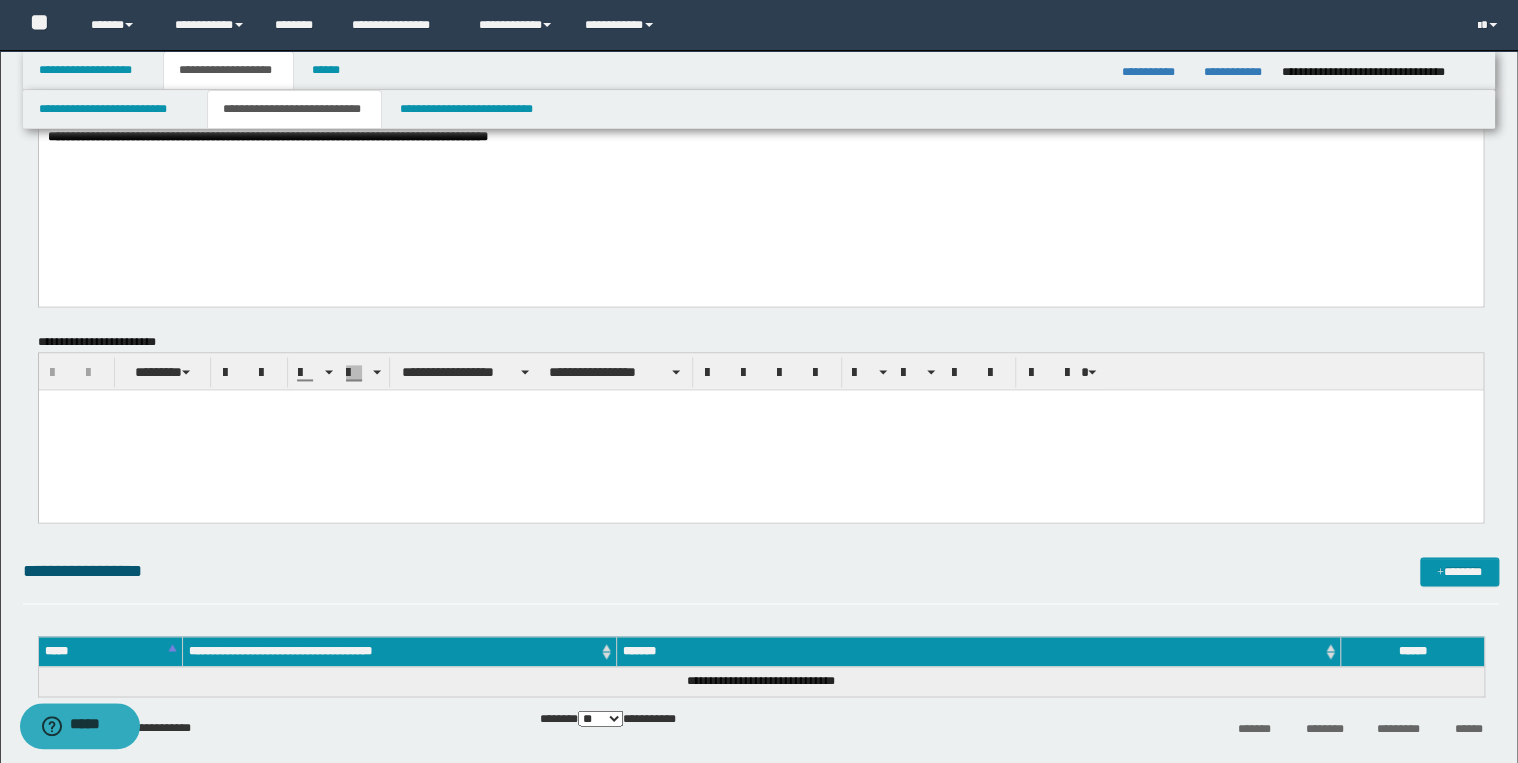 click at bounding box center [760, 429] 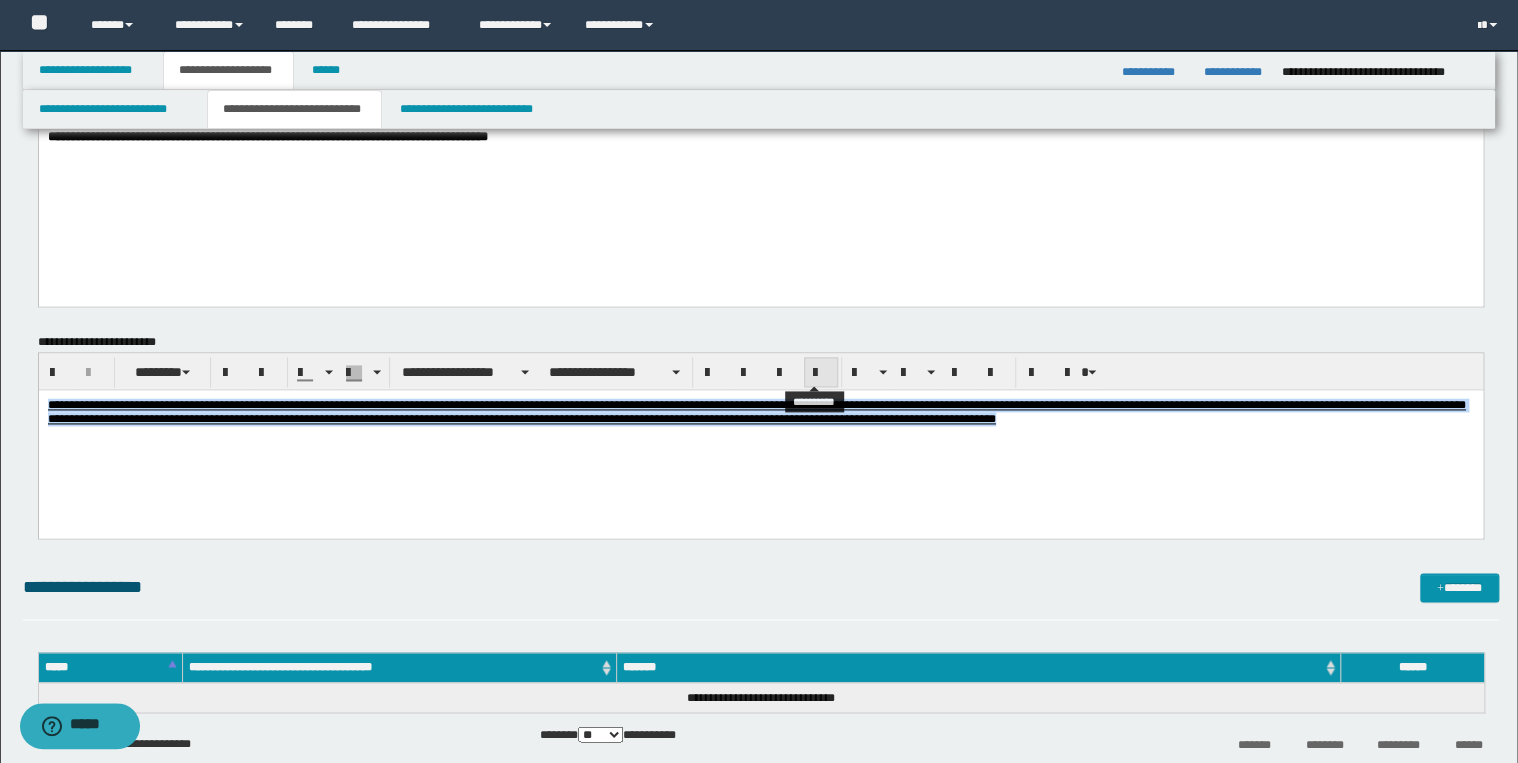 drag, startPoint x: 816, startPoint y: 372, endPoint x: 756, endPoint y: 375, distance: 60.074955 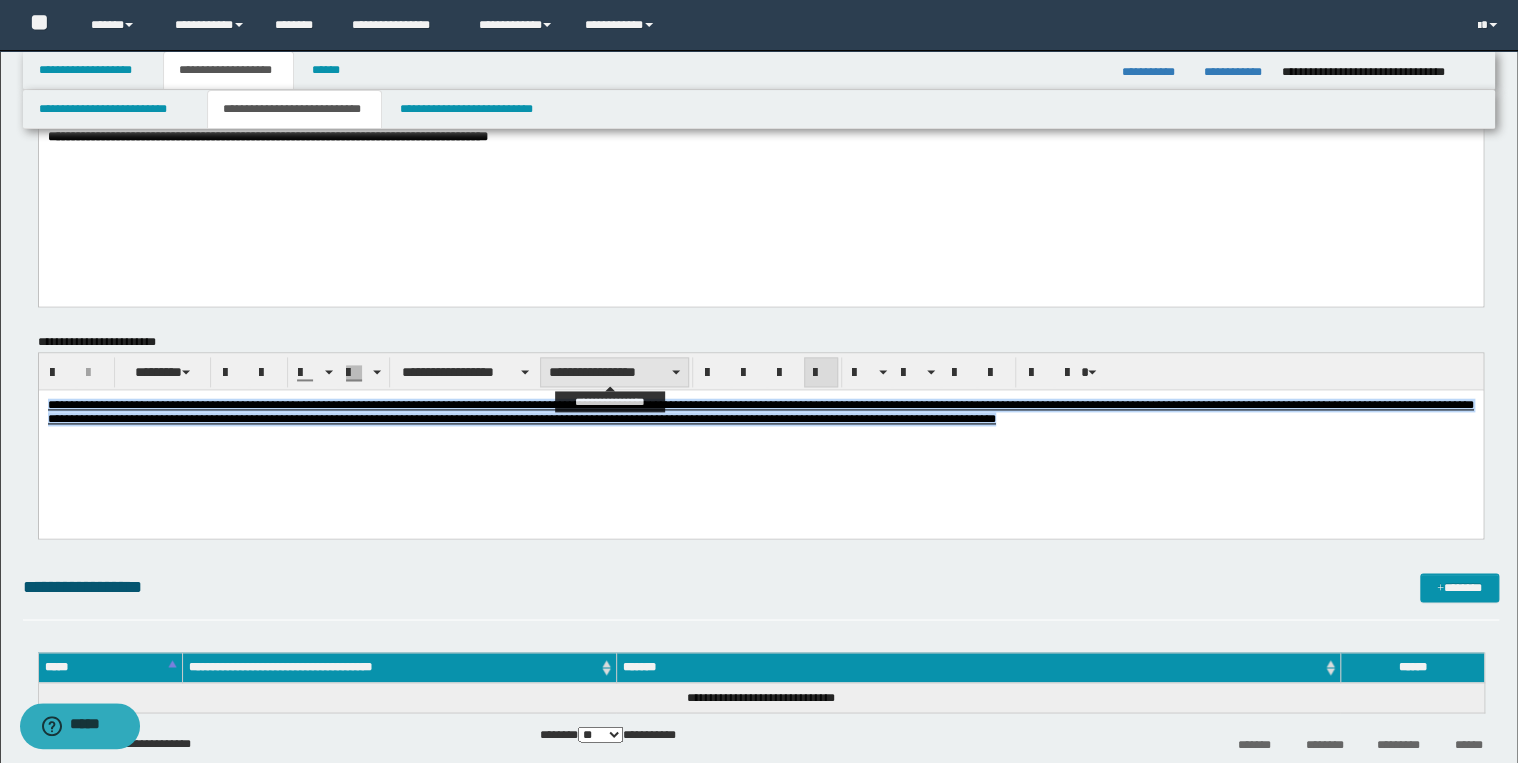 click on "**********" at bounding box center [614, 372] 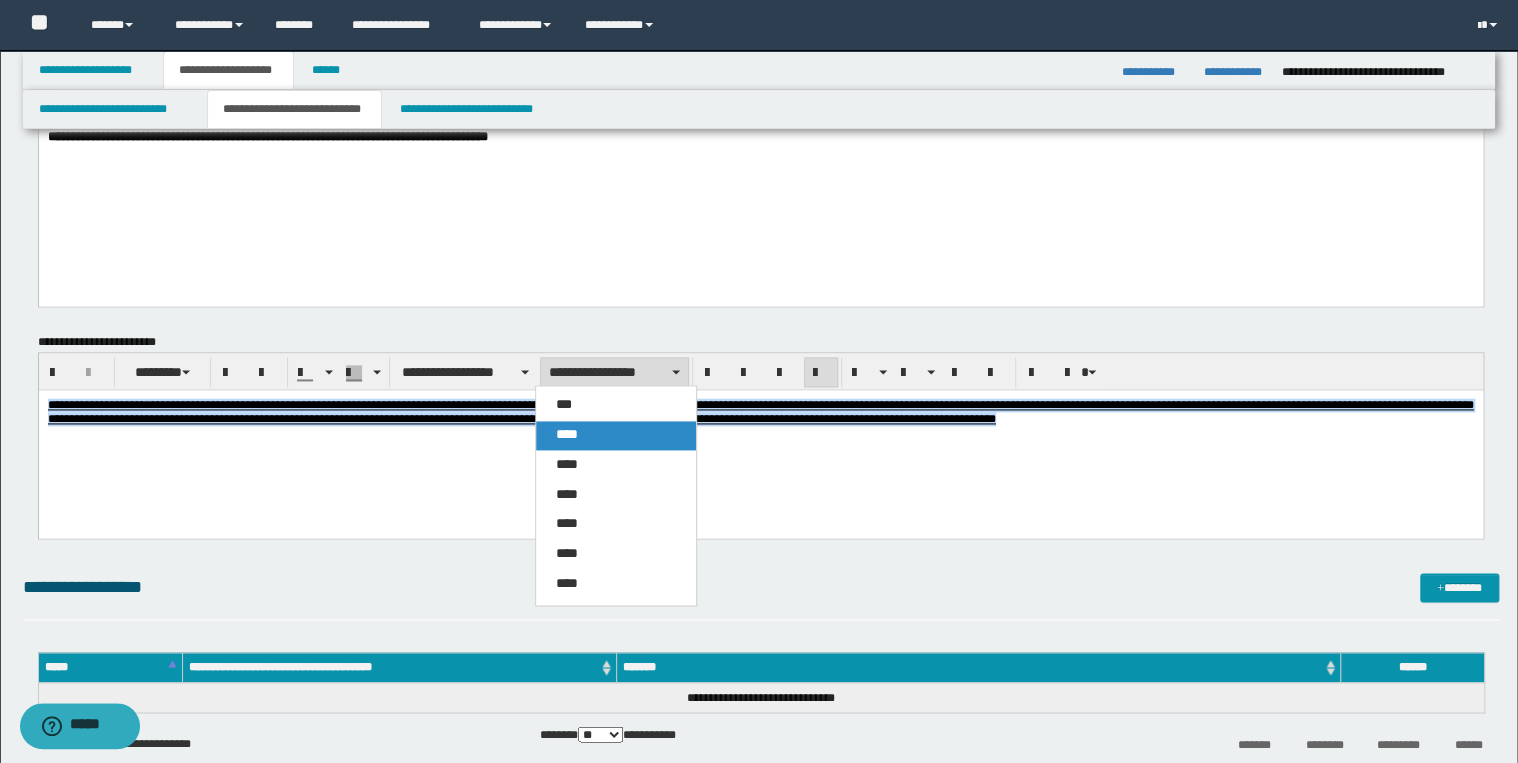 click on "****" at bounding box center (616, 435) 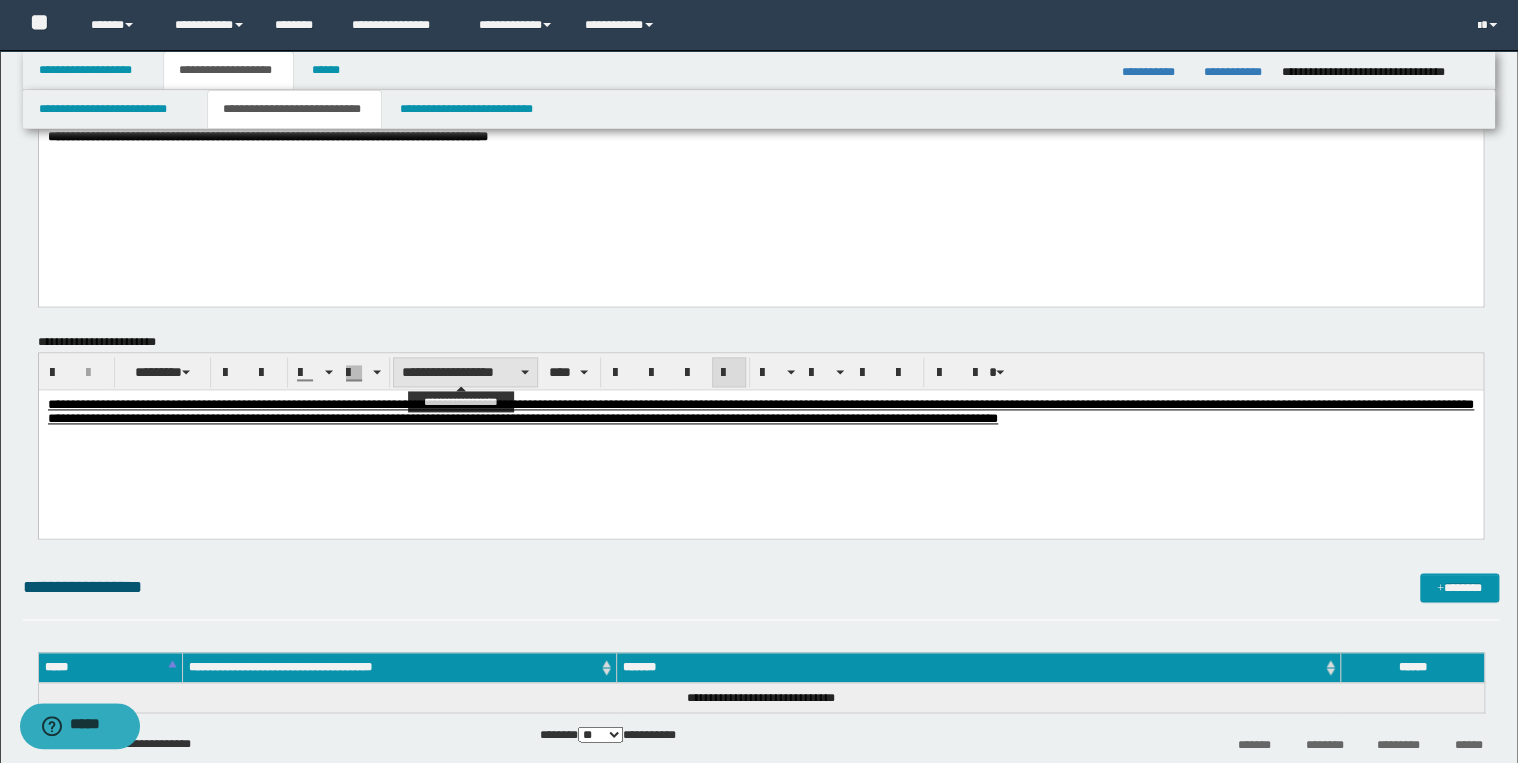 click on "**********" at bounding box center (465, 372) 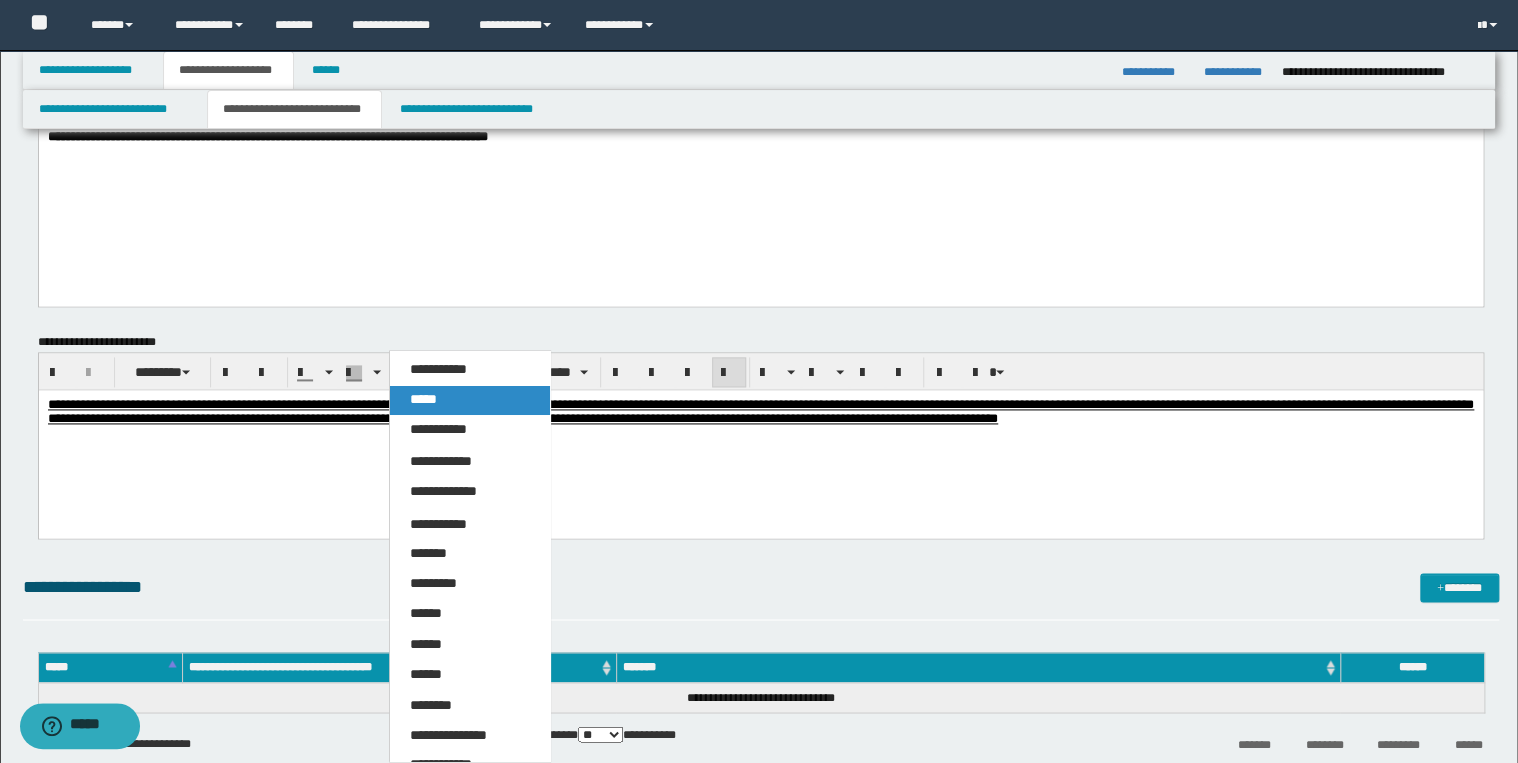 click on "*****" at bounding box center [470, 400] 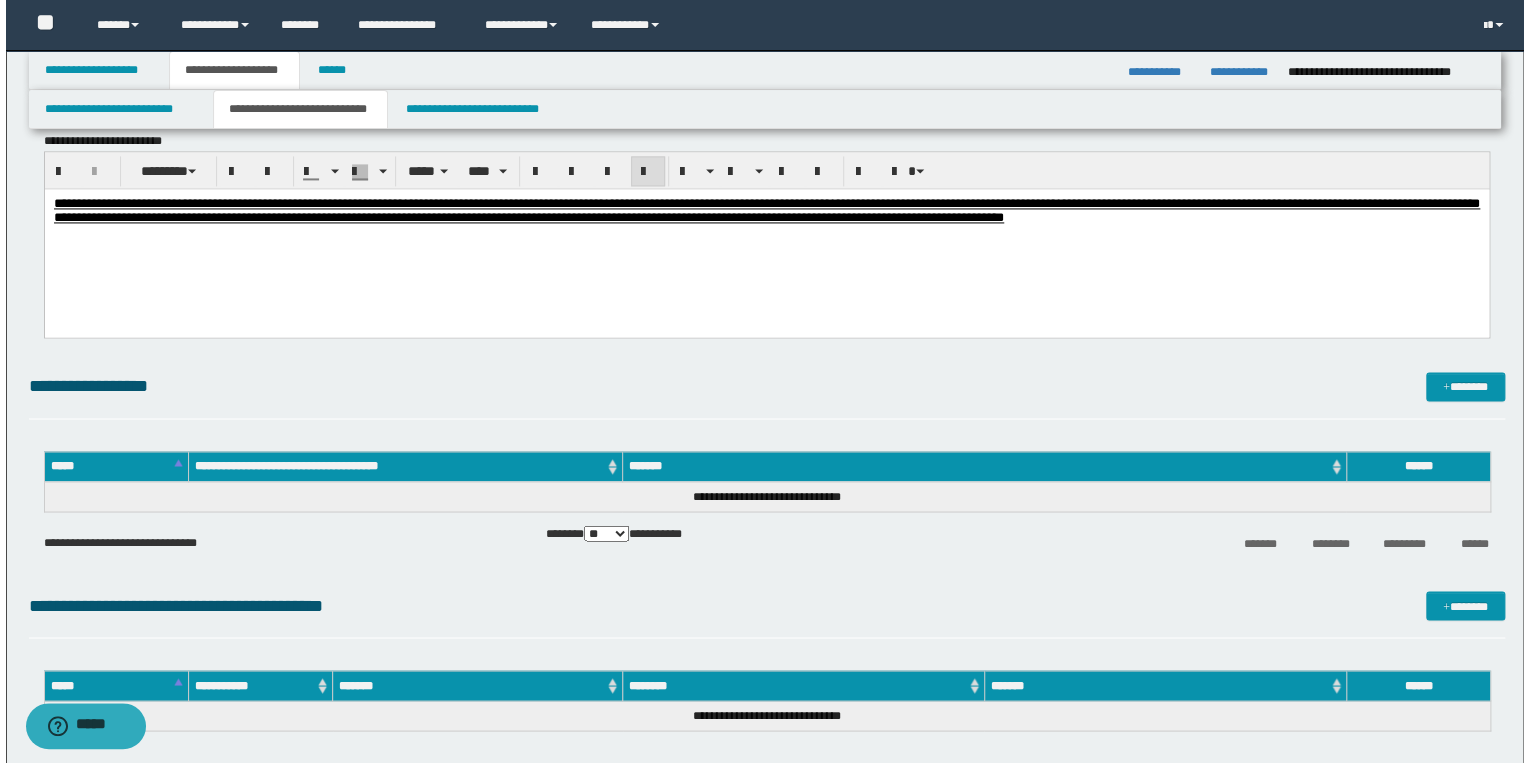 scroll, scrollTop: 1520, scrollLeft: 0, axis: vertical 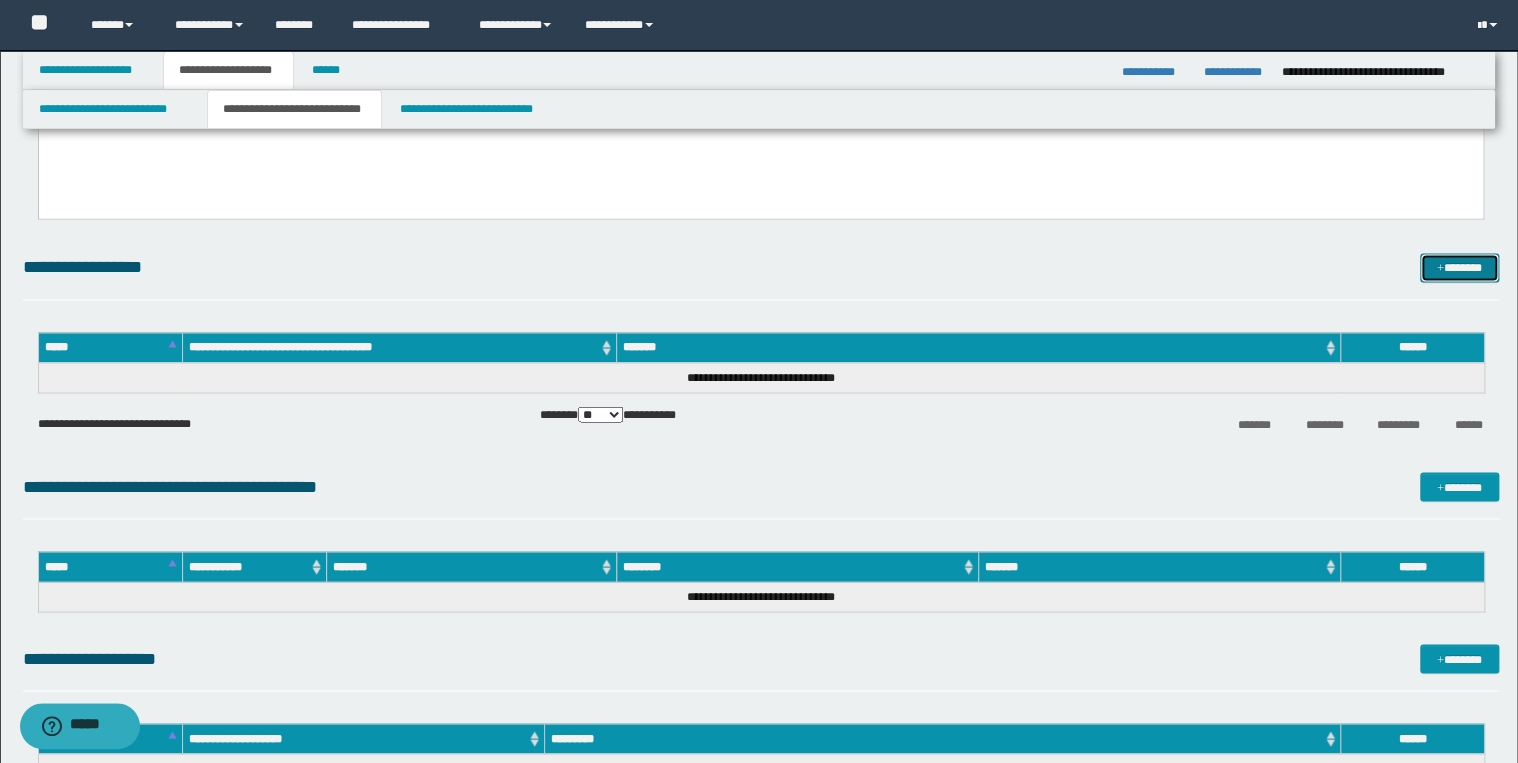 click on "*******" at bounding box center [1459, 268] 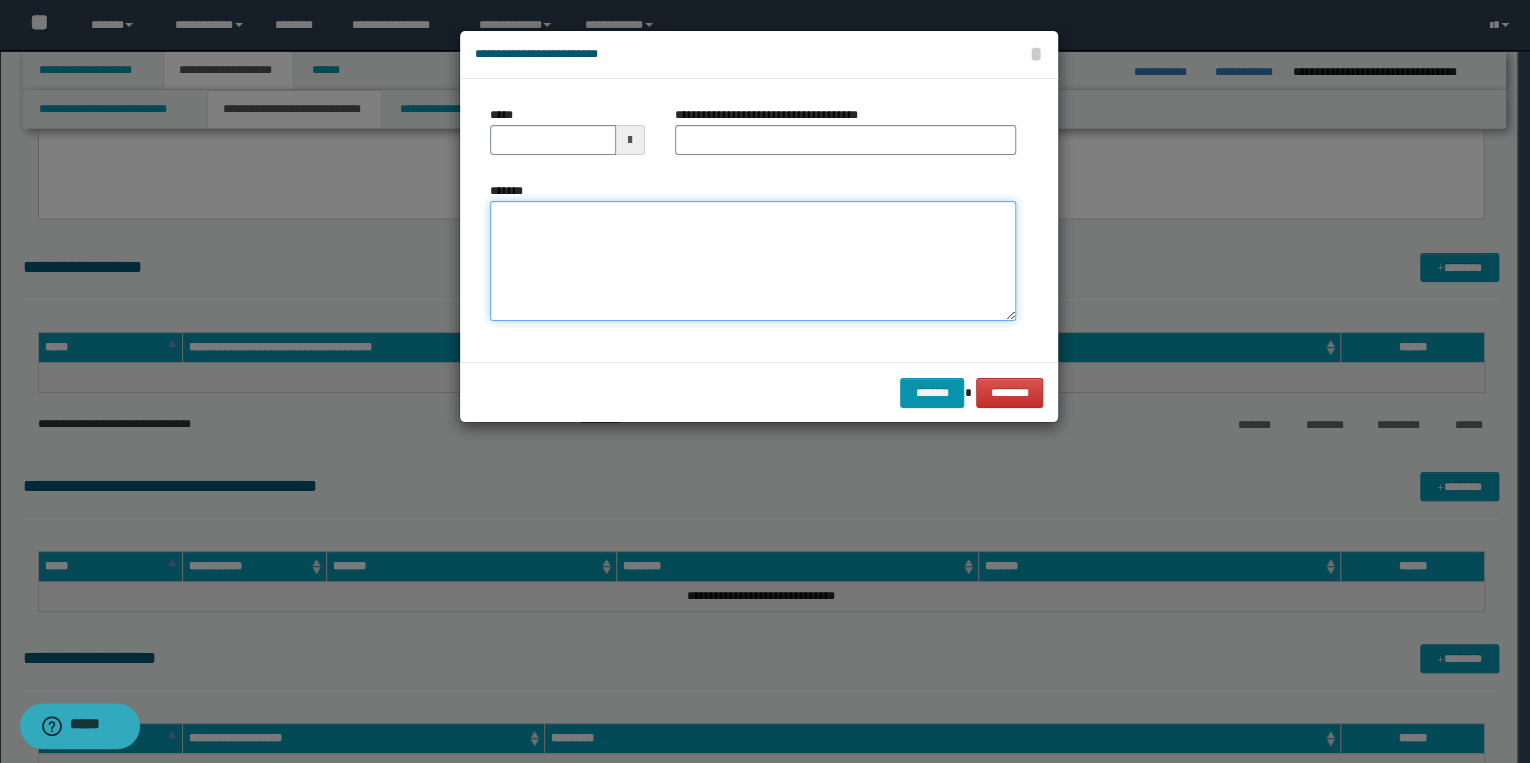 click on "*******" at bounding box center (753, 261) 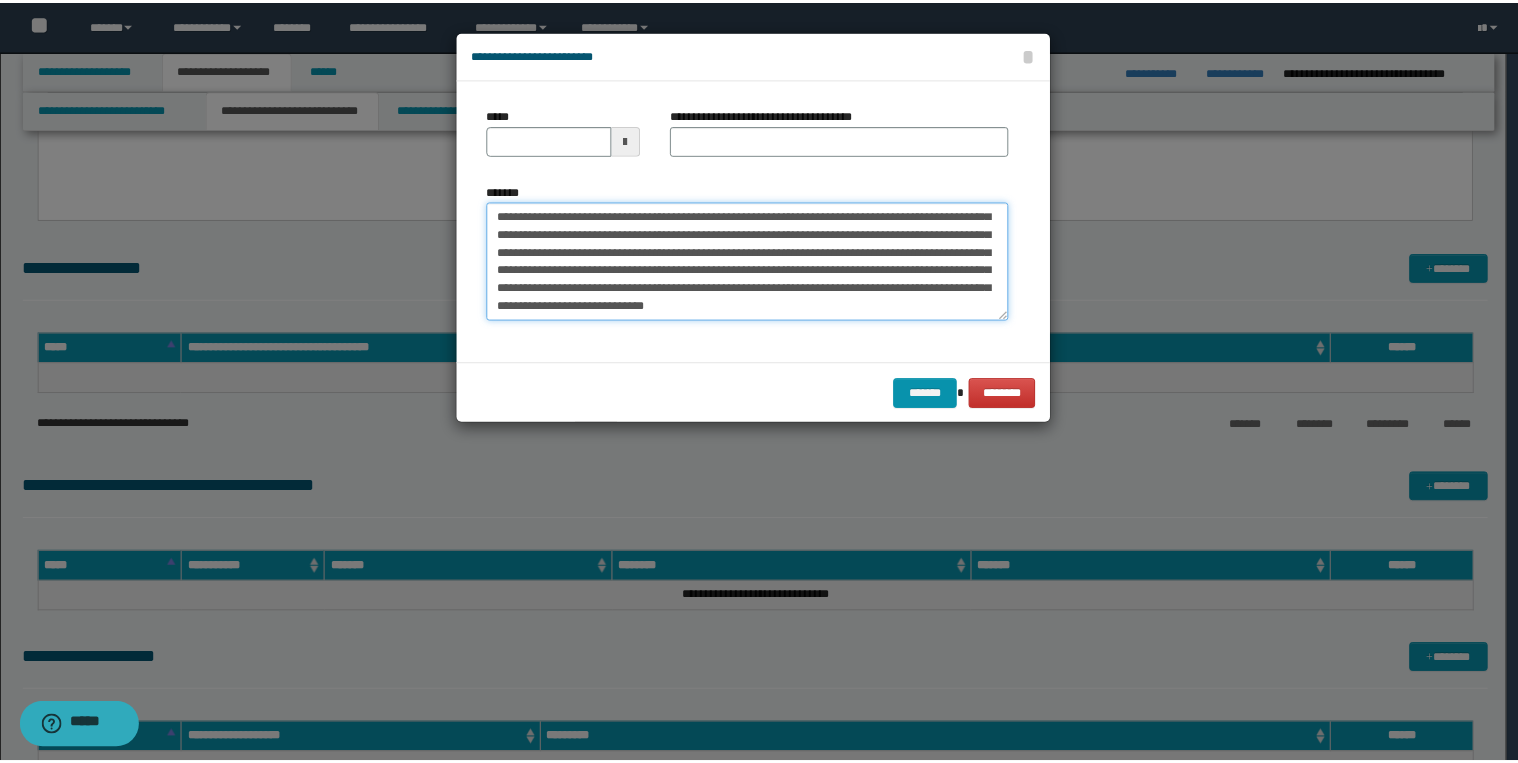 scroll, scrollTop: 0, scrollLeft: 0, axis: both 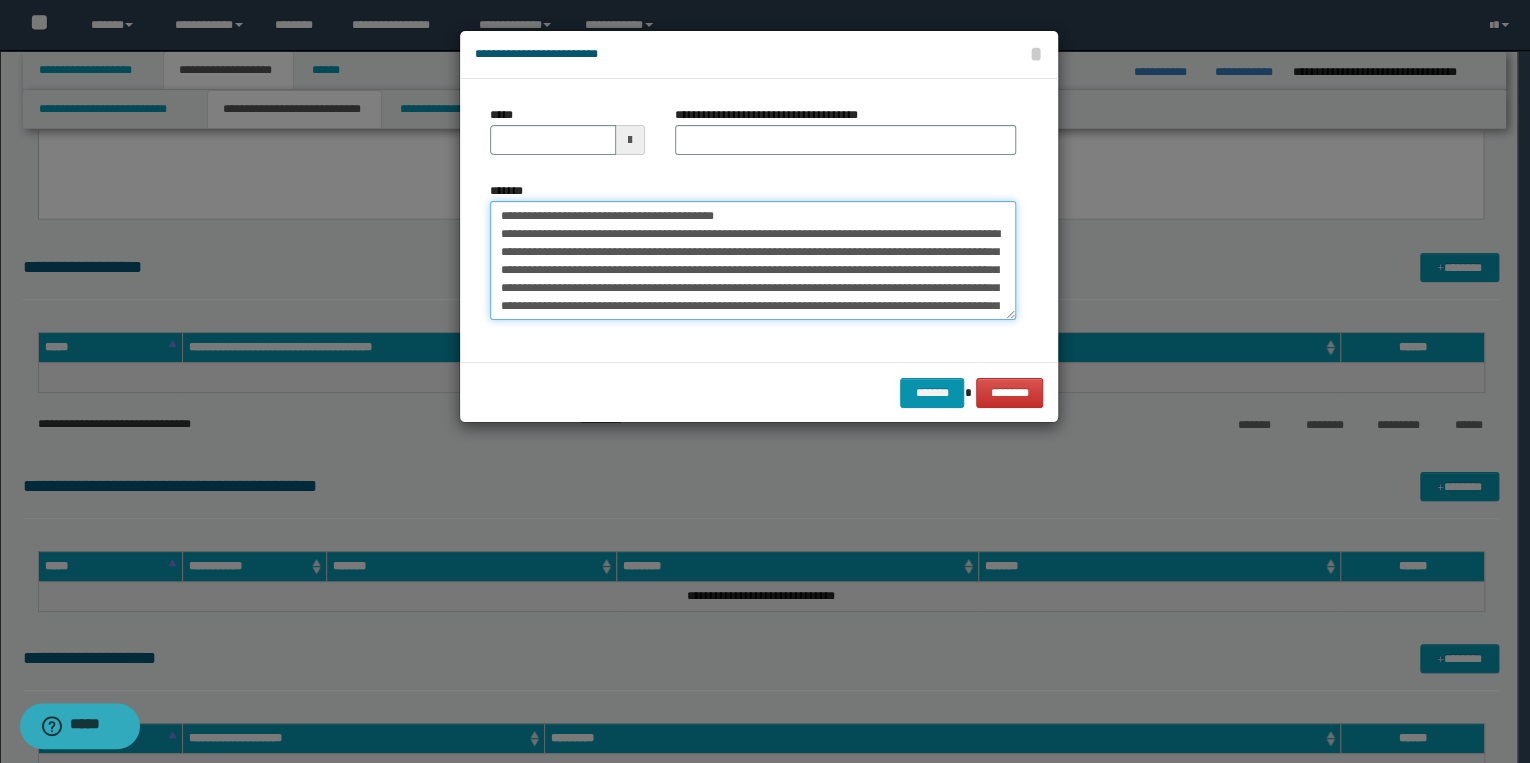 drag, startPoint x: 560, startPoint y: 216, endPoint x: 496, endPoint y: 216, distance: 64 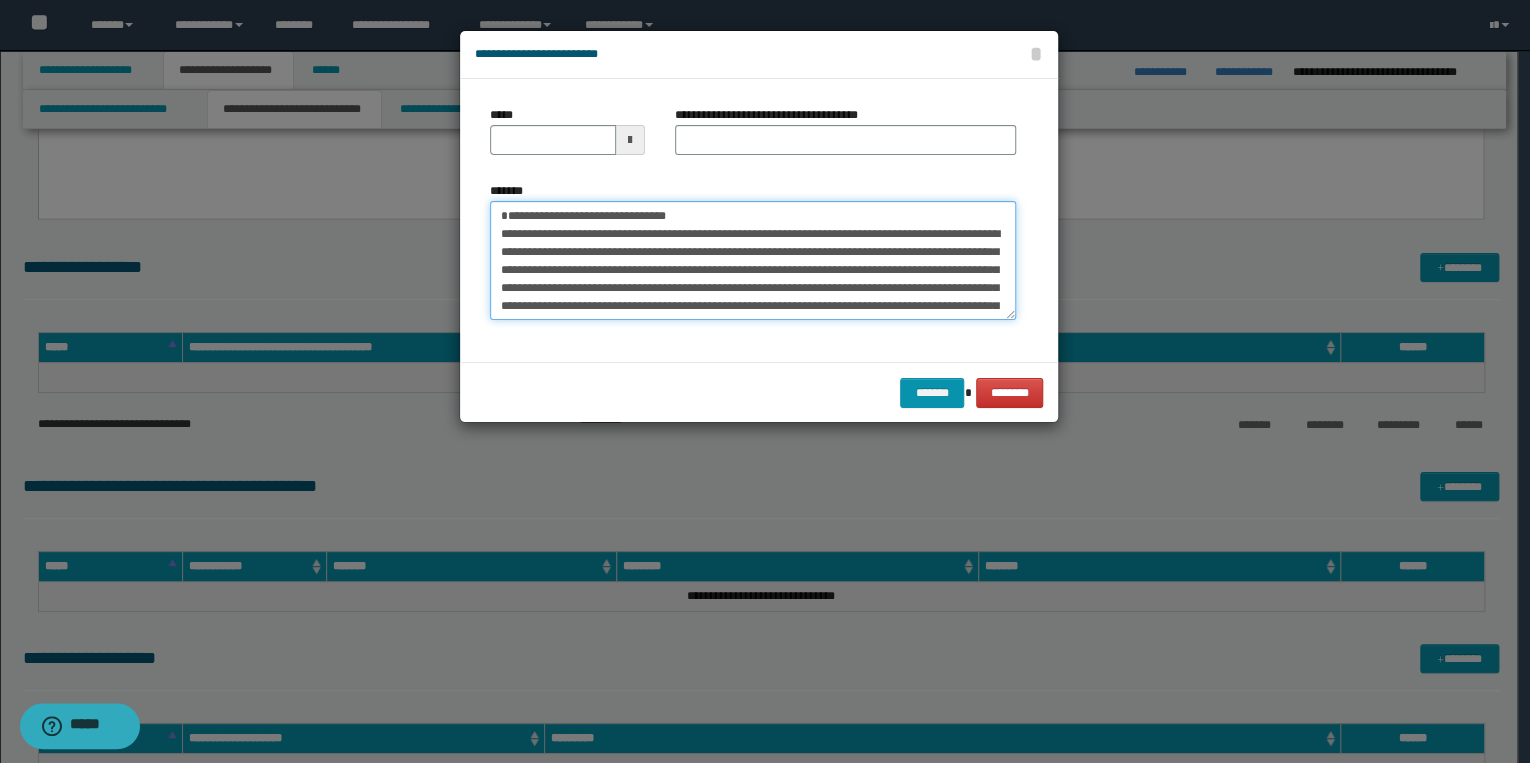 type 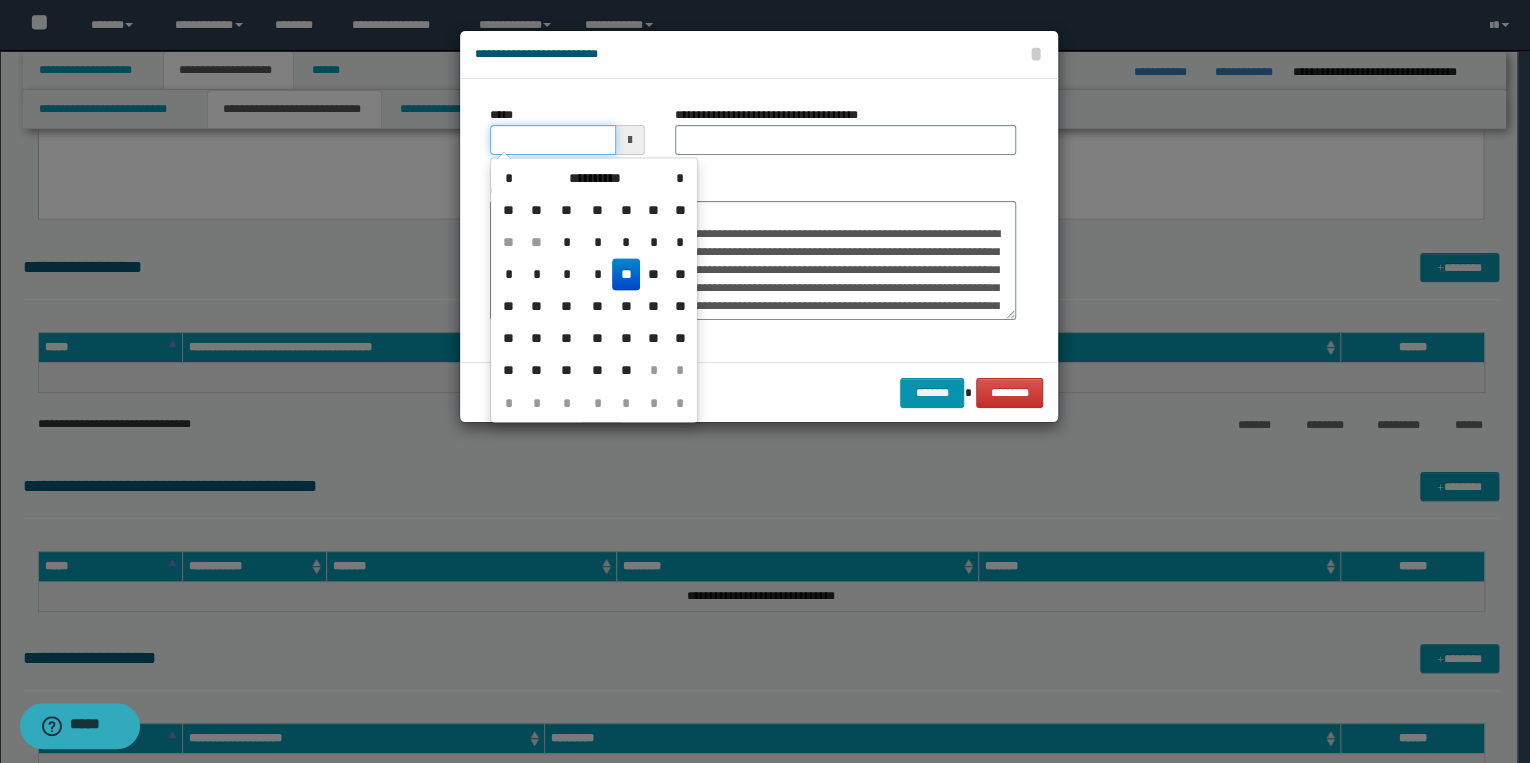 click on "*****" at bounding box center [553, 140] 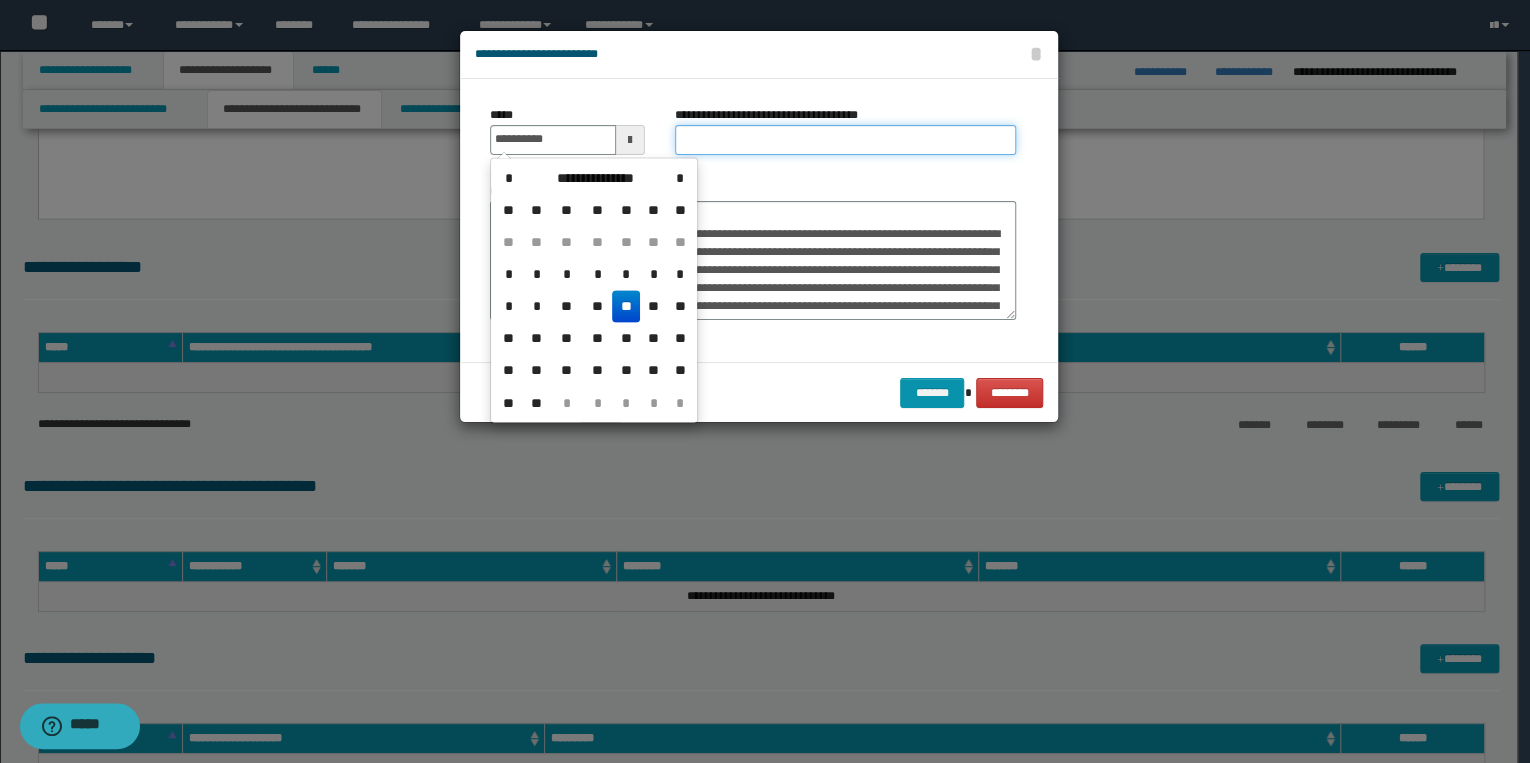 type on "**********" 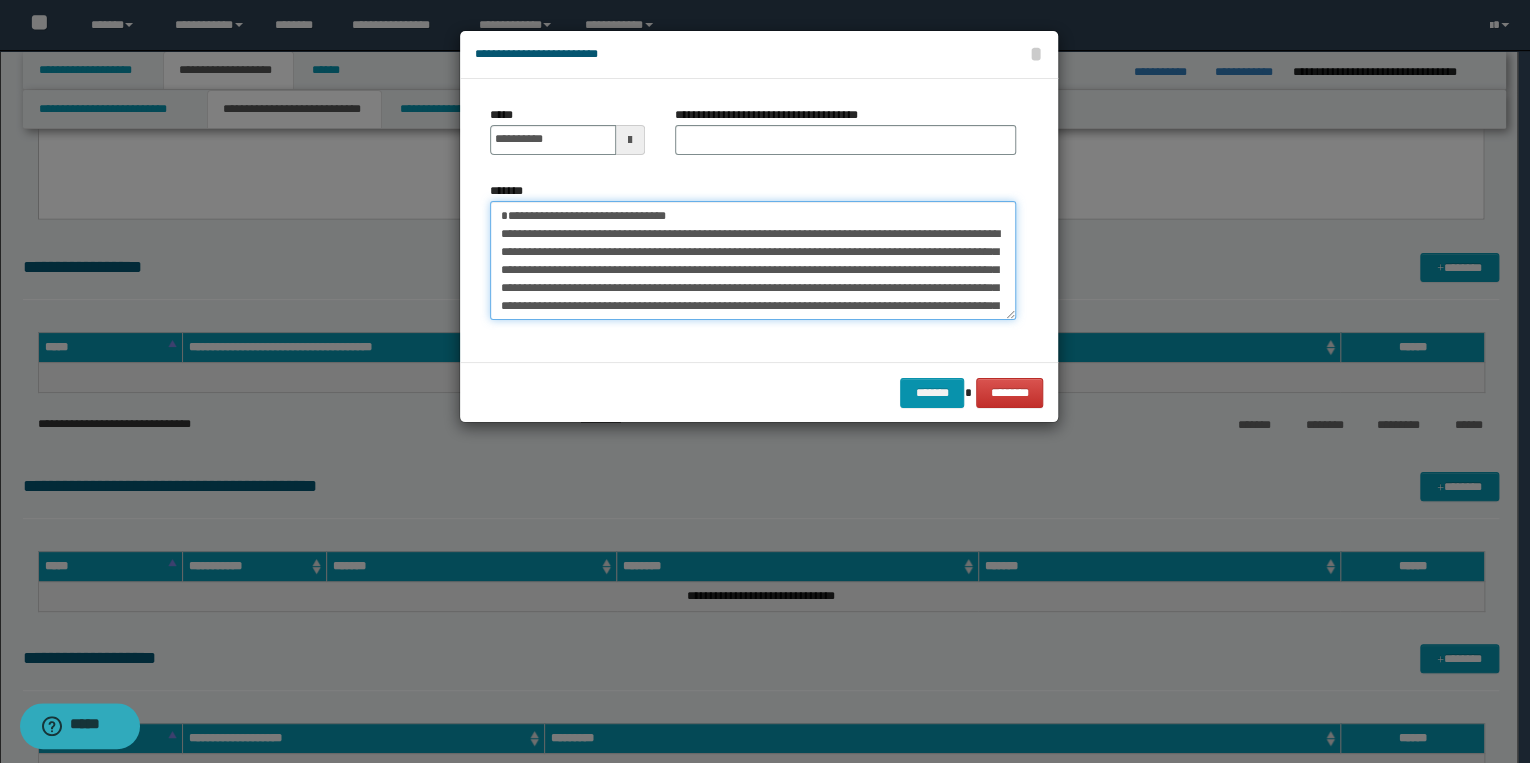 drag, startPoint x: 500, startPoint y: 218, endPoint x: 699, endPoint y: 212, distance: 199.09044 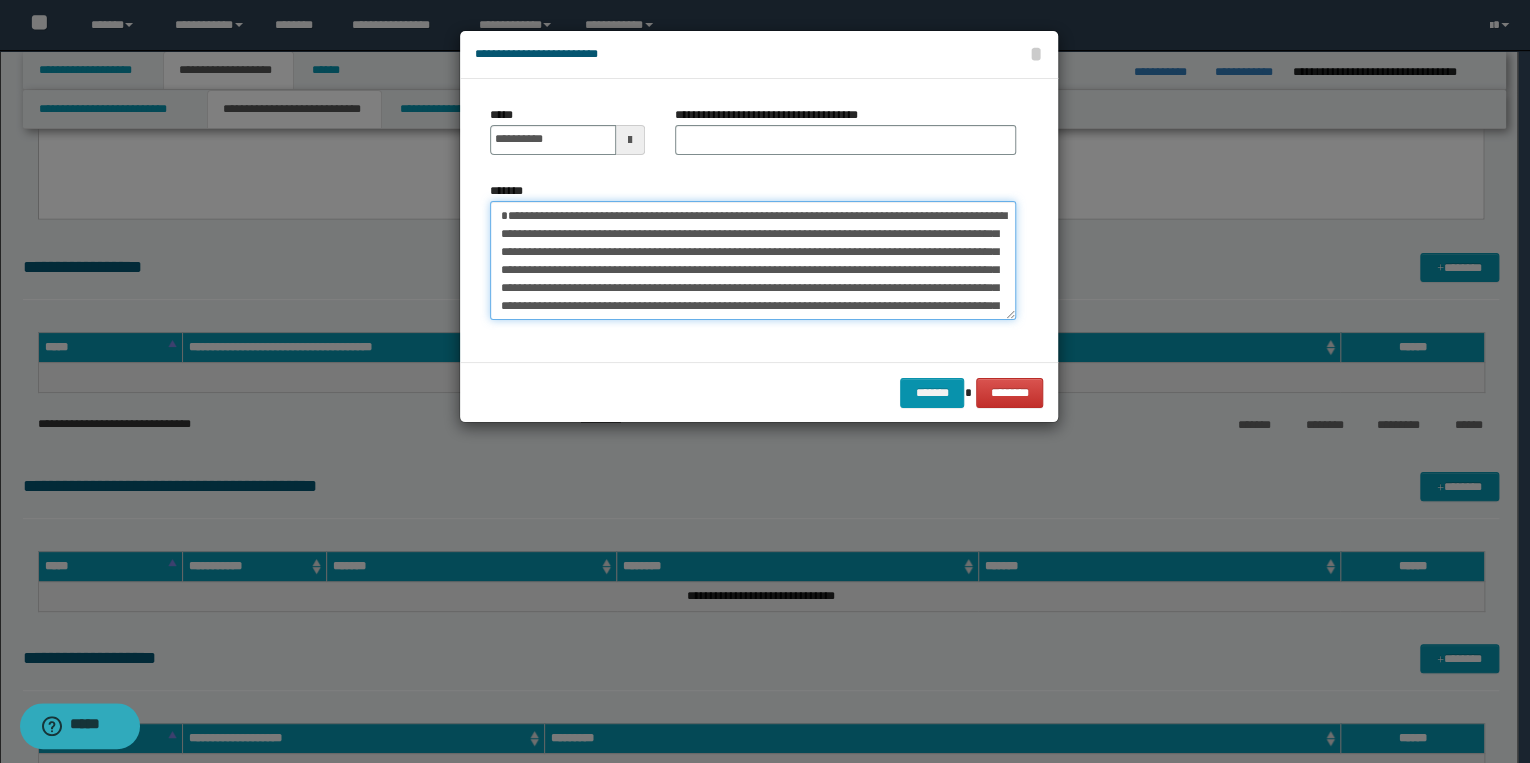type on "**********" 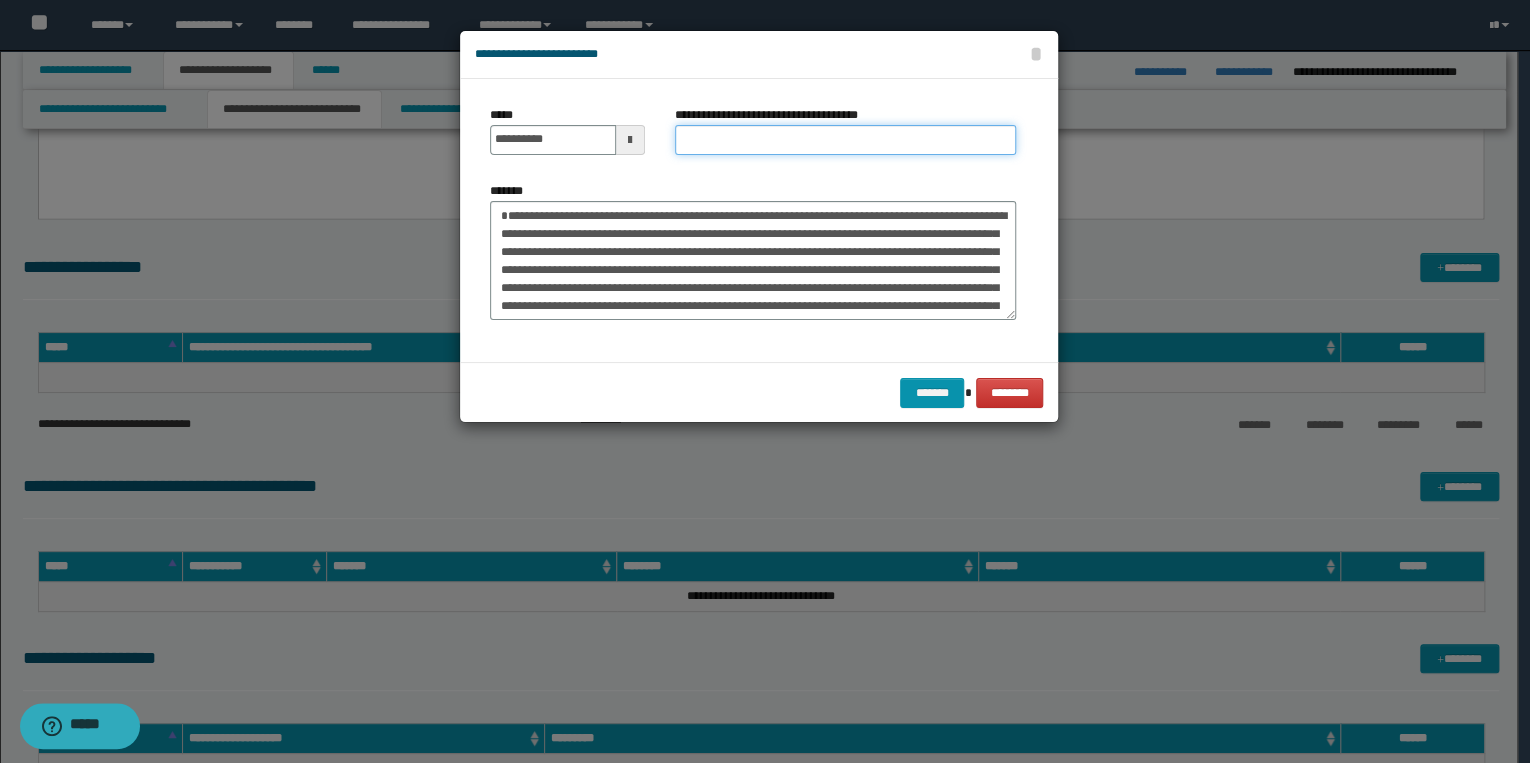 click on "**********" at bounding box center [845, 140] 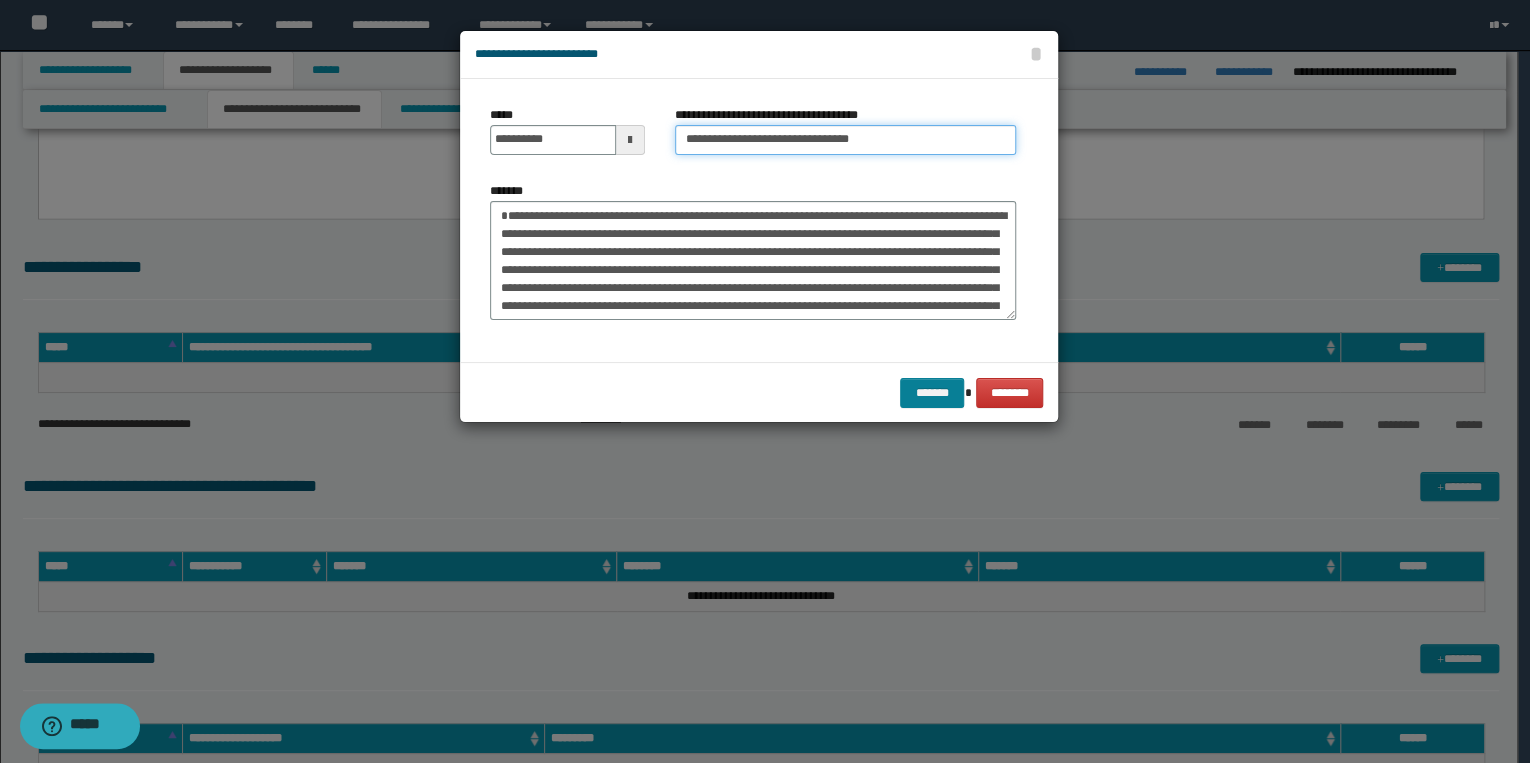 type on "**********" 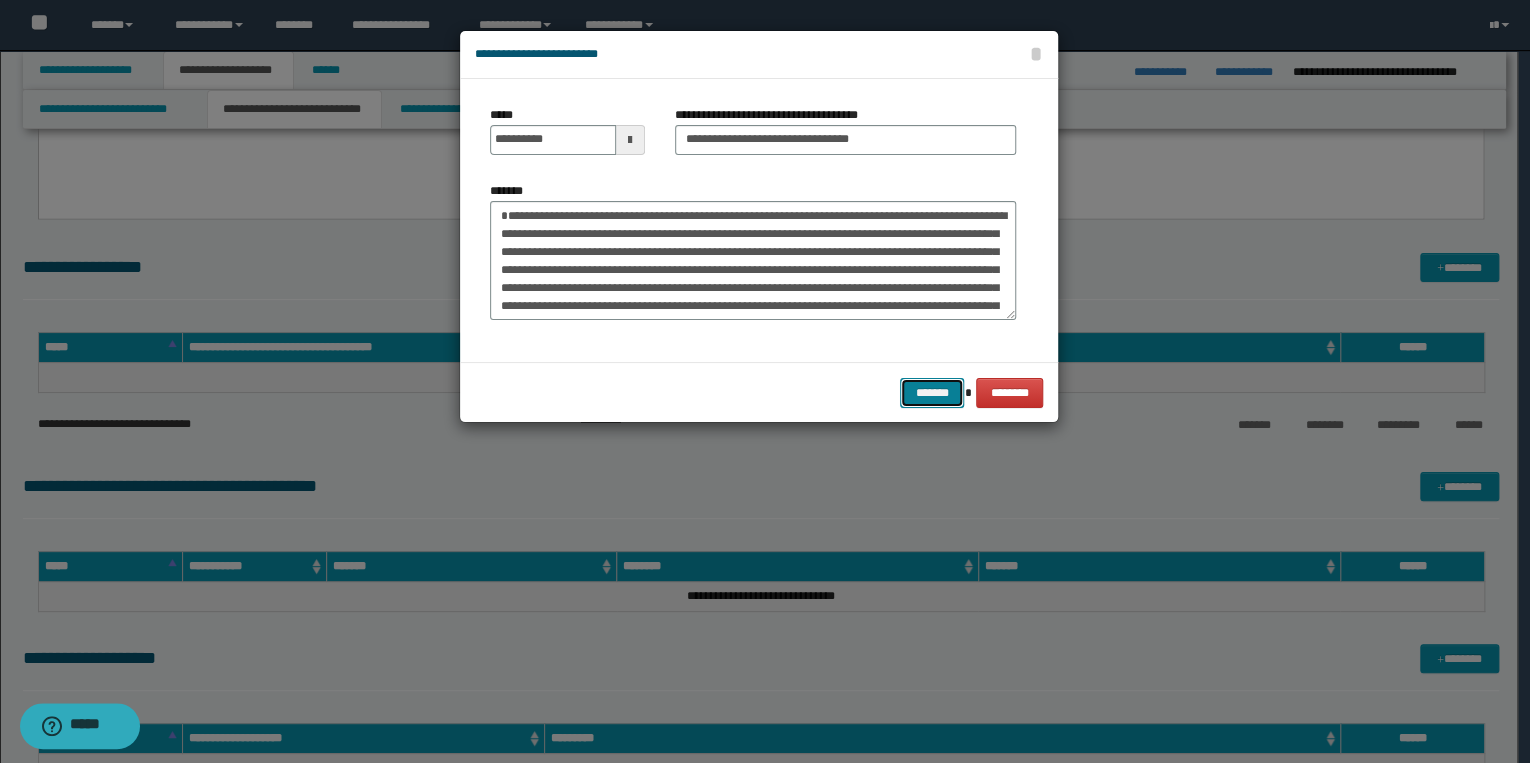 click on "*******" at bounding box center (932, 393) 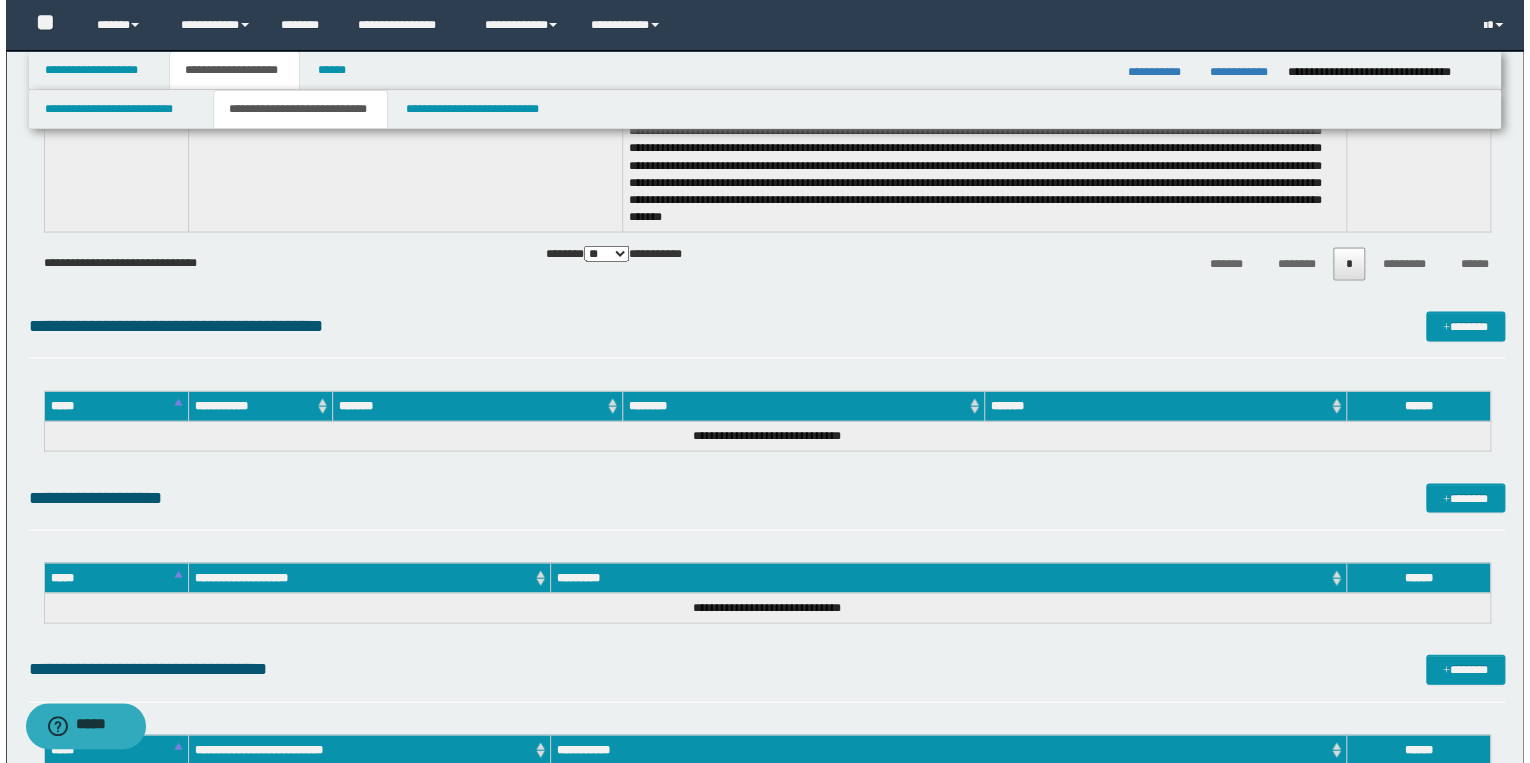 scroll, scrollTop: 1840, scrollLeft: 0, axis: vertical 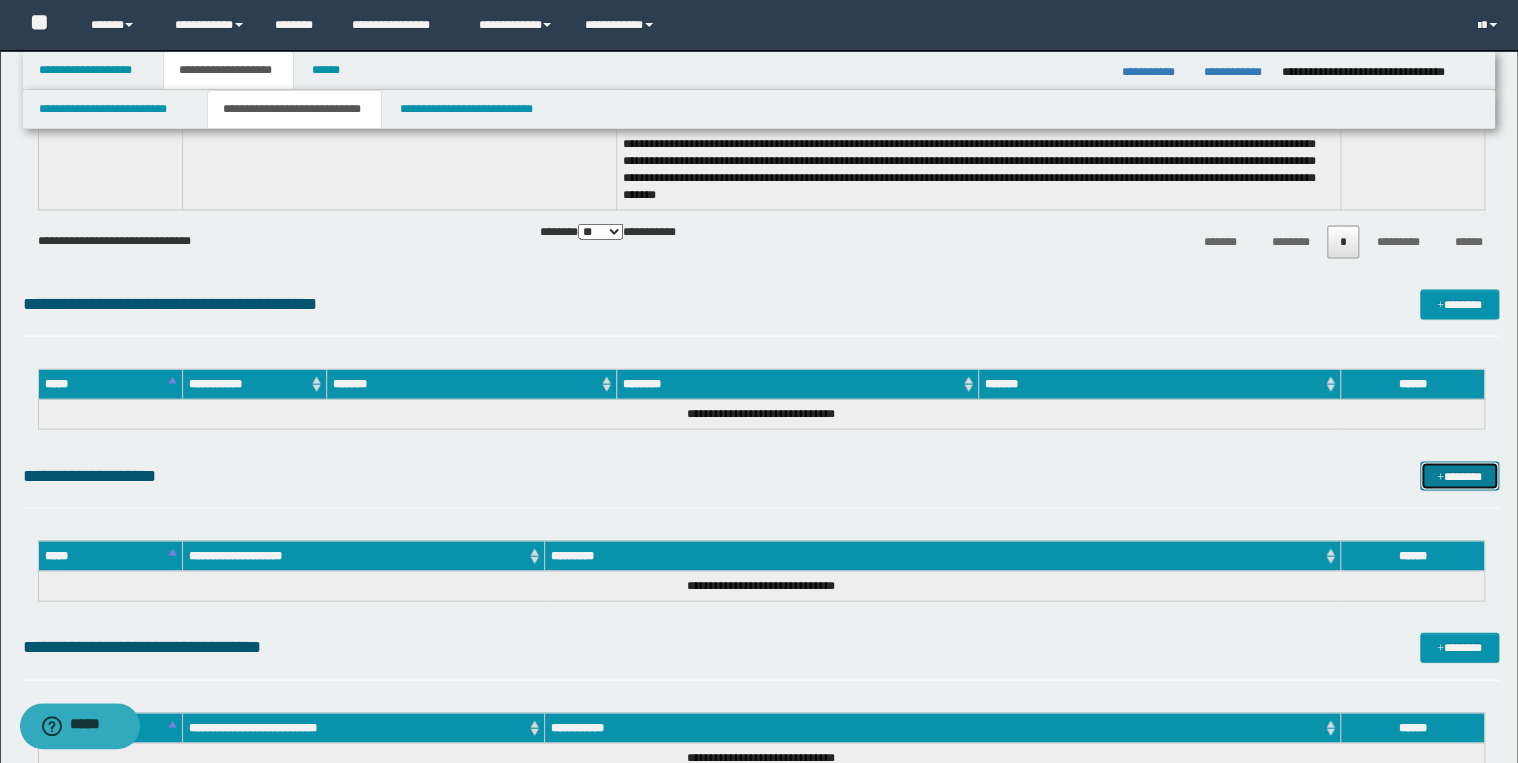 click on "*******" at bounding box center (1459, 476) 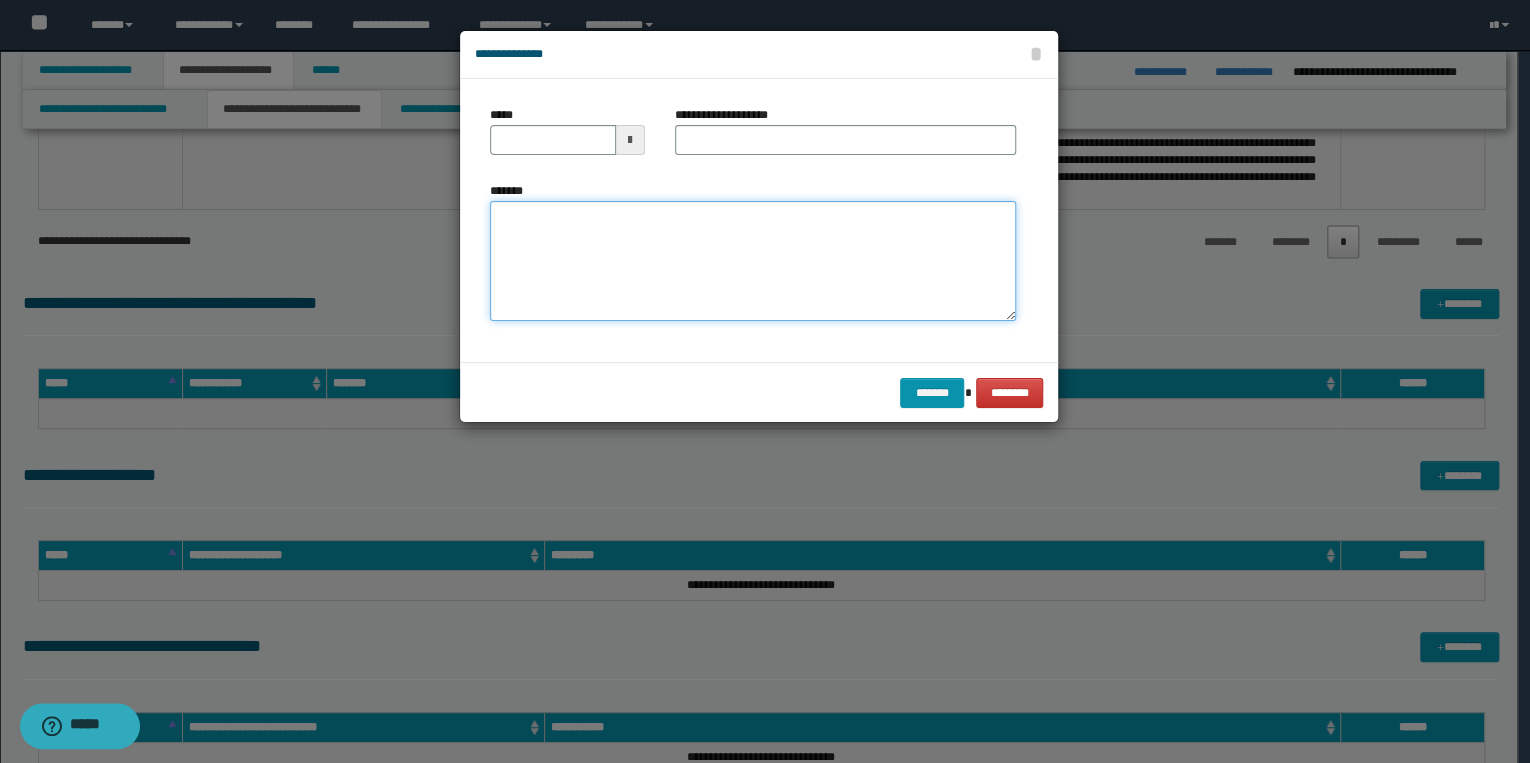 click on "*******" at bounding box center (753, 261) 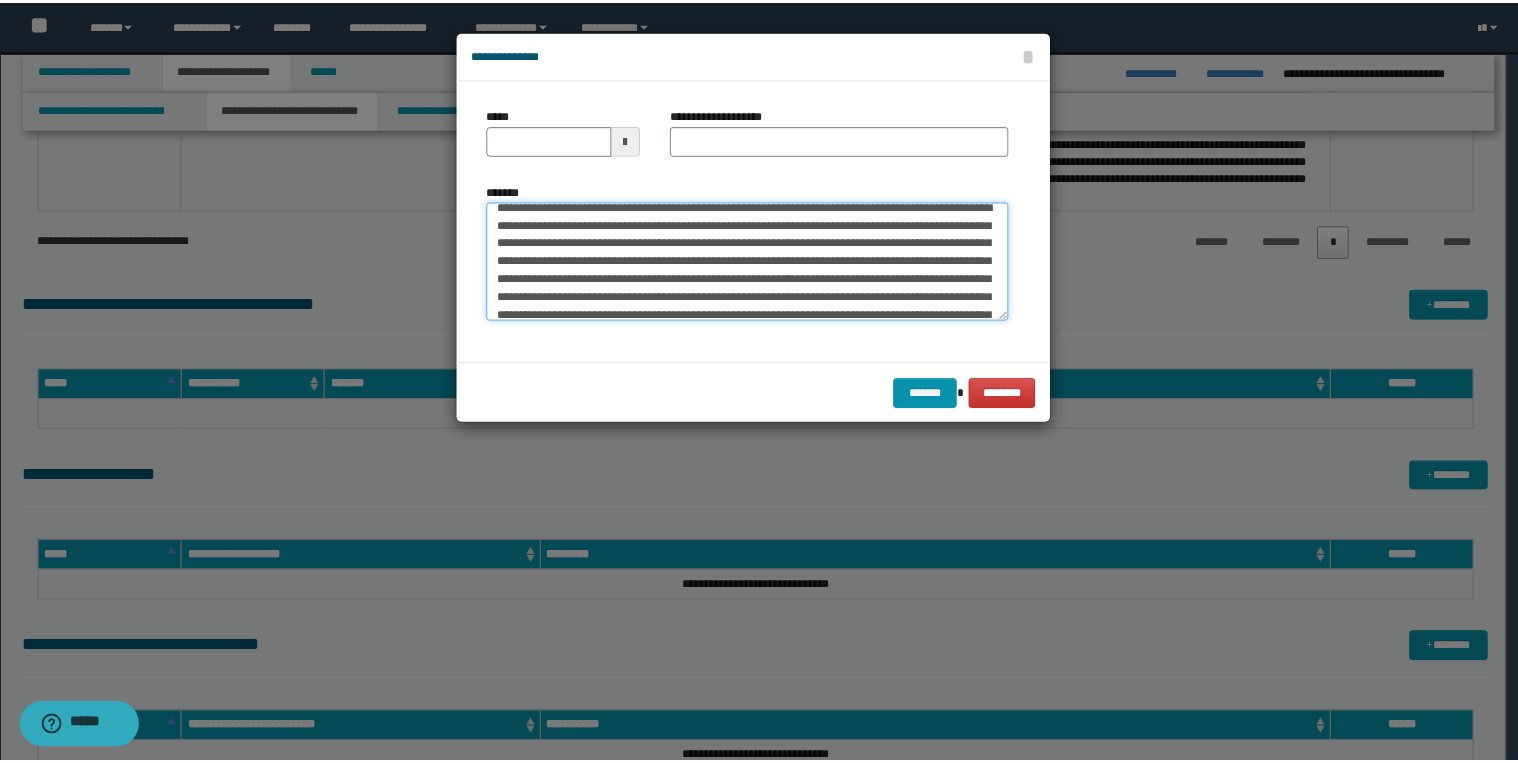 scroll, scrollTop: 0, scrollLeft: 0, axis: both 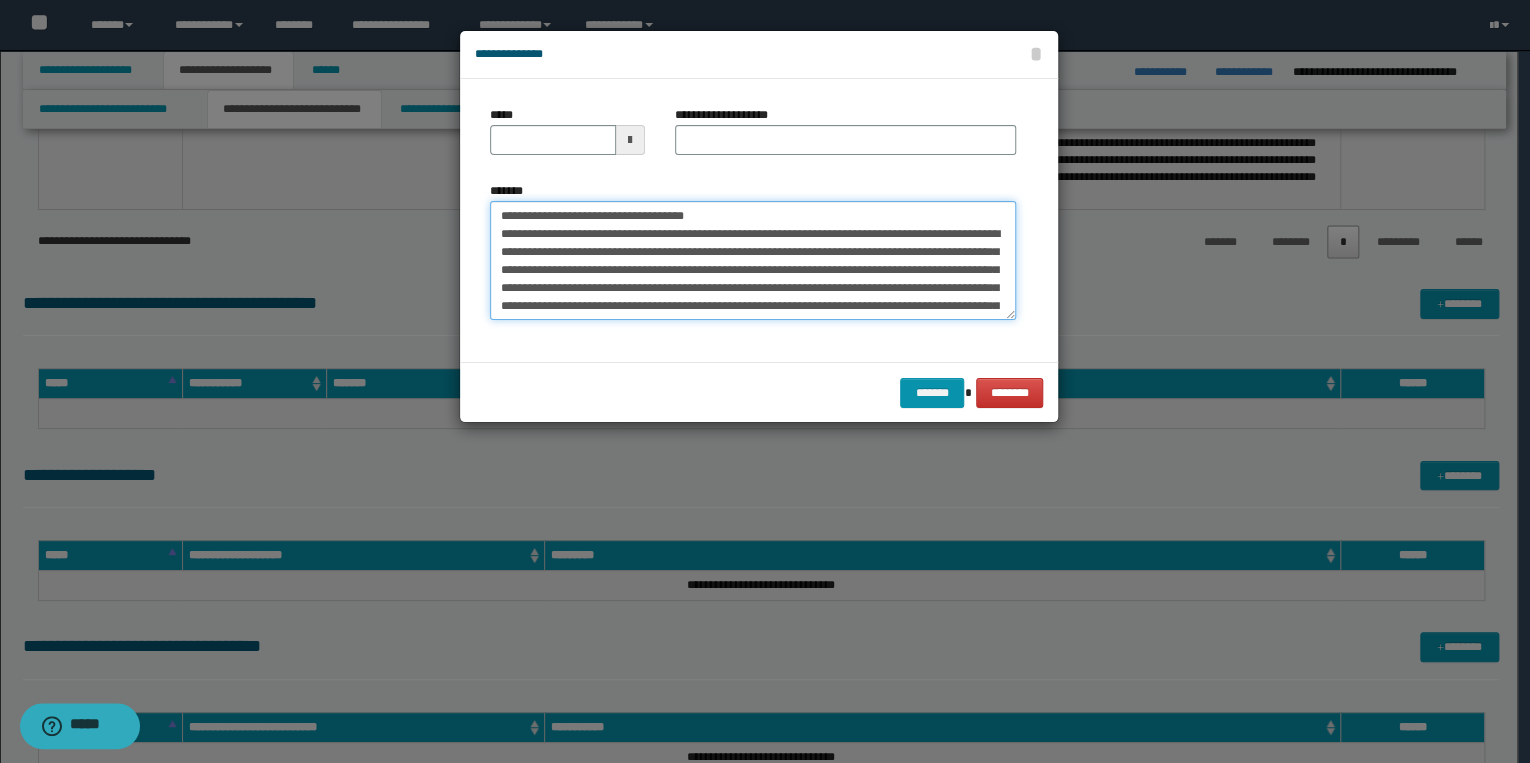 drag, startPoint x: 566, startPoint y: 213, endPoint x: 476, endPoint y: 214, distance: 90.005554 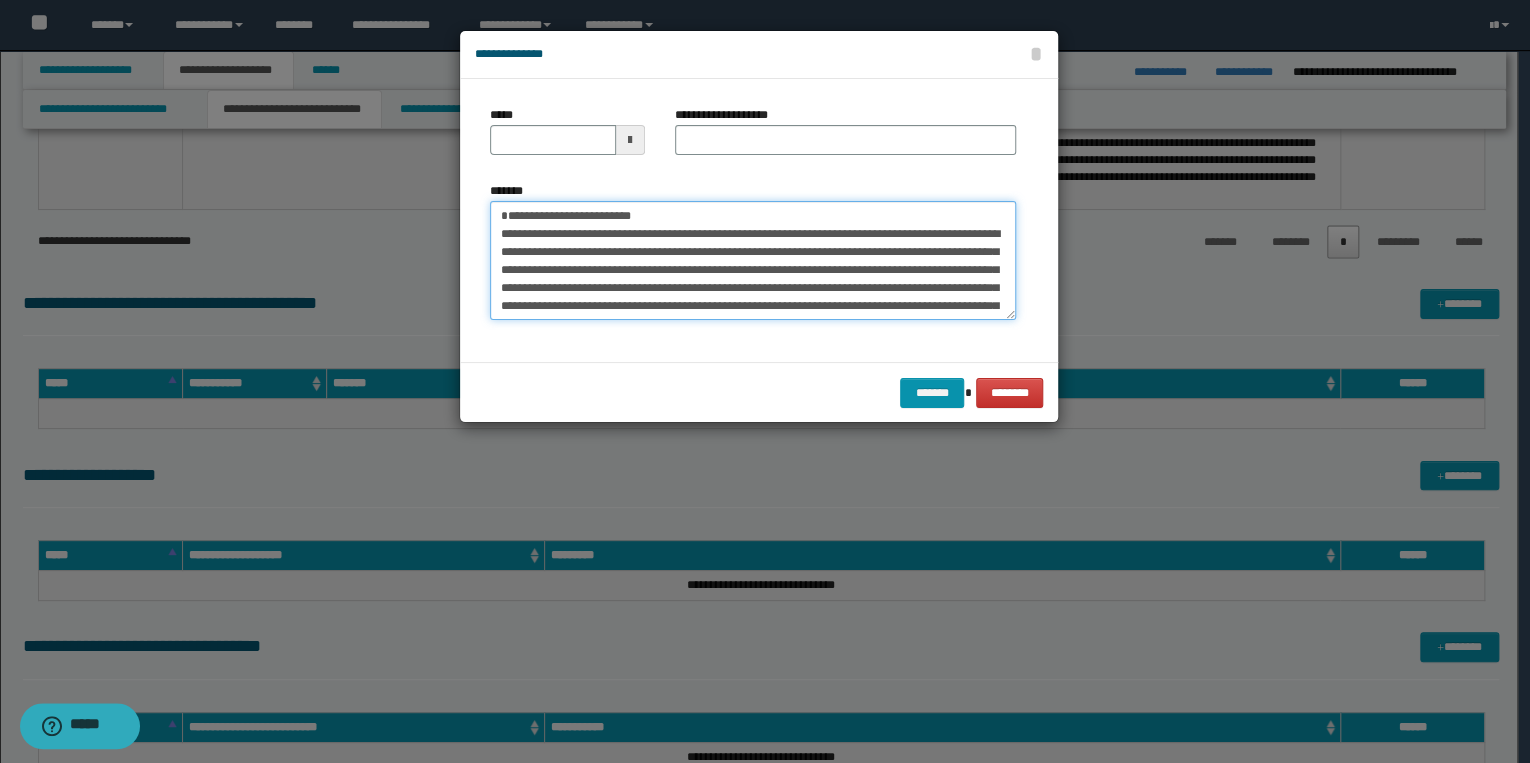 type 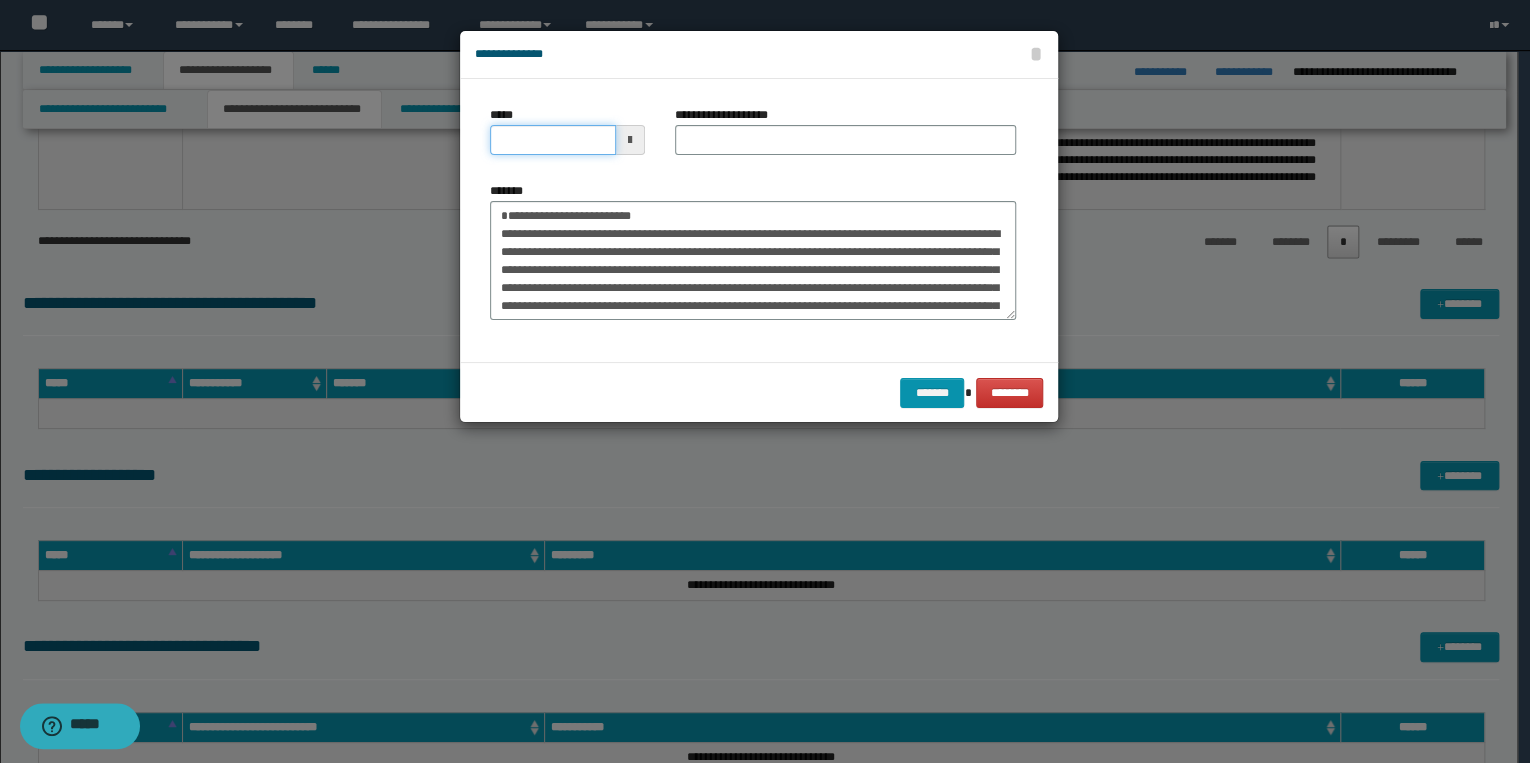 click on "*****" at bounding box center (553, 140) 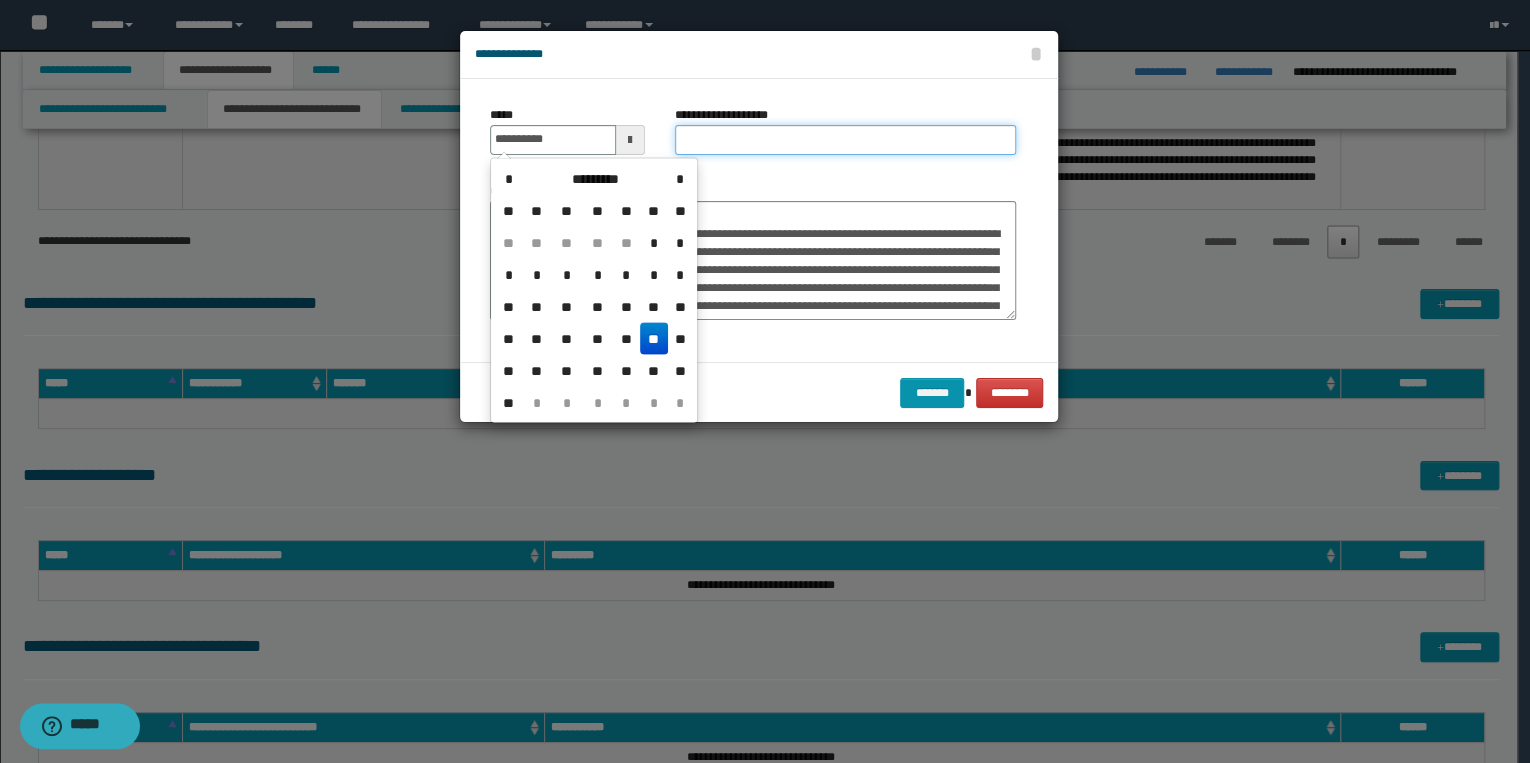 type on "**********" 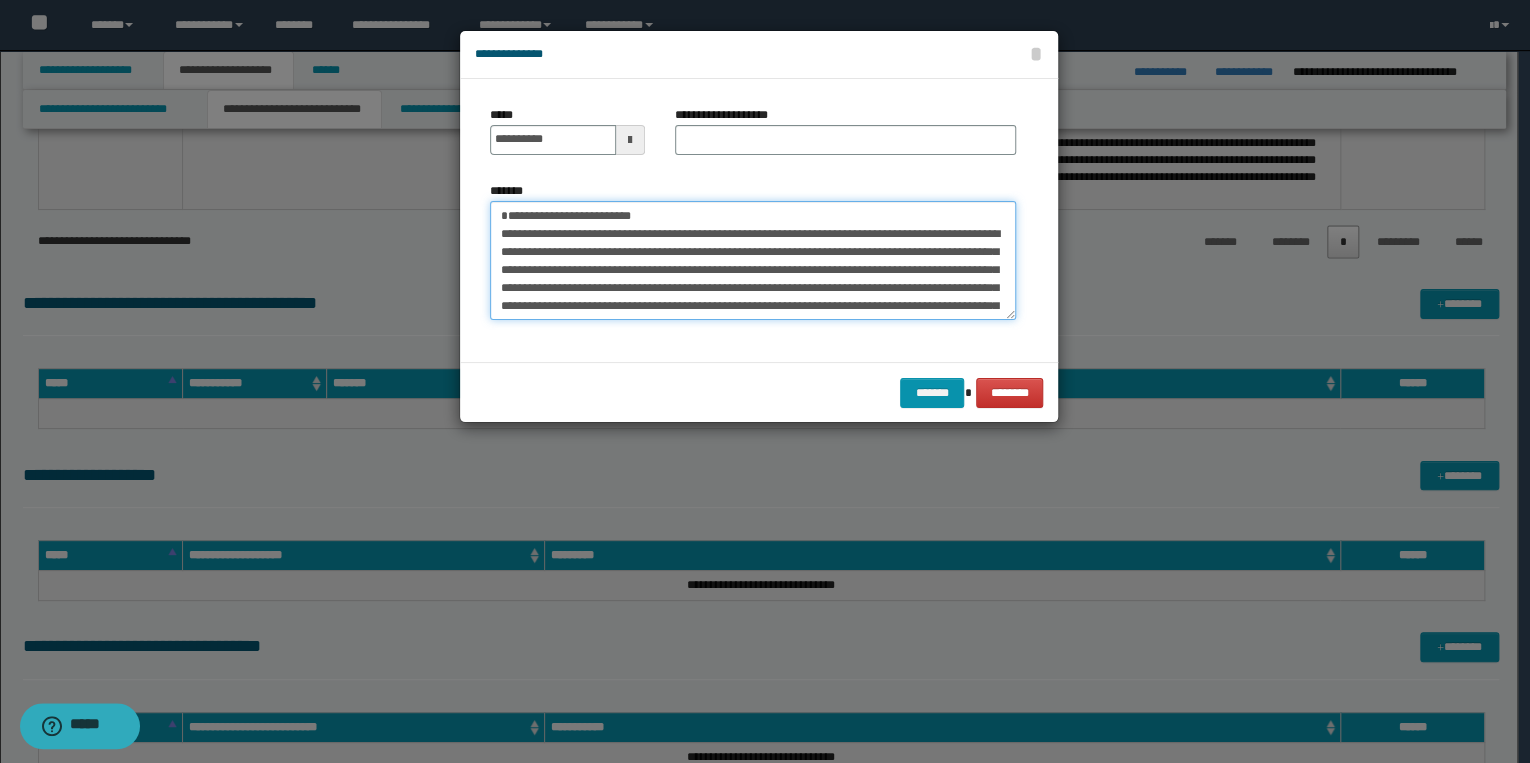drag, startPoint x: 528, startPoint y: 214, endPoint x: 691, endPoint y: 214, distance: 163 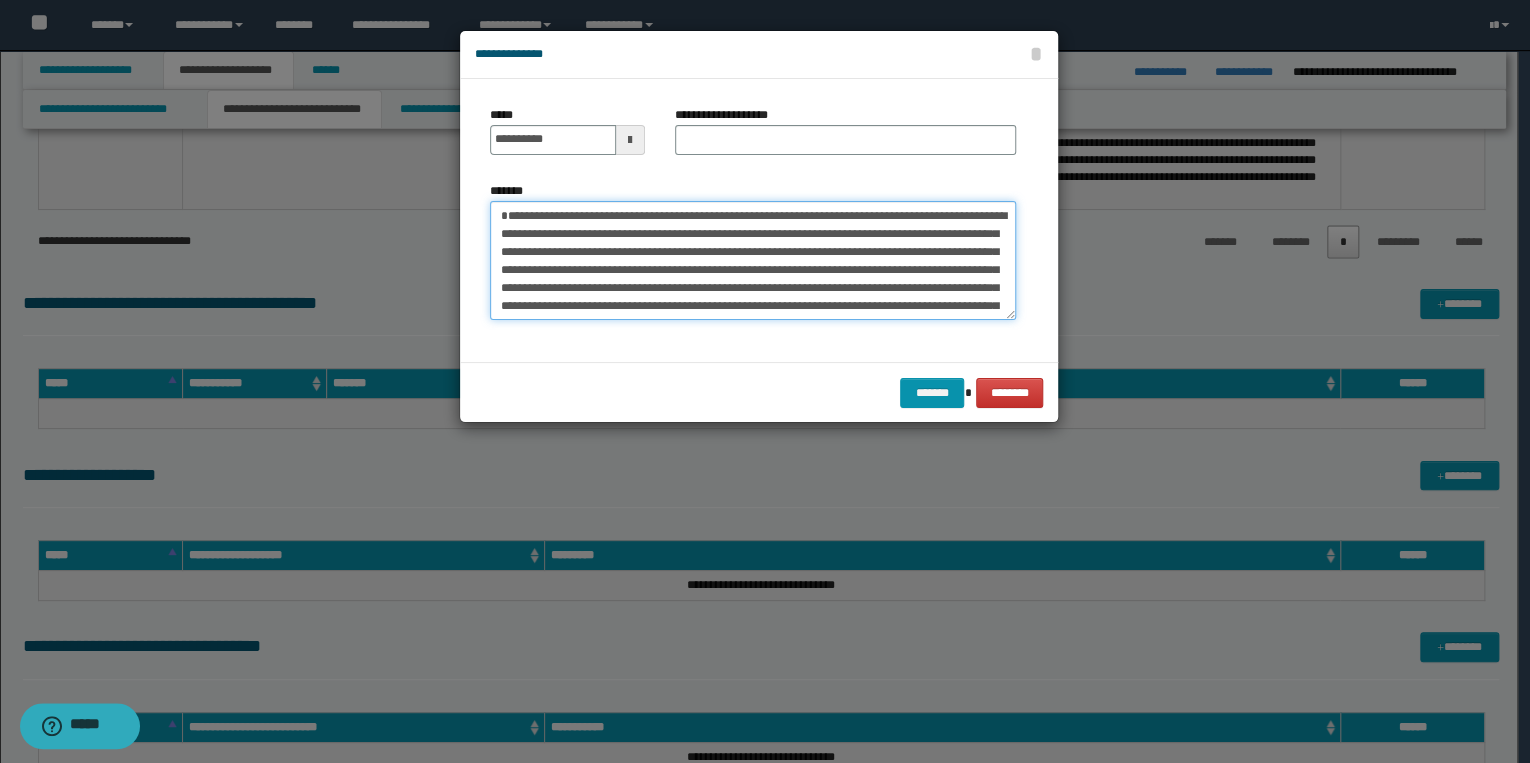 type on "**********" 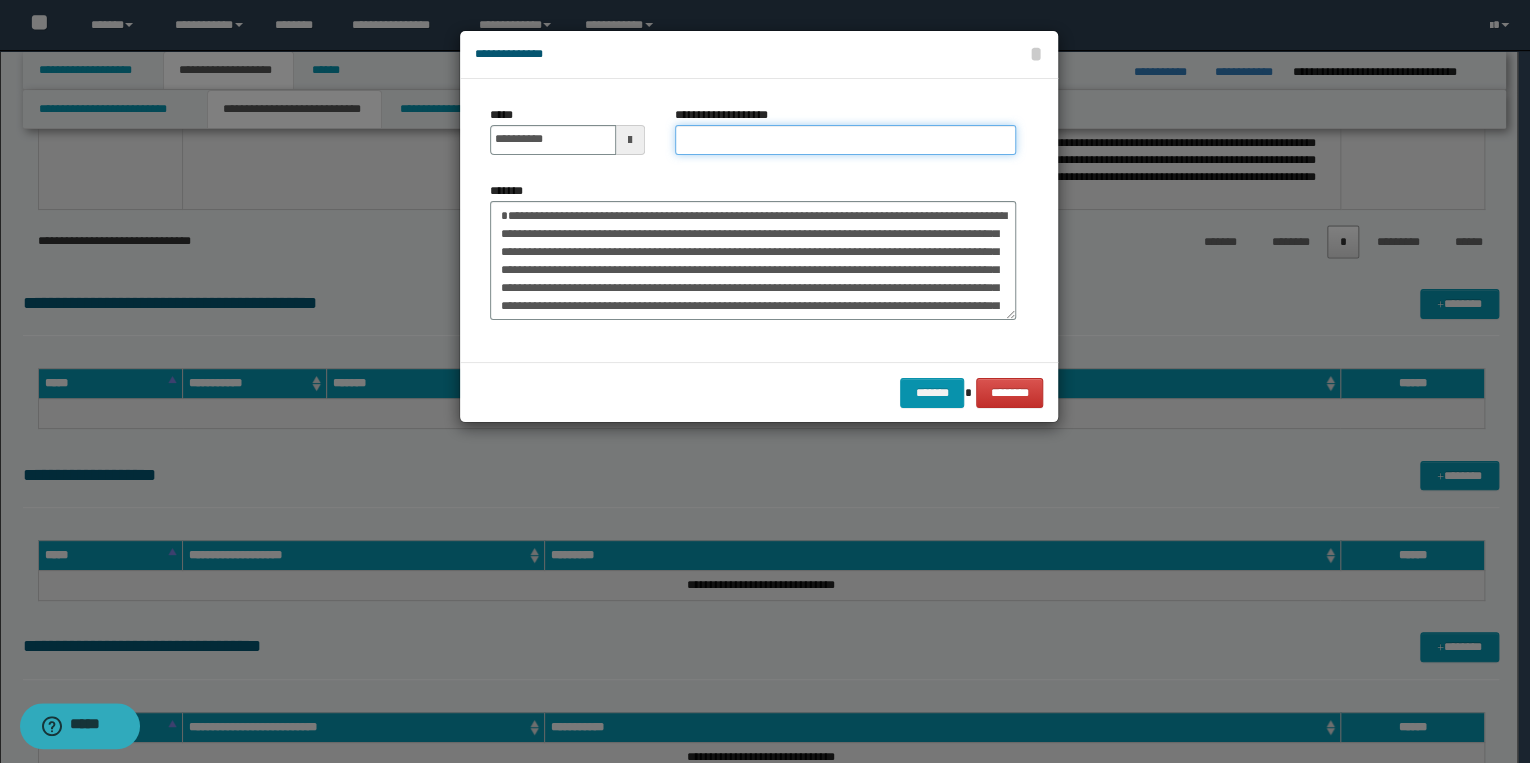 click on "**********" at bounding box center [845, 140] 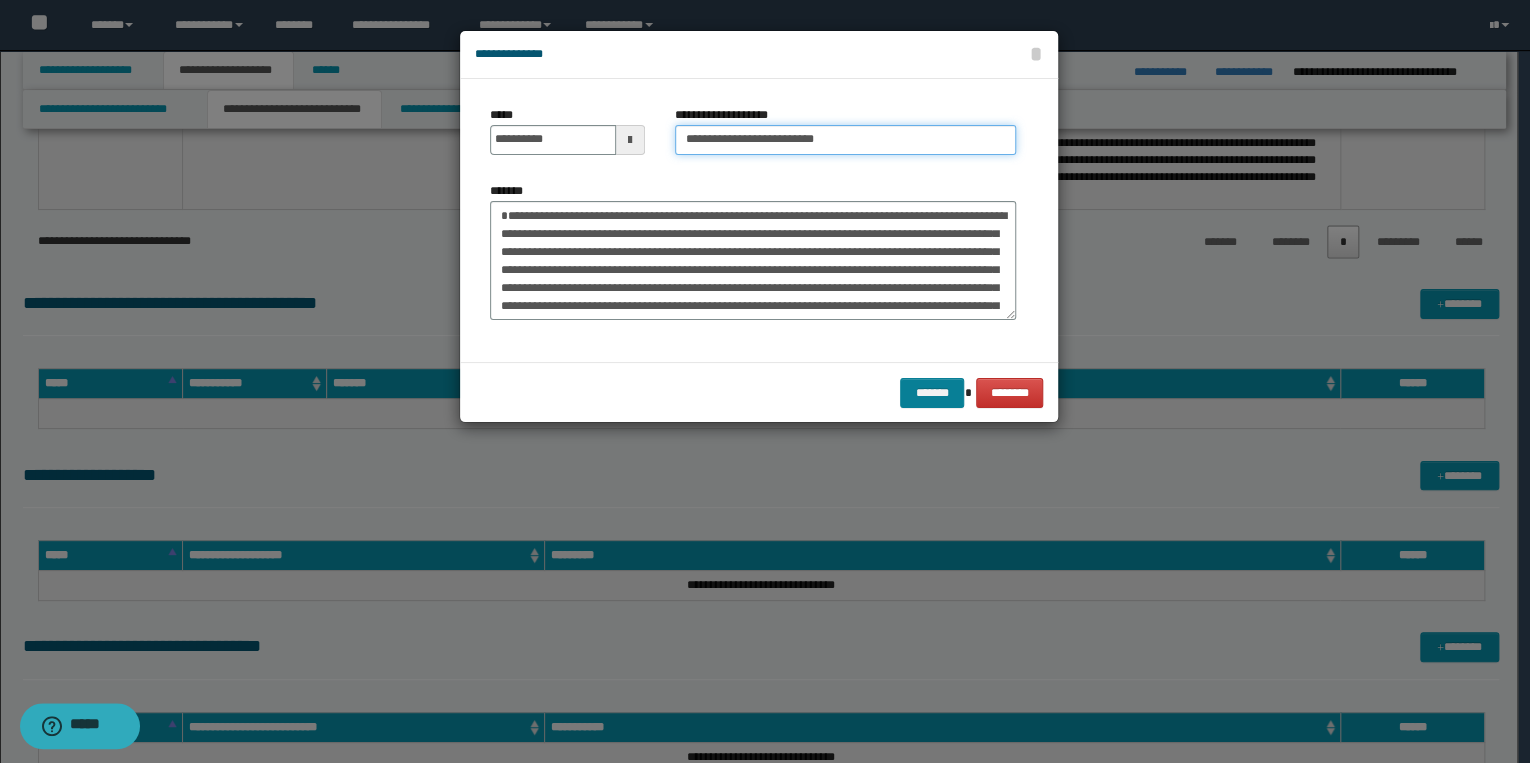type on "**********" 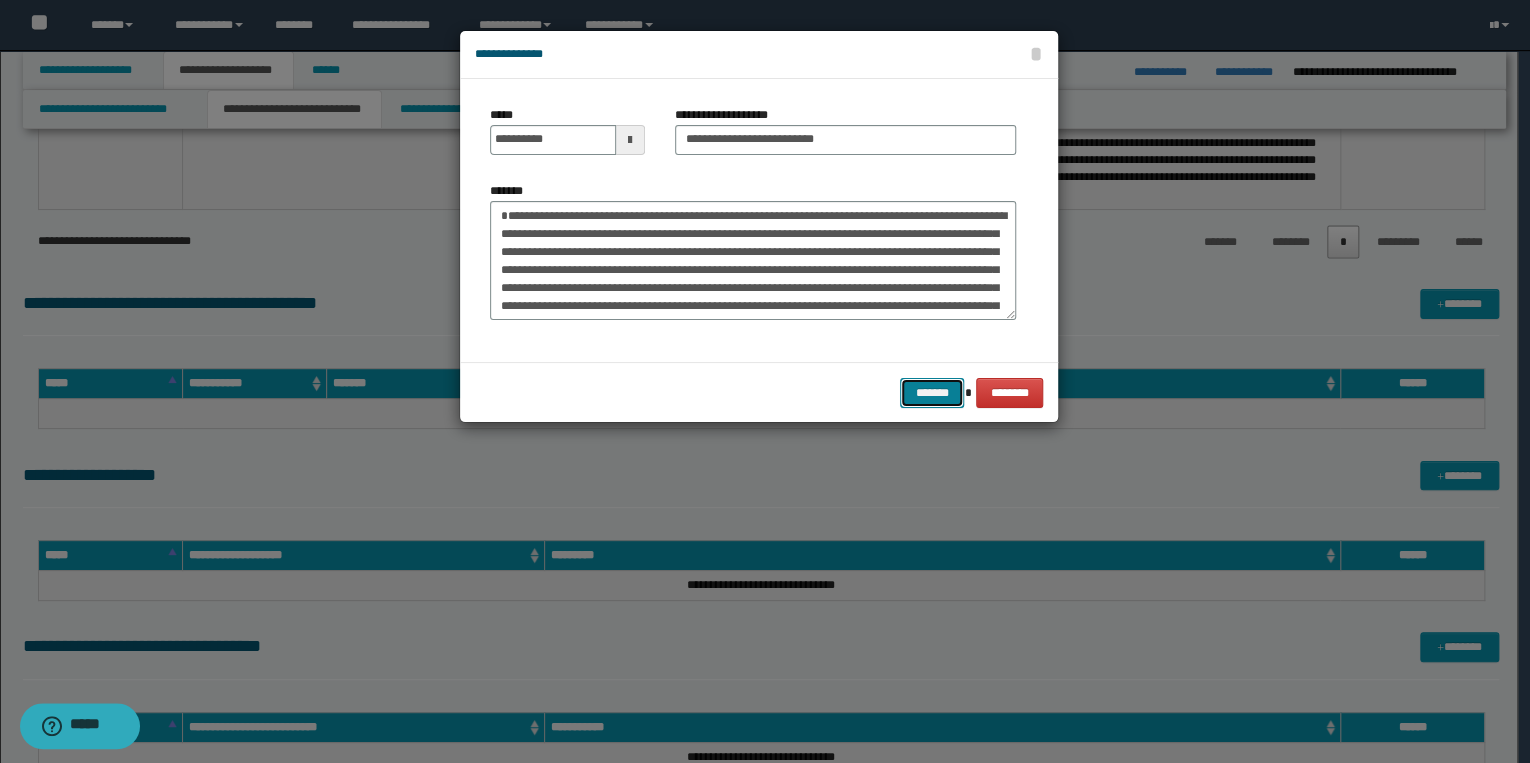 click on "*******" at bounding box center (932, 393) 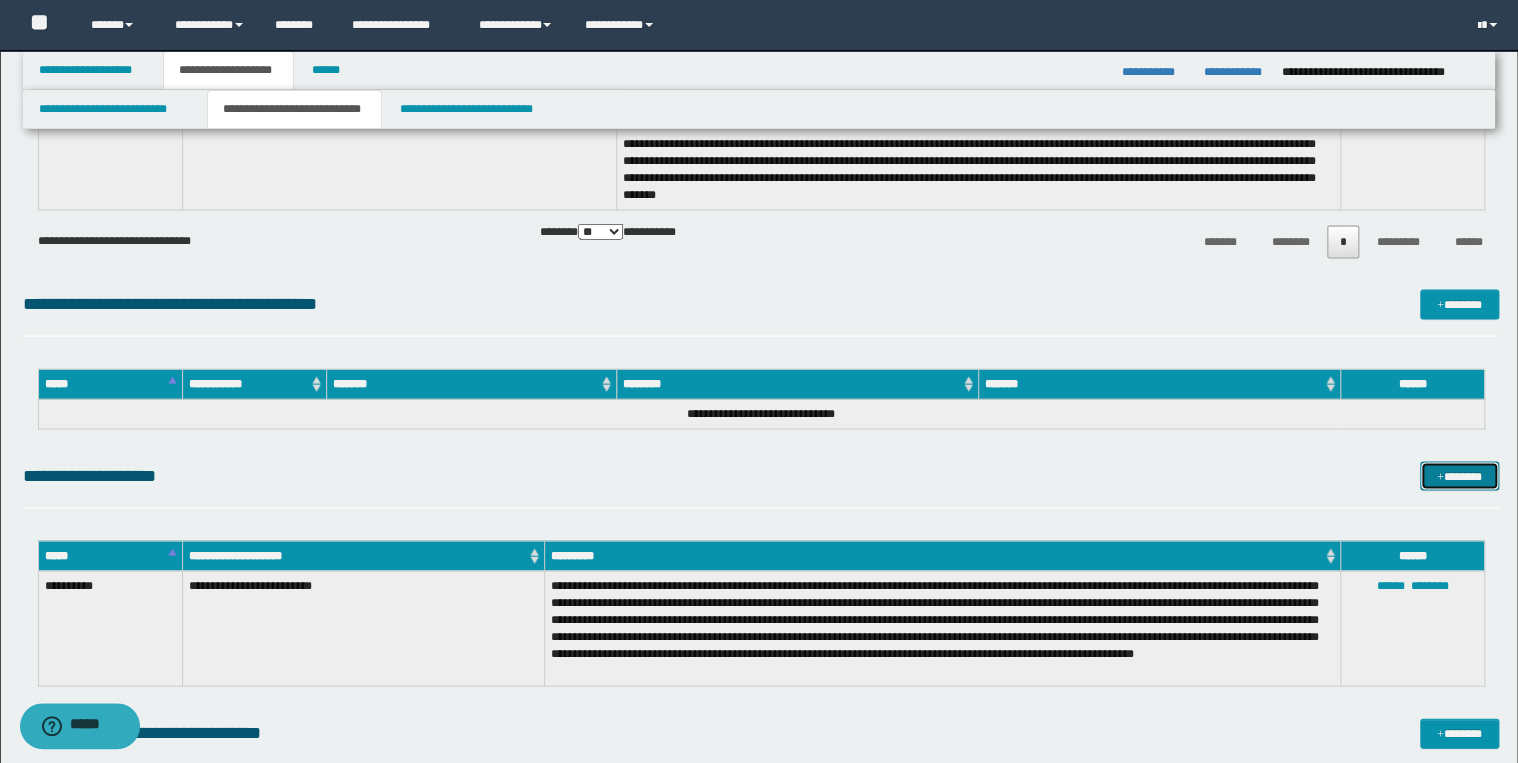 drag, startPoint x: 1457, startPoint y: 478, endPoint x: 1441, endPoint y: 478, distance: 16 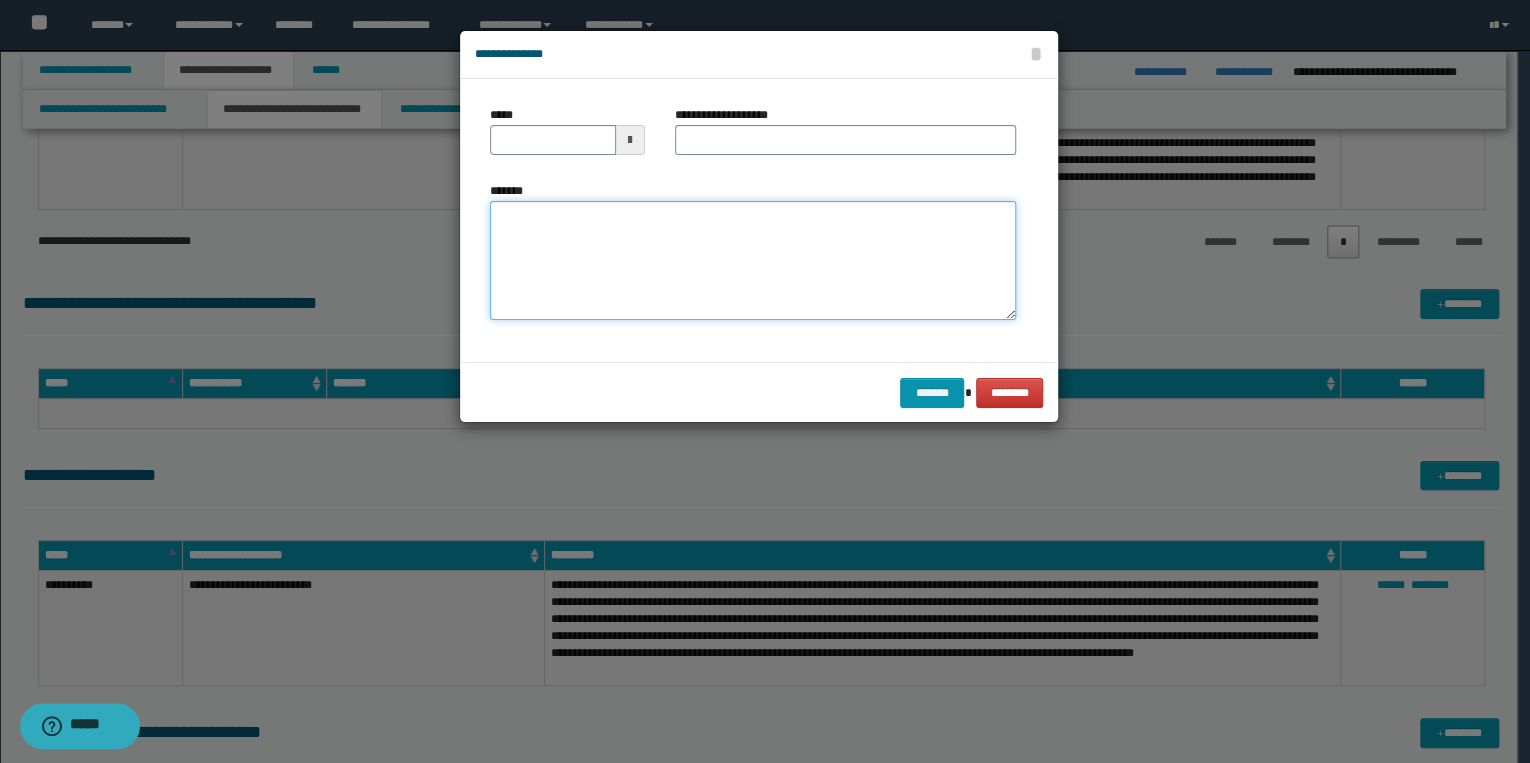 click on "*******" at bounding box center (753, 261) 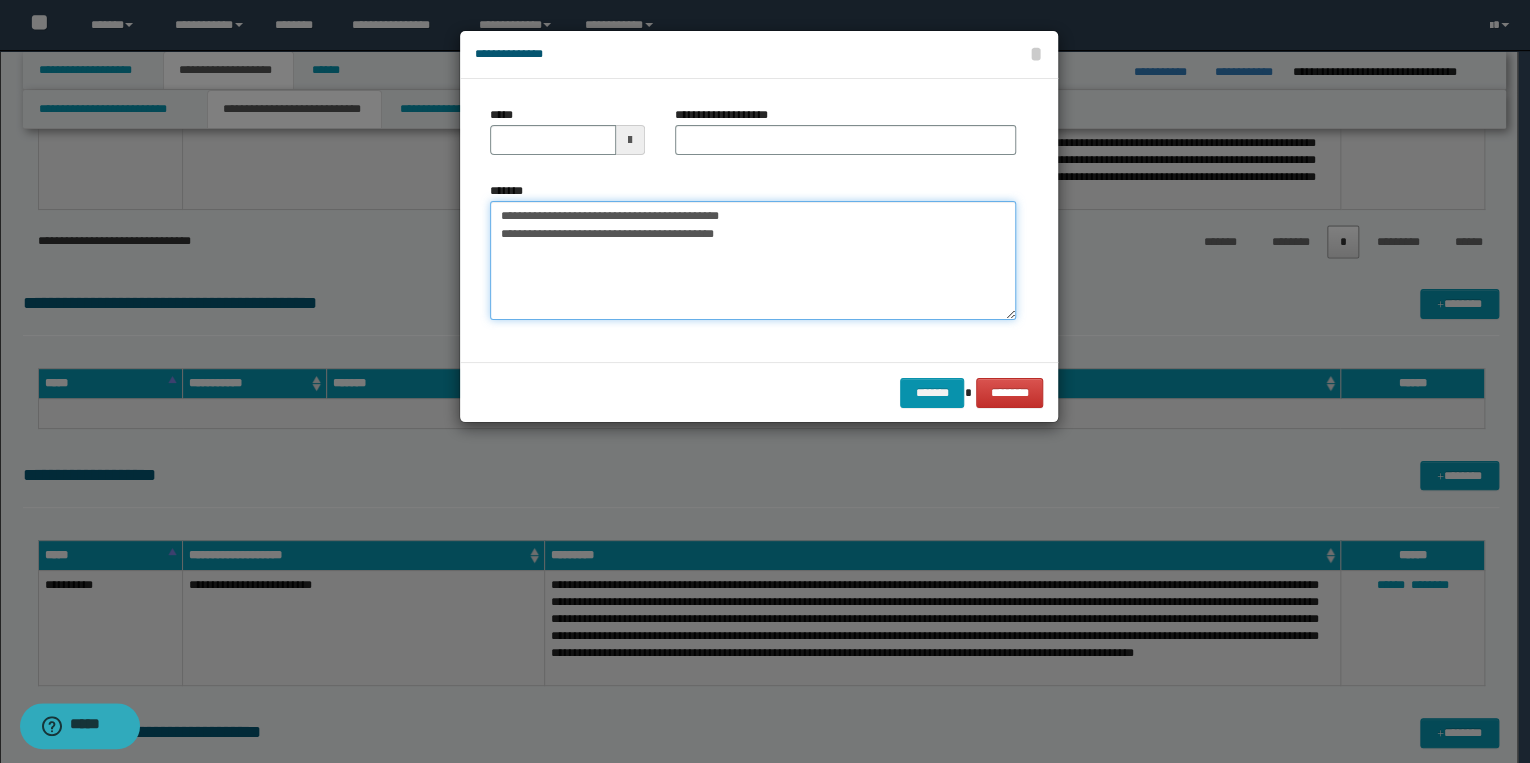 drag, startPoint x: 563, startPoint y: 215, endPoint x: 485, endPoint y: 208, distance: 78.31347 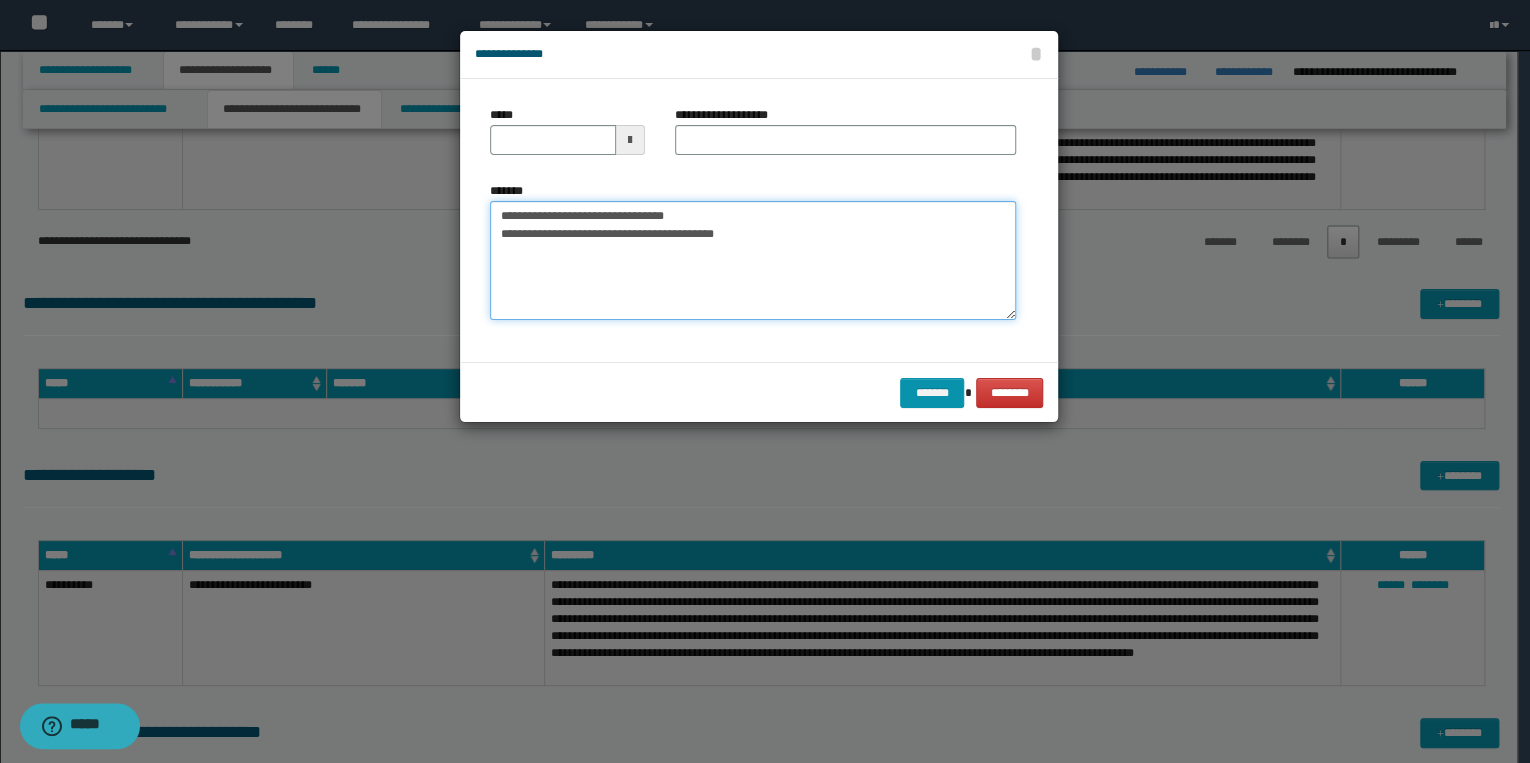 type 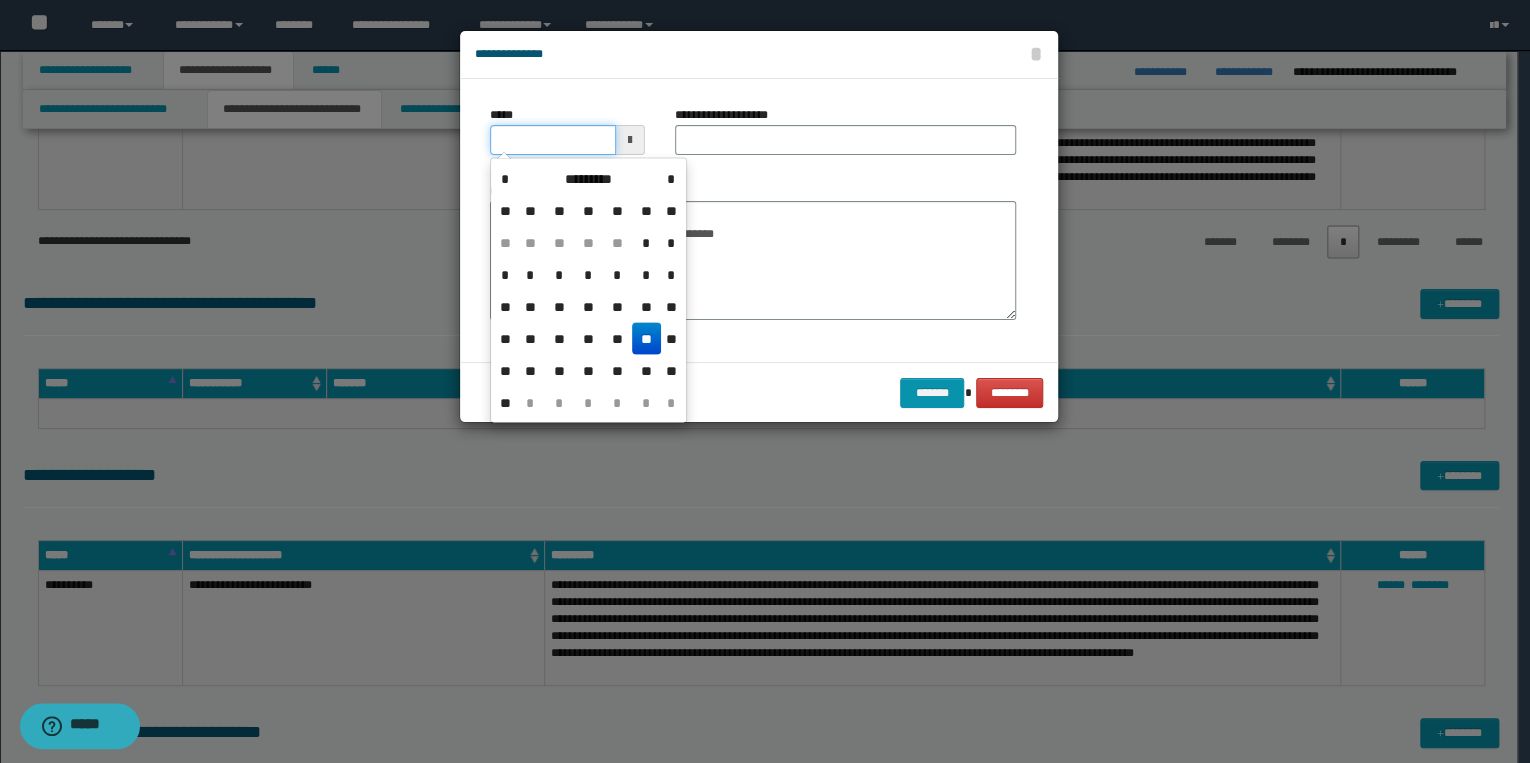click on "*****" at bounding box center (553, 140) 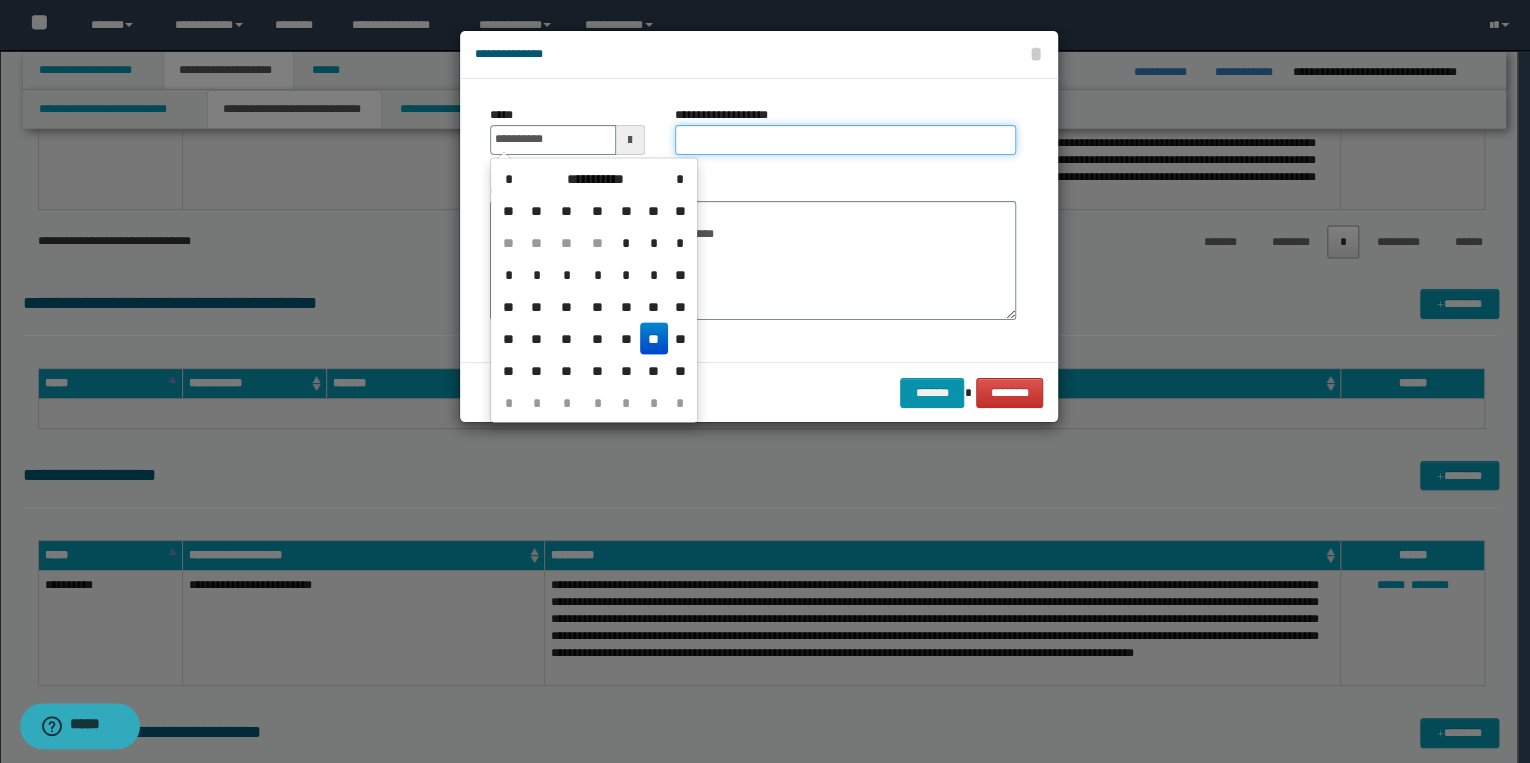 type on "**********" 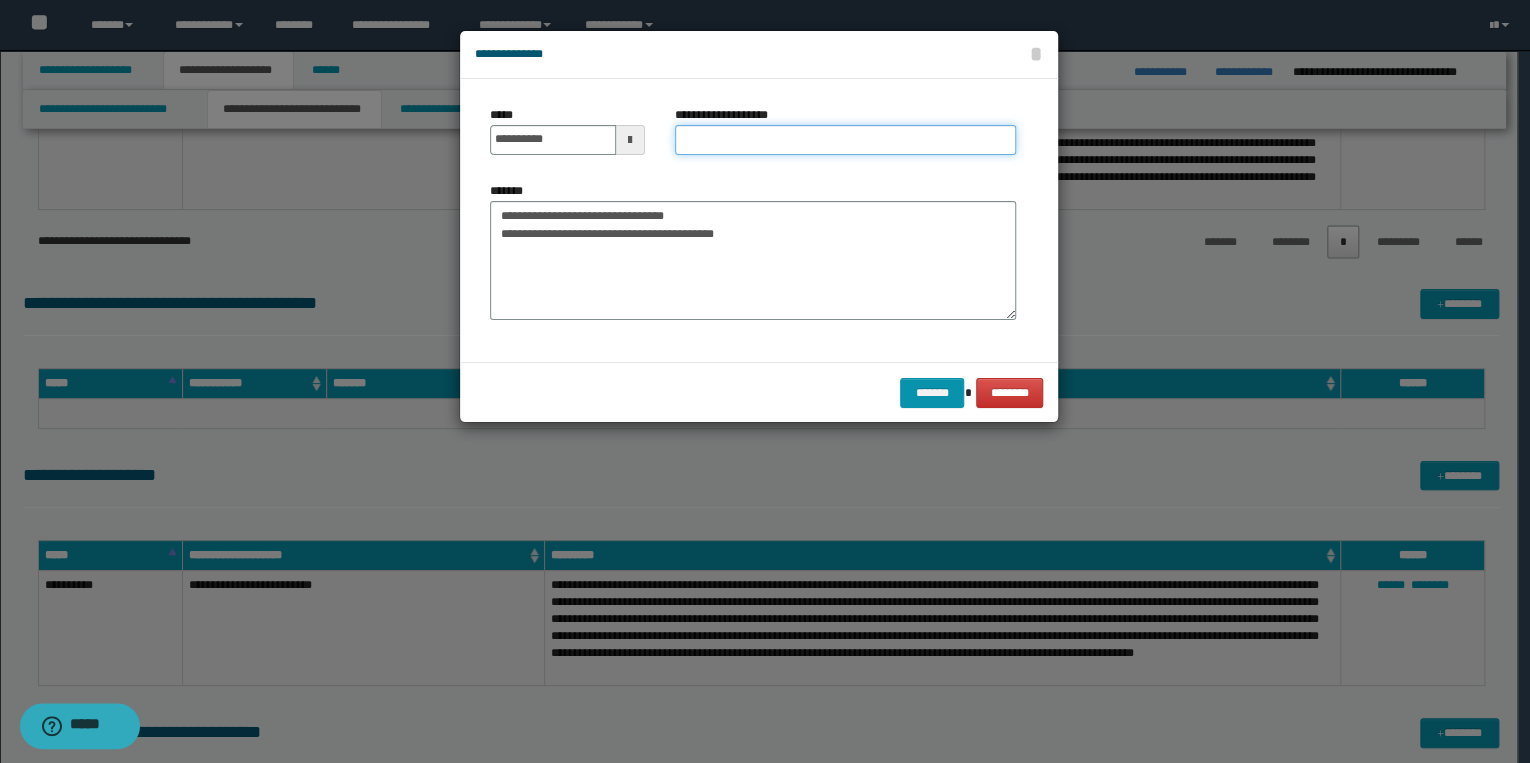 click on "**********" at bounding box center (845, 140) 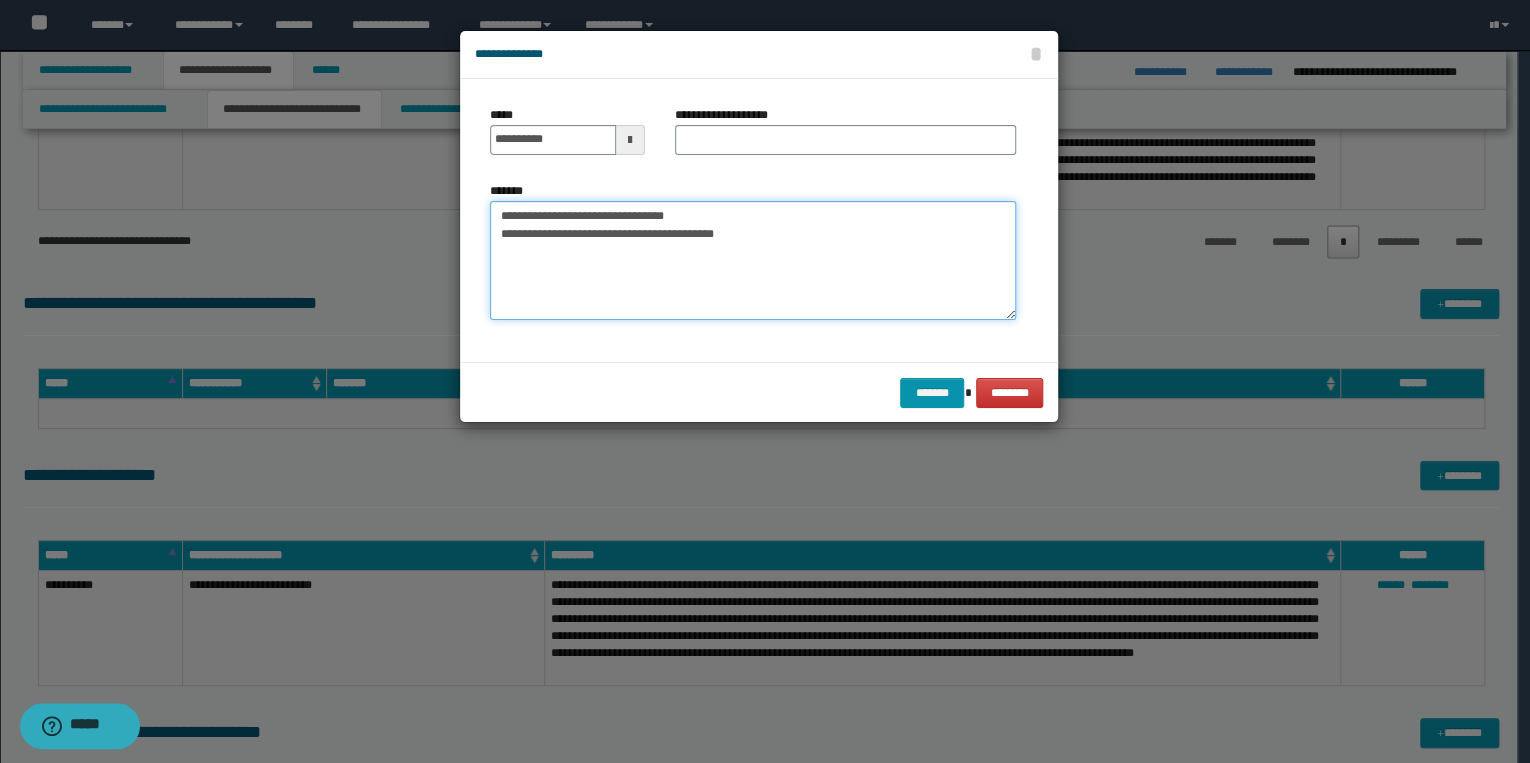 drag, startPoint x: 496, startPoint y: 216, endPoint x: 717, endPoint y: 216, distance: 221 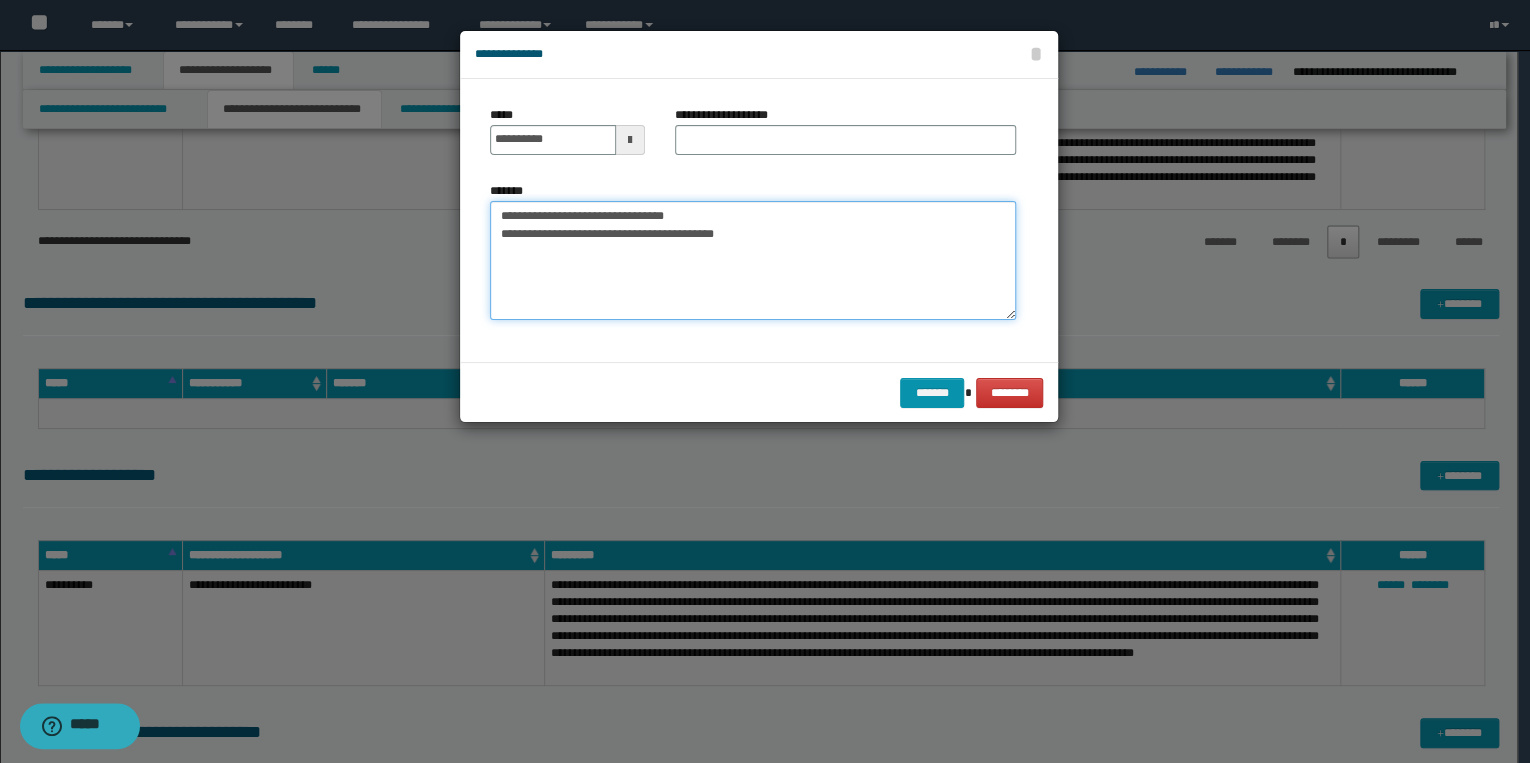 click on "**********" at bounding box center (753, 261) 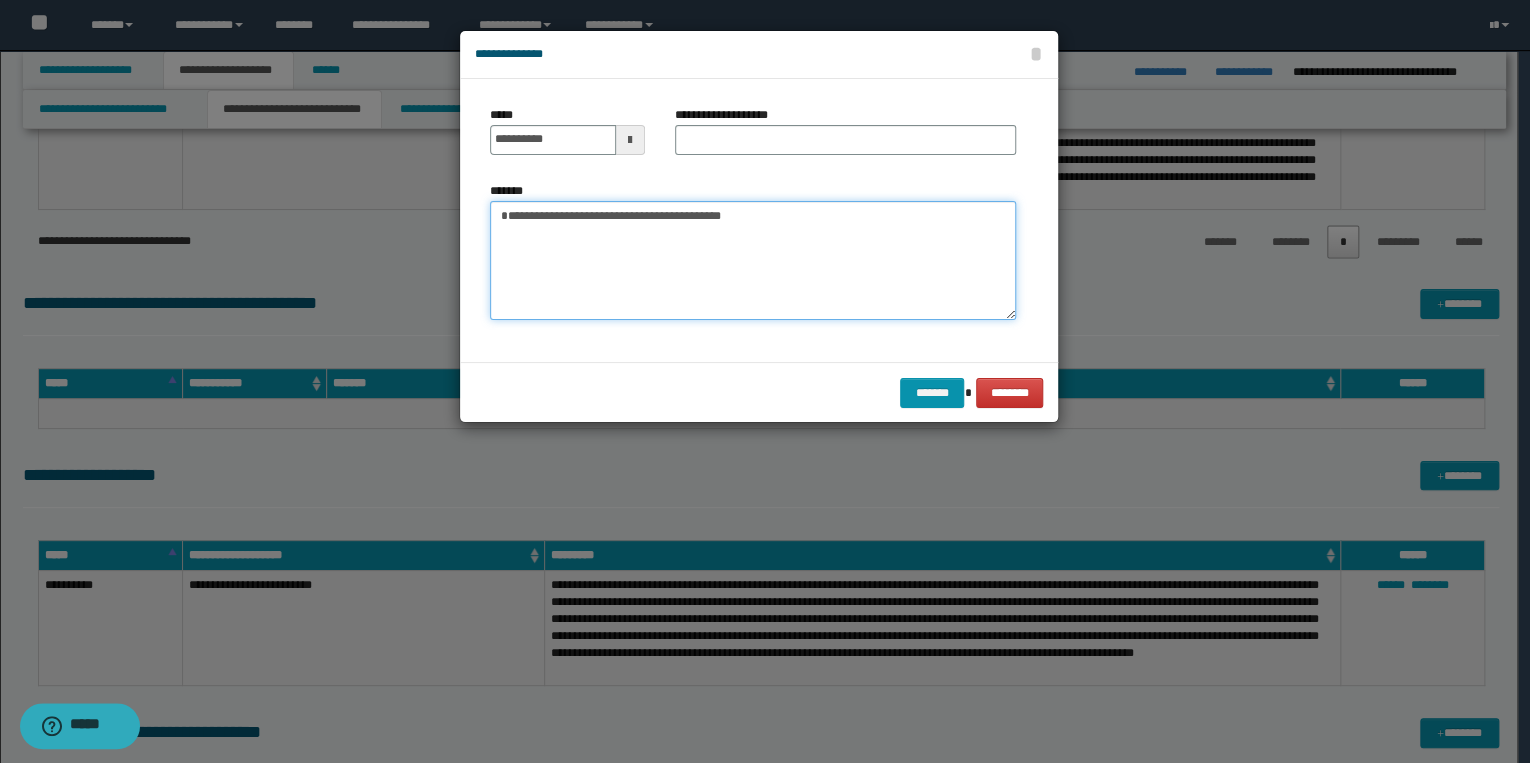 type on "**********" 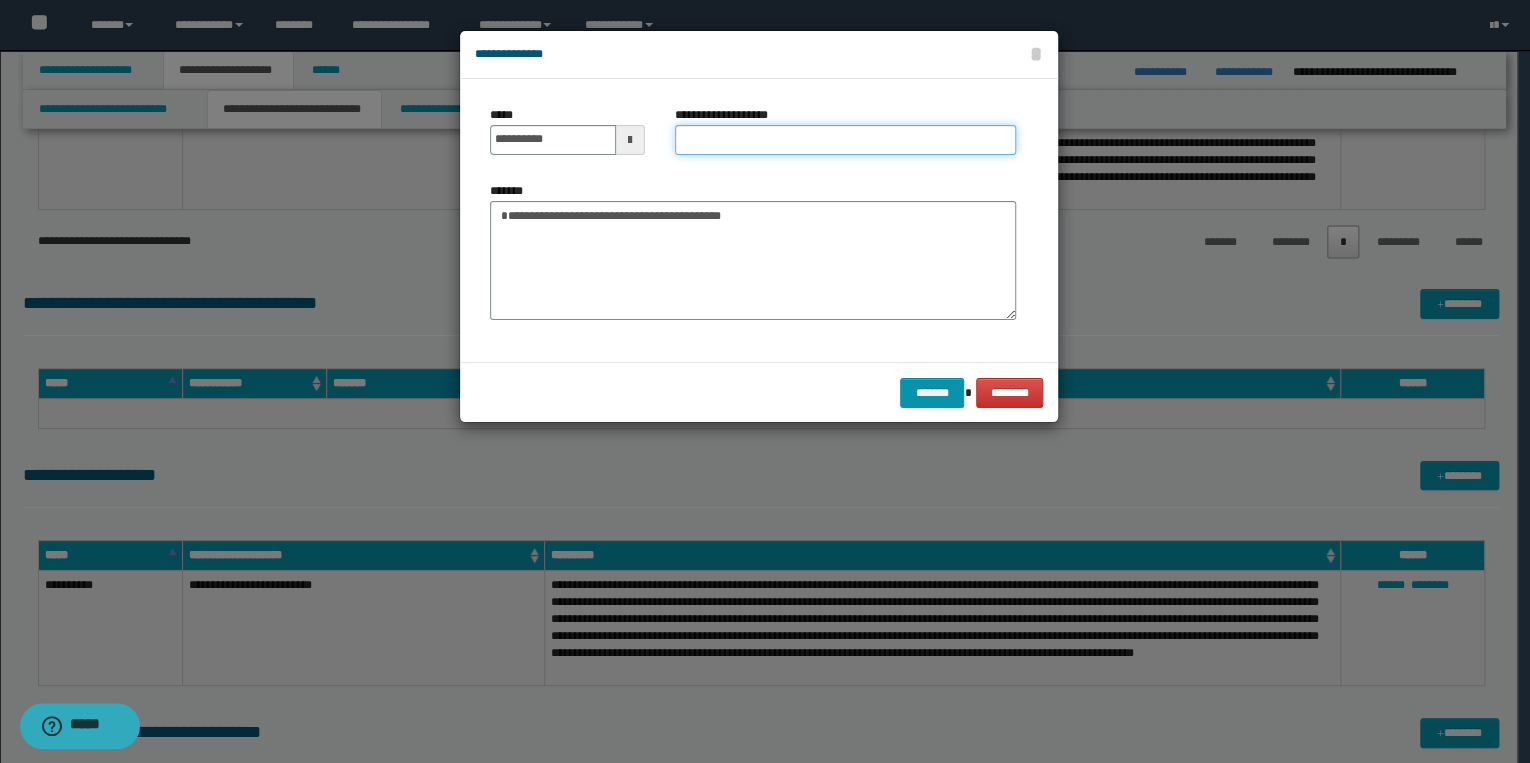 click on "**********" at bounding box center [845, 140] 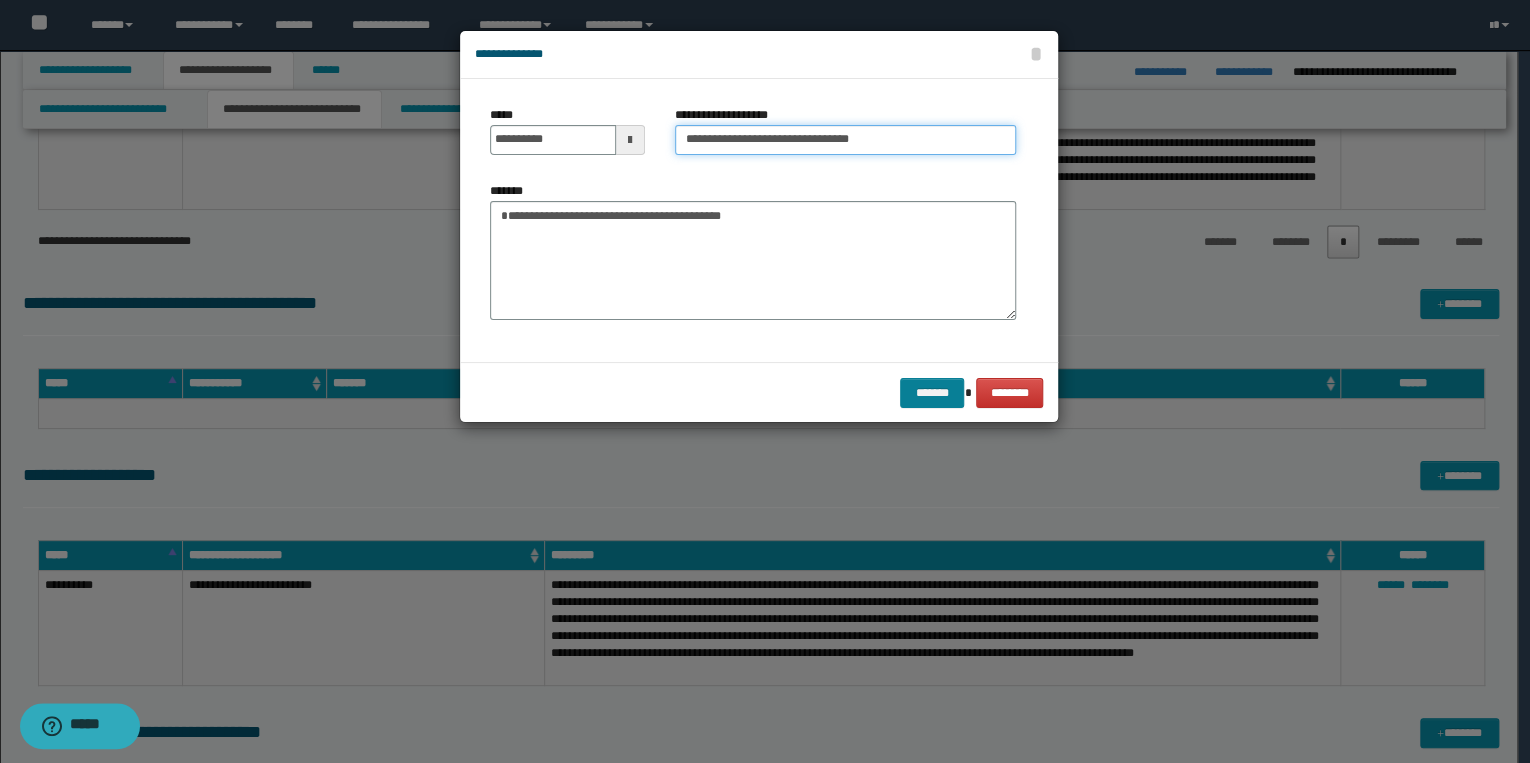 type on "**********" 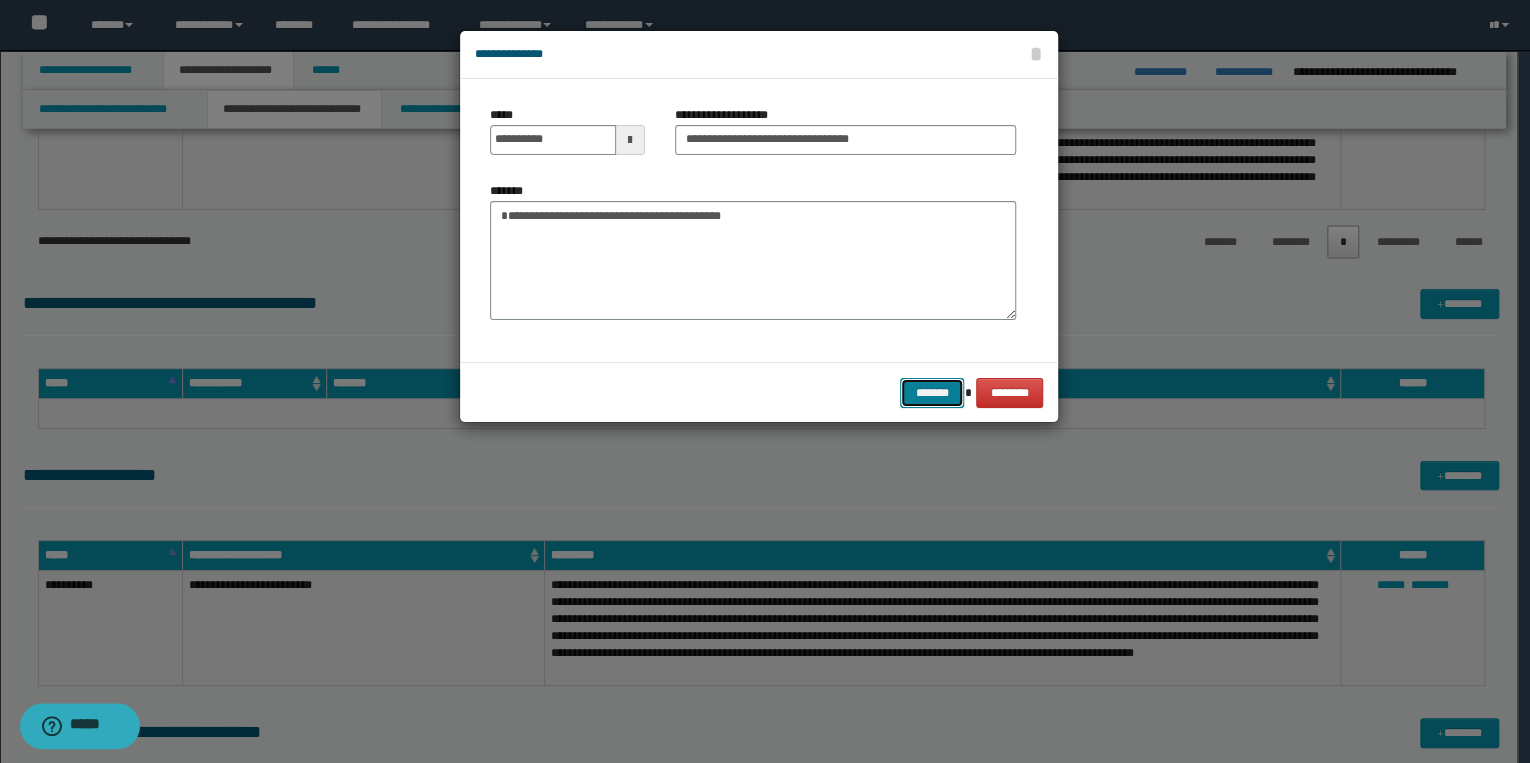 click on "*******" at bounding box center (932, 393) 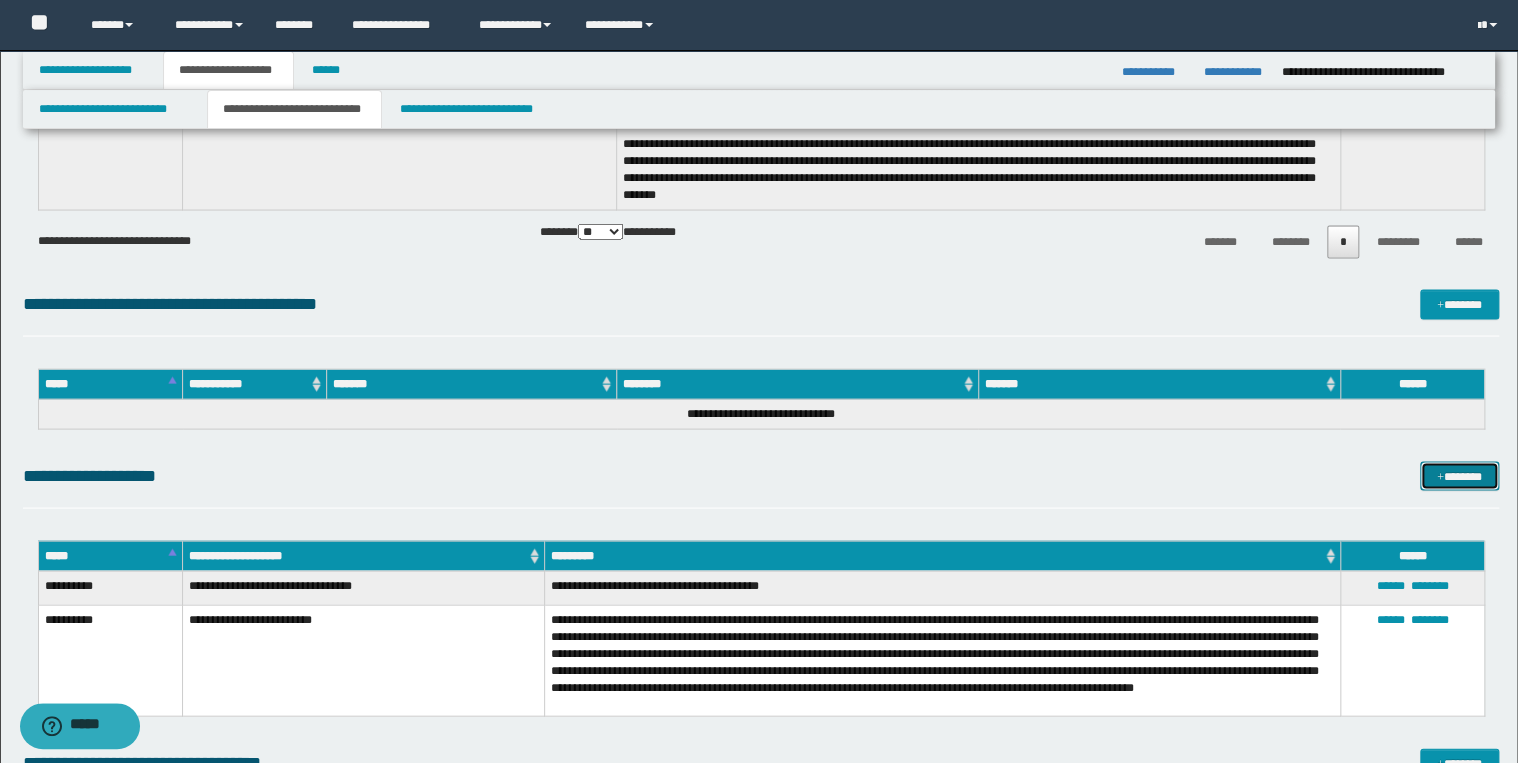 click on "*******" at bounding box center [1459, 476] 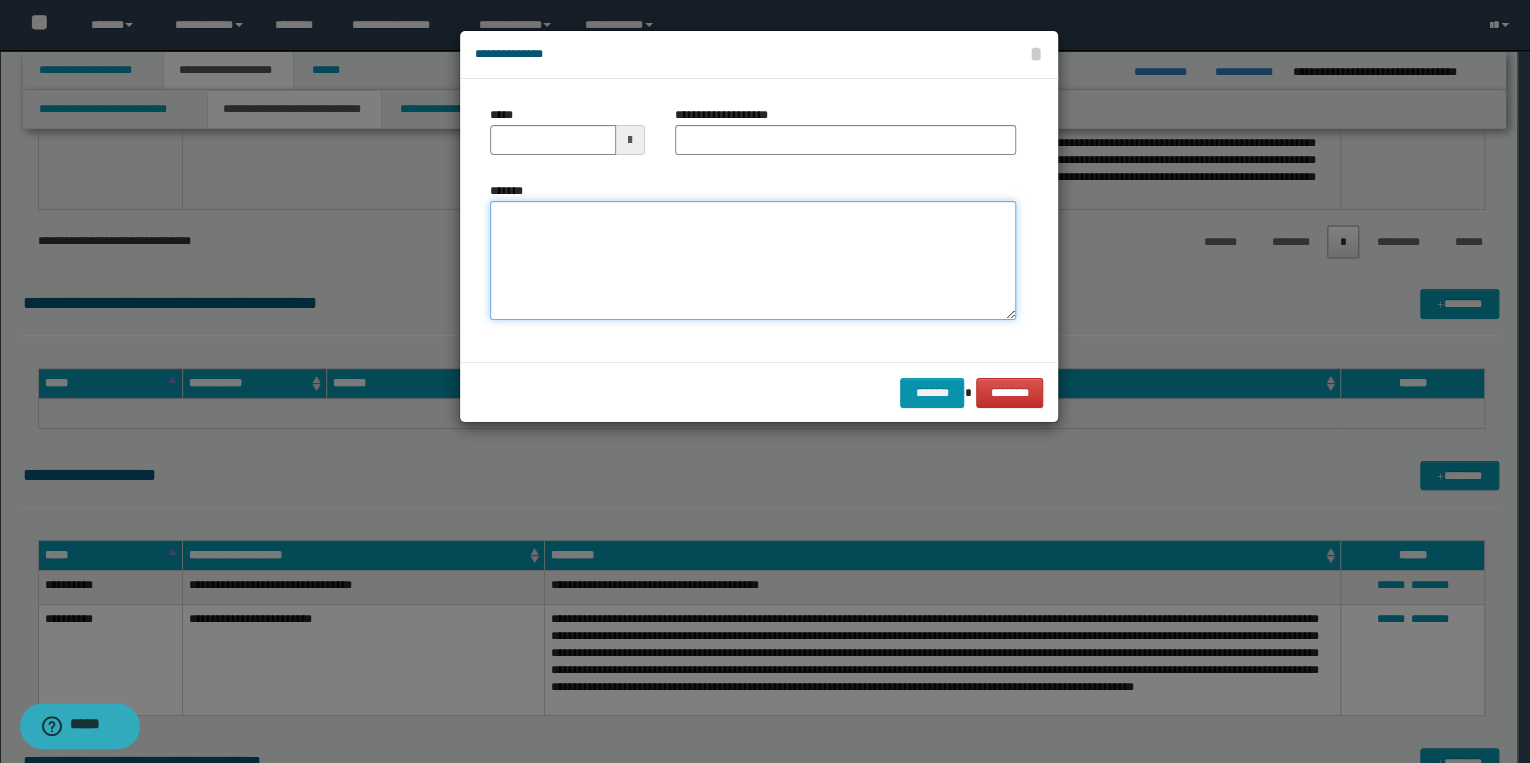click on "*******" at bounding box center (753, 261) 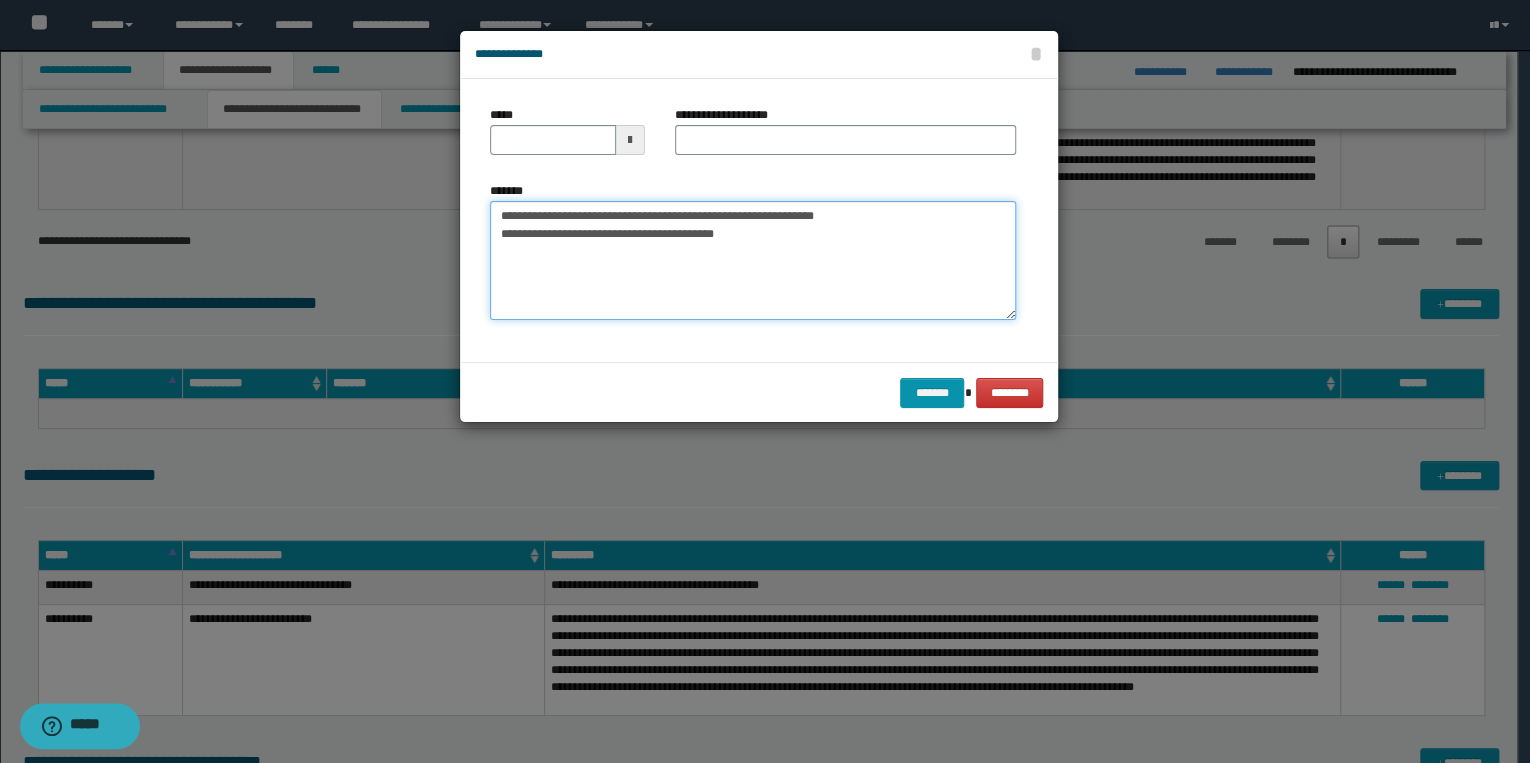 drag, startPoint x: 557, startPoint y: 215, endPoint x: 488, endPoint y: 207, distance: 69.46222 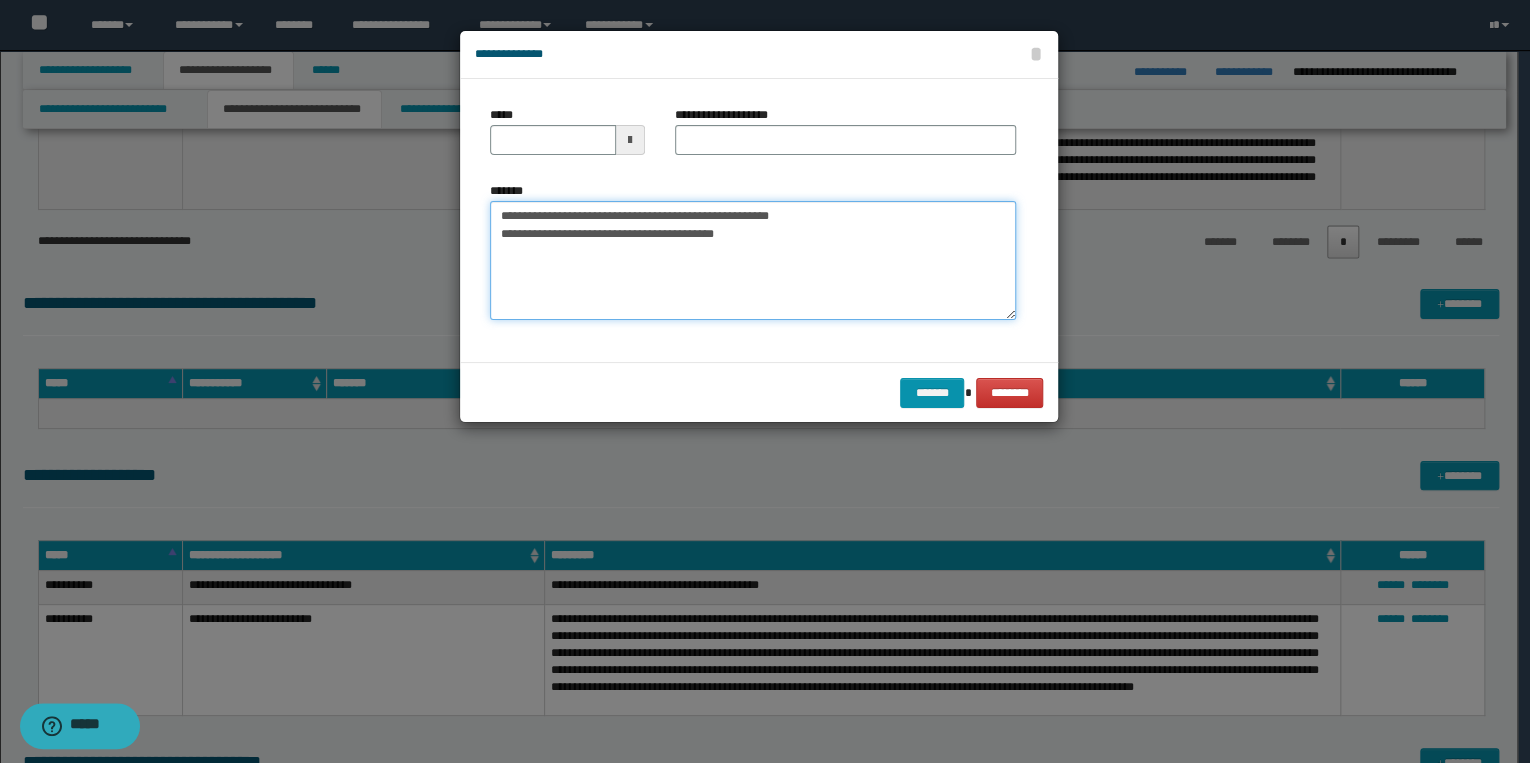 type on "**********" 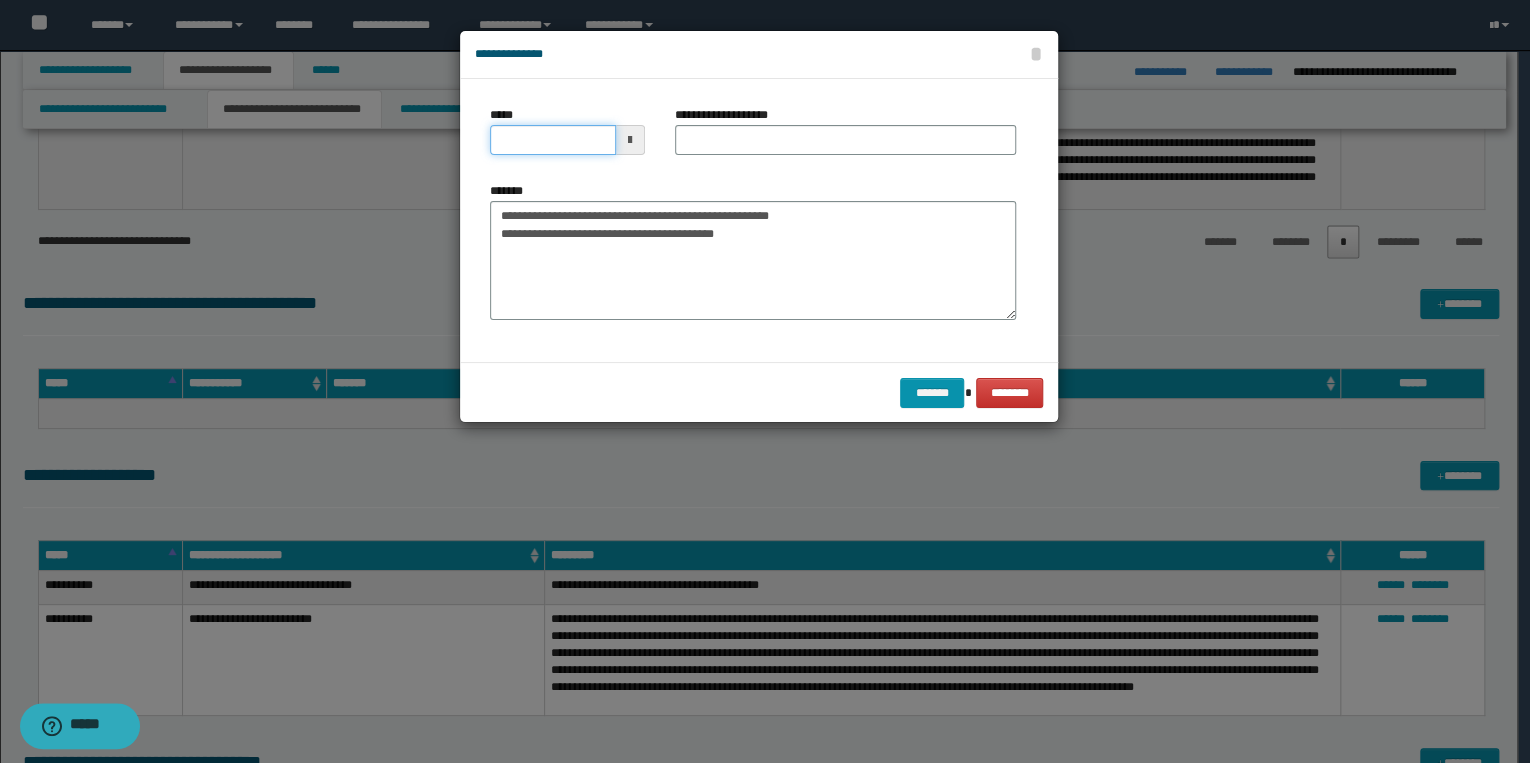click on "*****" at bounding box center (553, 140) 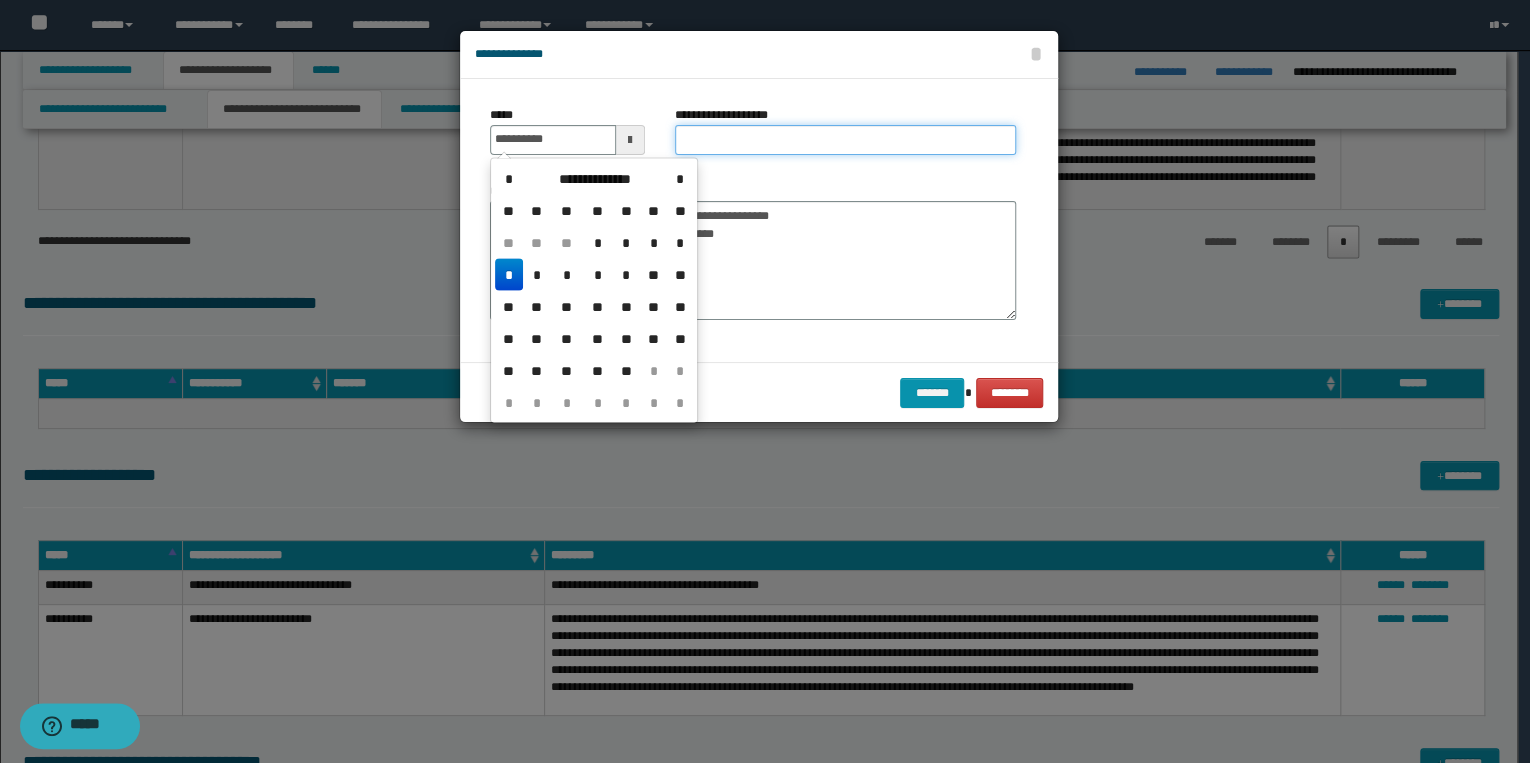 drag, startPoint x: 741, startPoint y: 143, endPoint x: 619, endPoint y: 181, distance: 127.78106 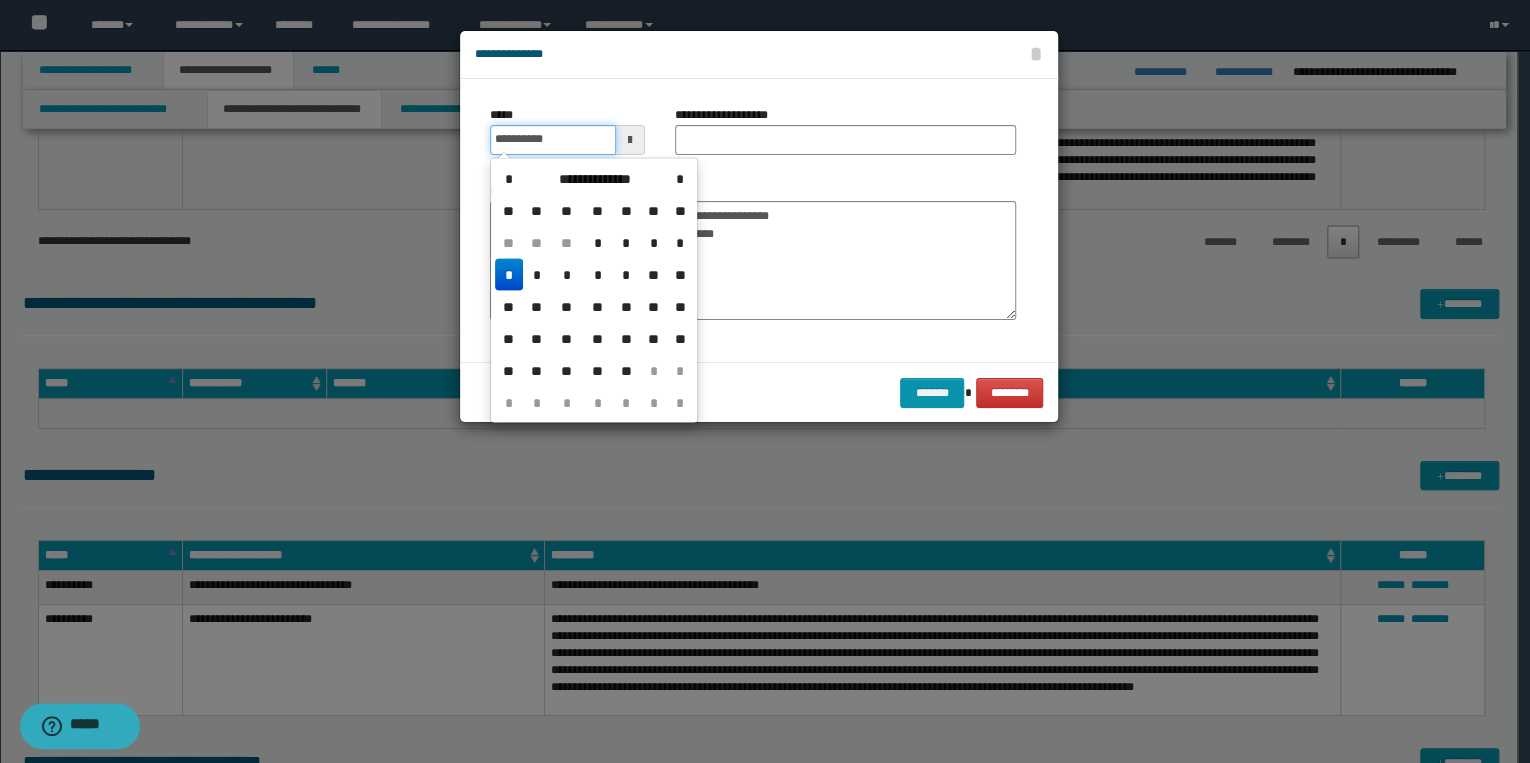 click on "**********" at bounding box center (553, 140) 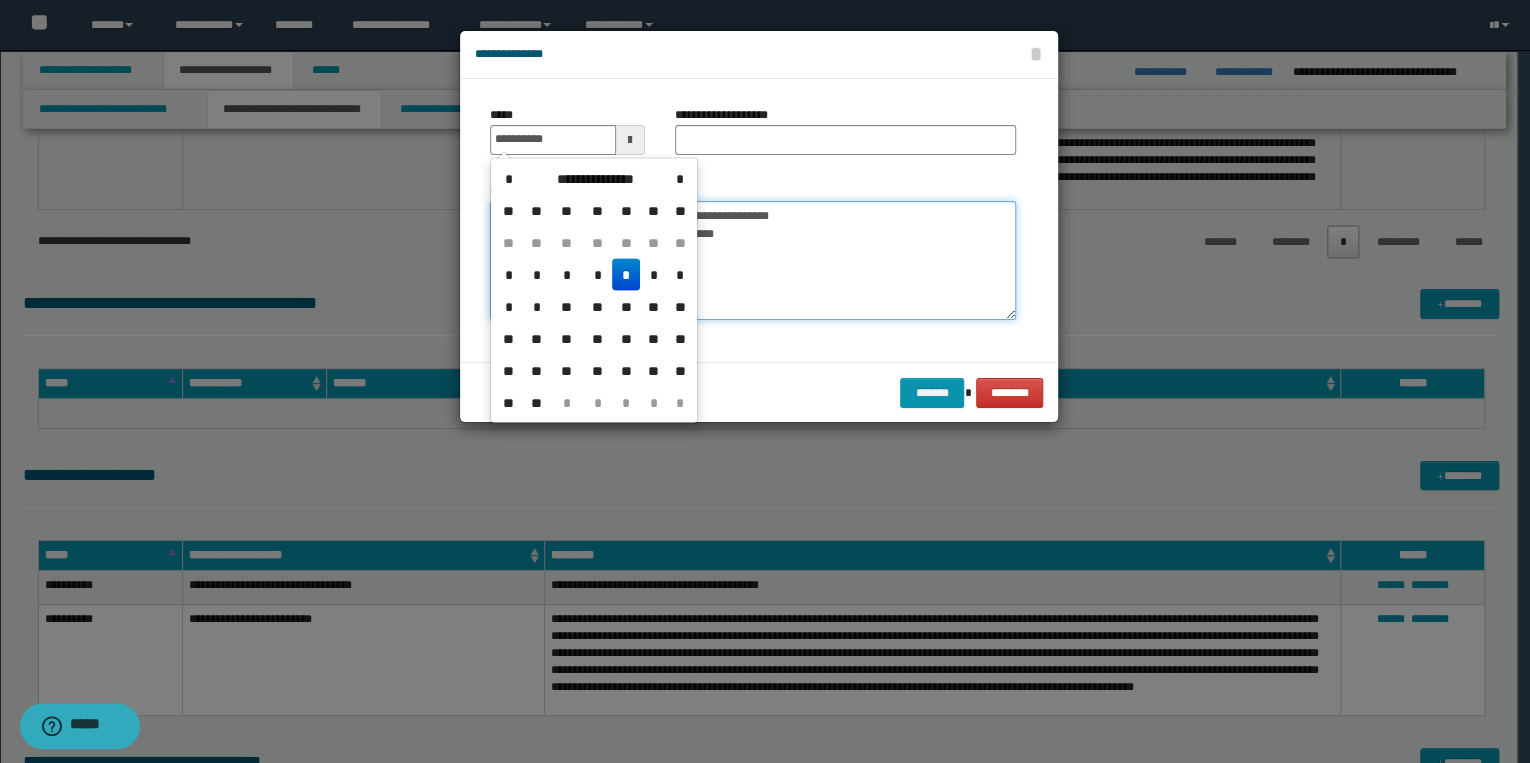 type on "**********" 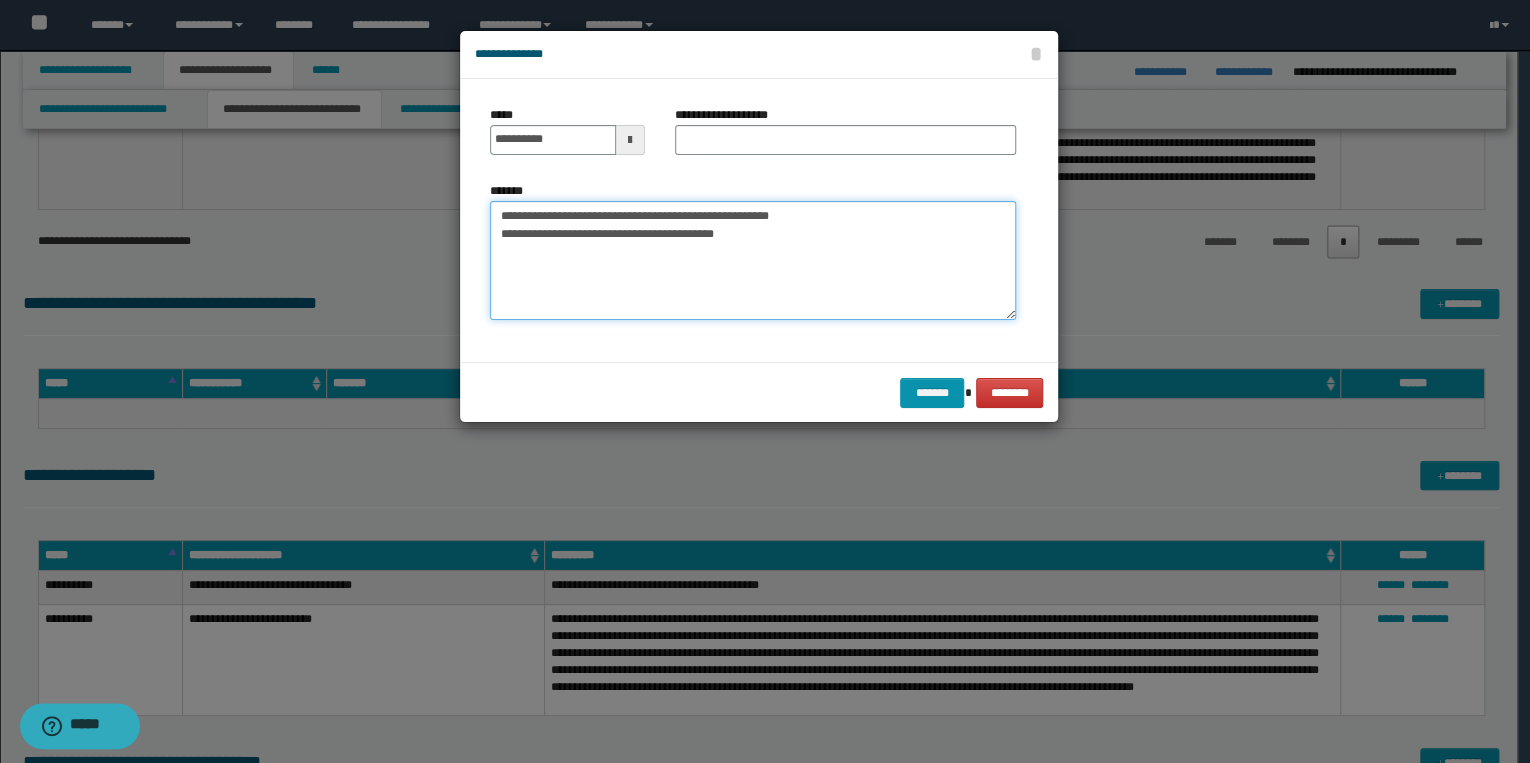 click on "**********" at bounding box center [753, 261] 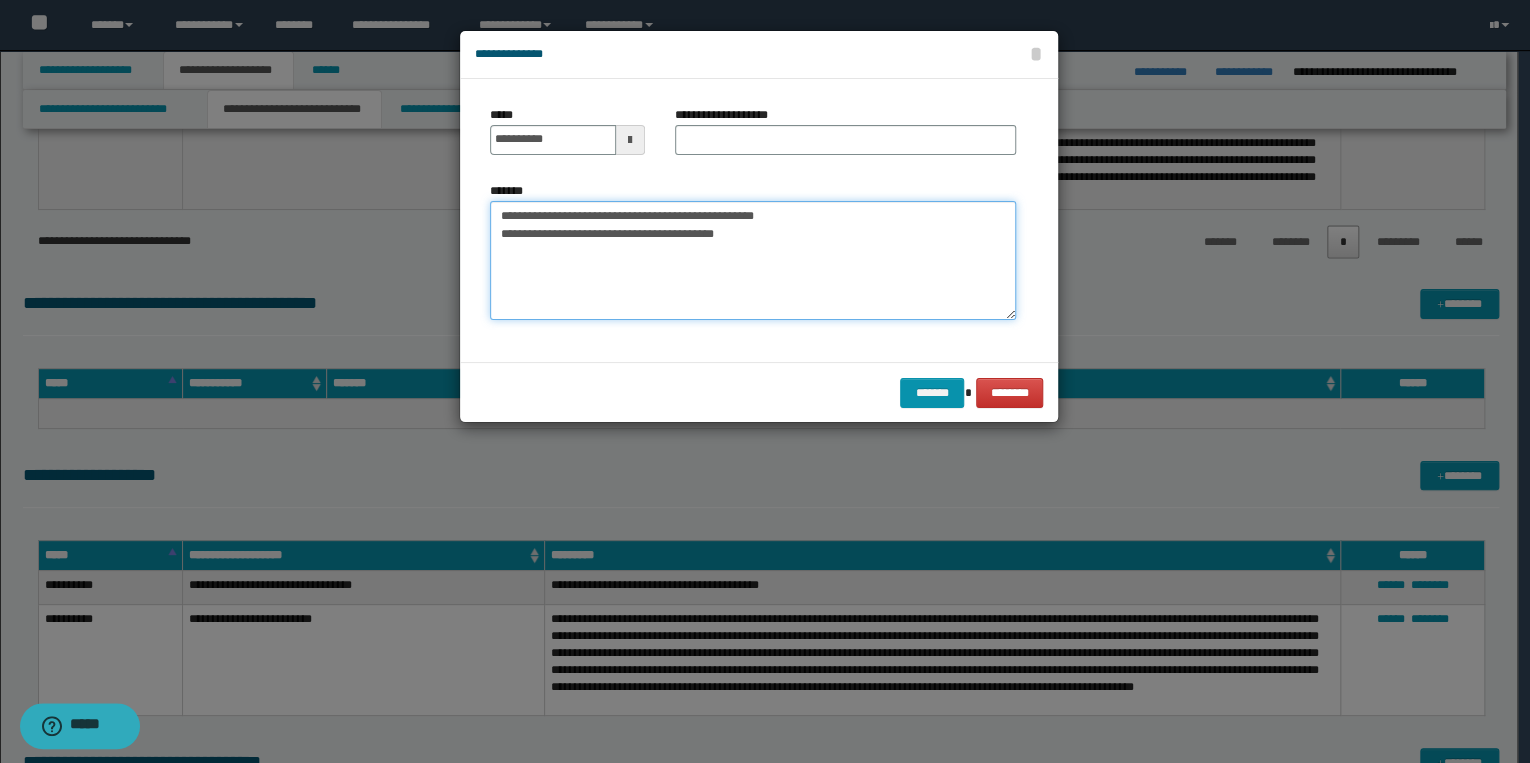drag, startPoint x: 798, startPoint y: 213, endPoint x: 493, endPoint y: 199, distance: 305.32114 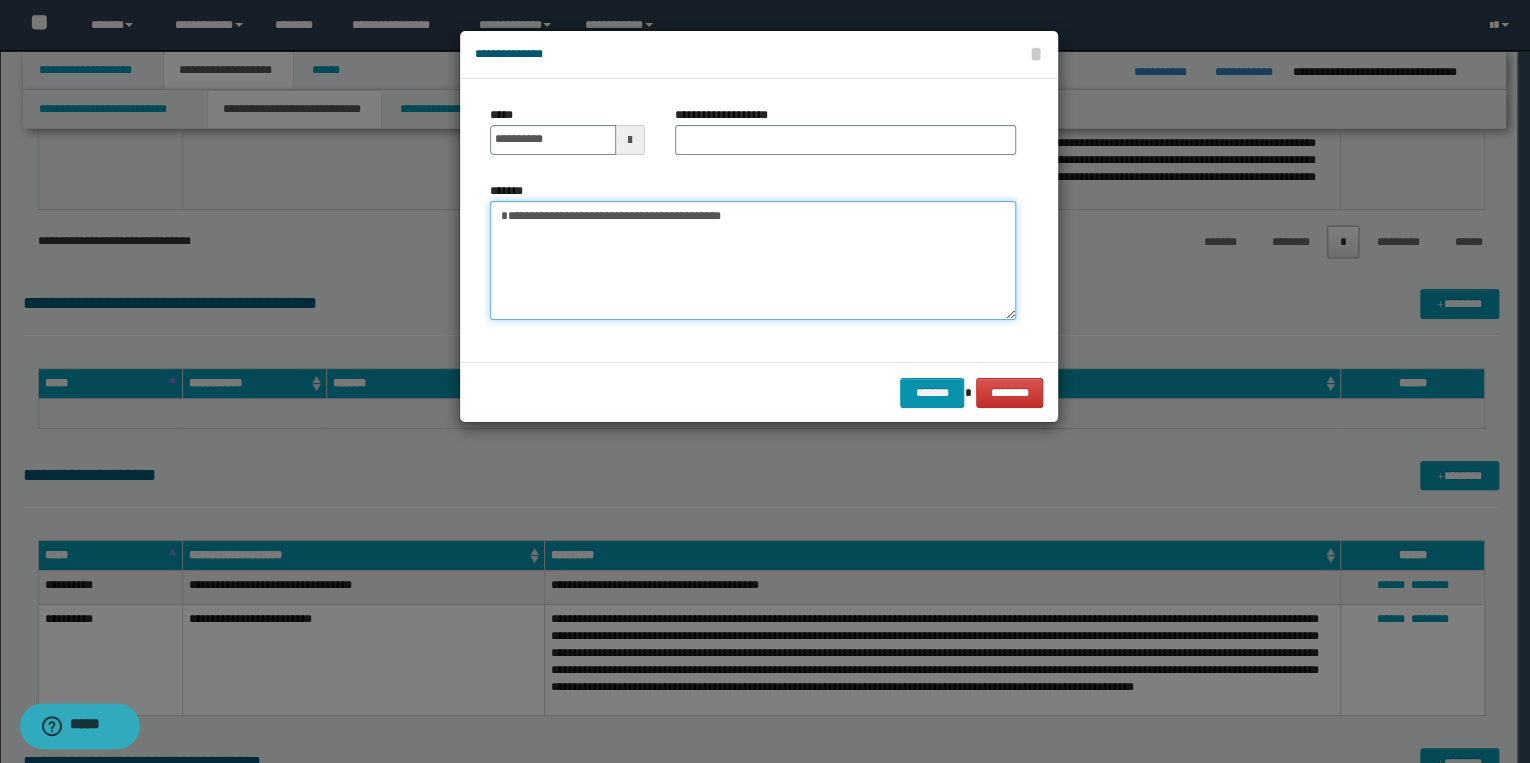 type on "**********" 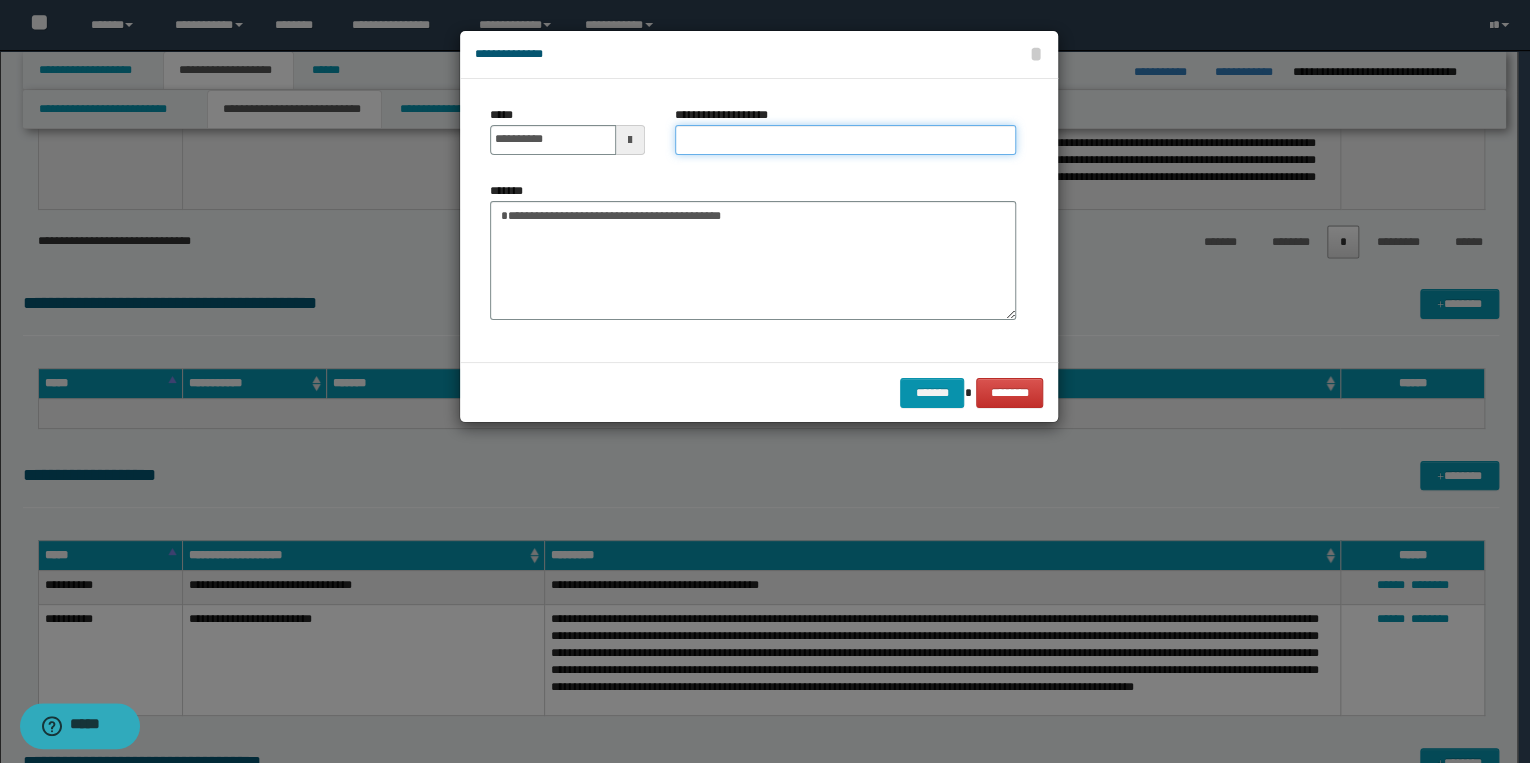 click on "**********" at bounding box center (845, 140) 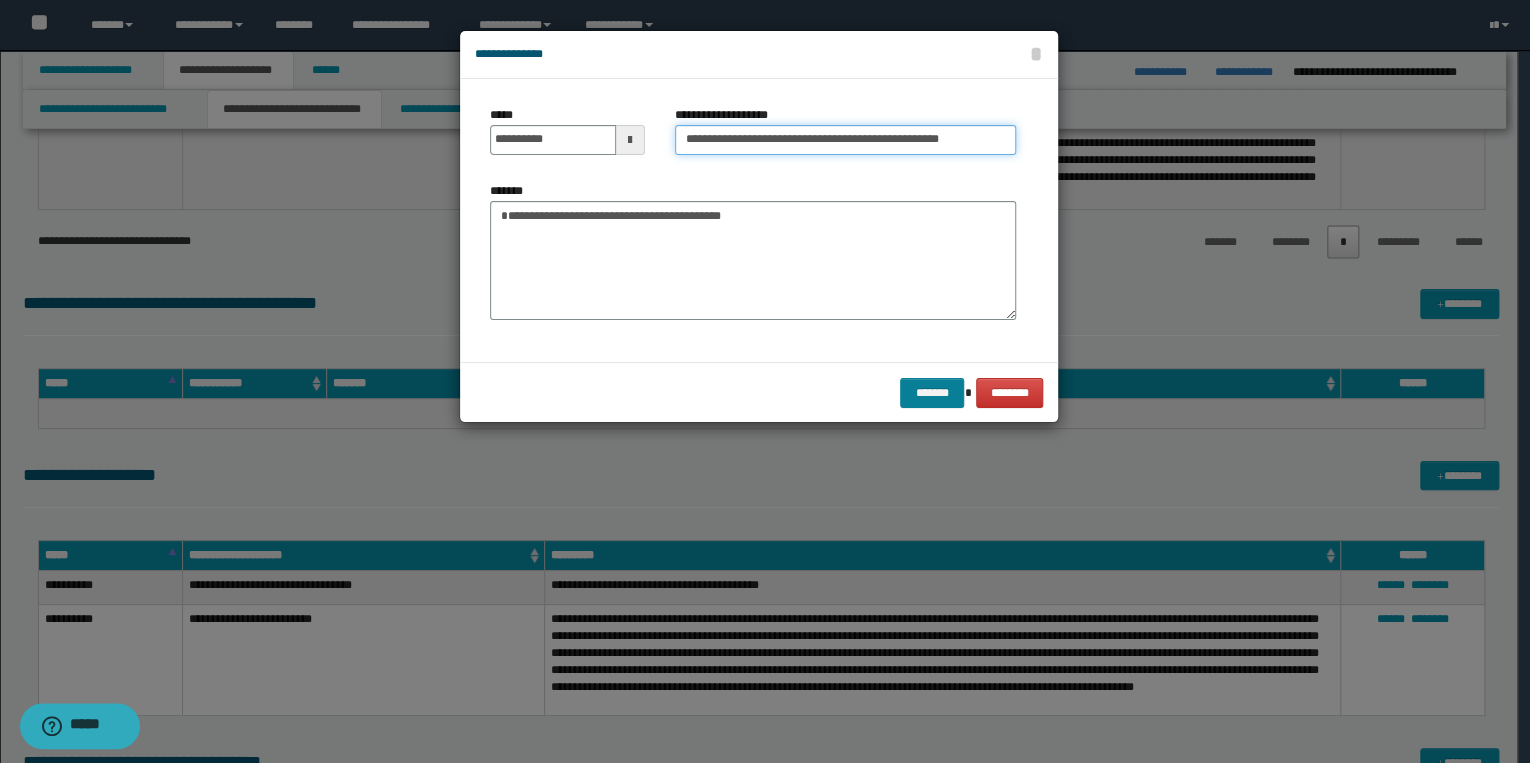 type on "**********" 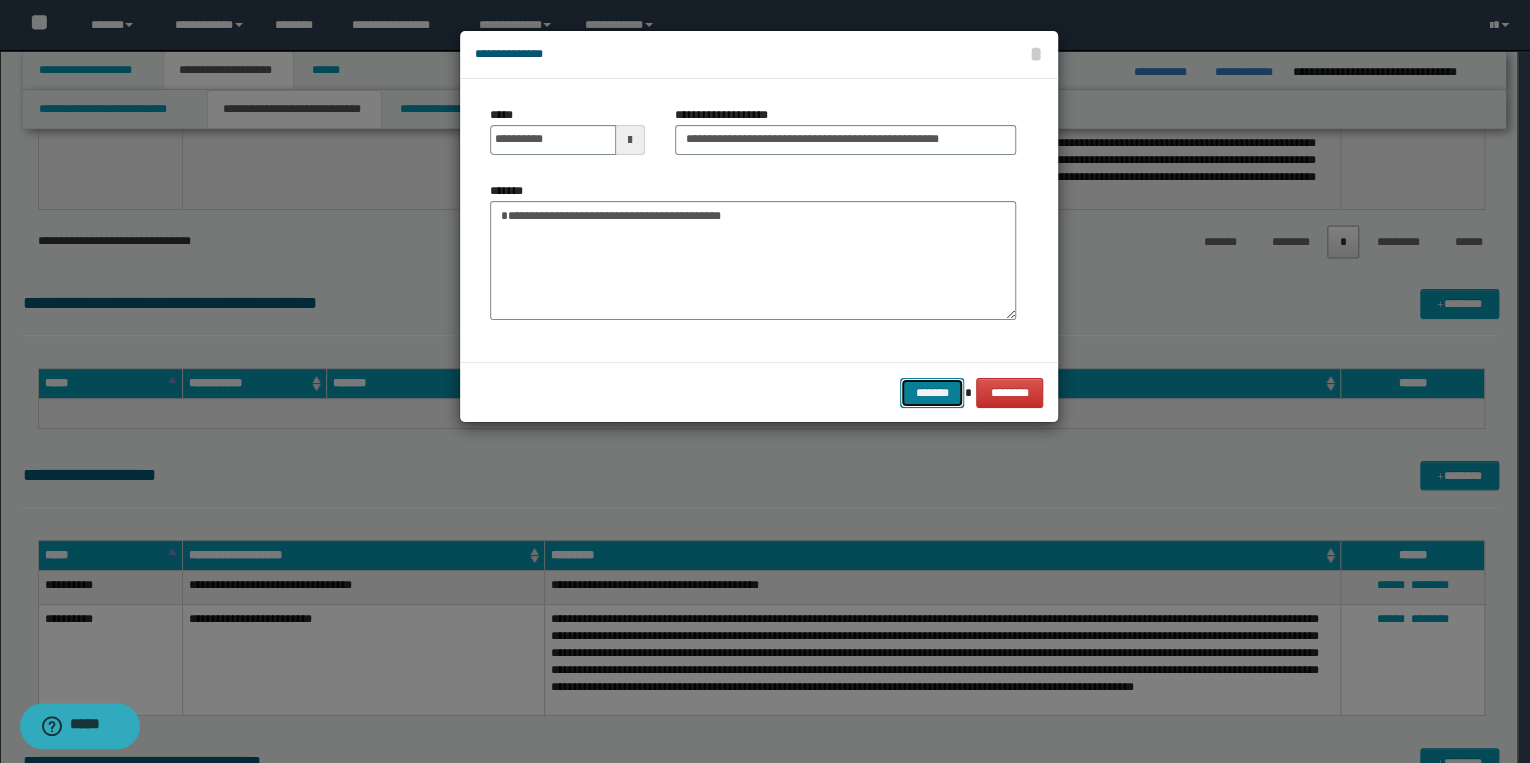 click on "*******" at bounding box center (932, 393) 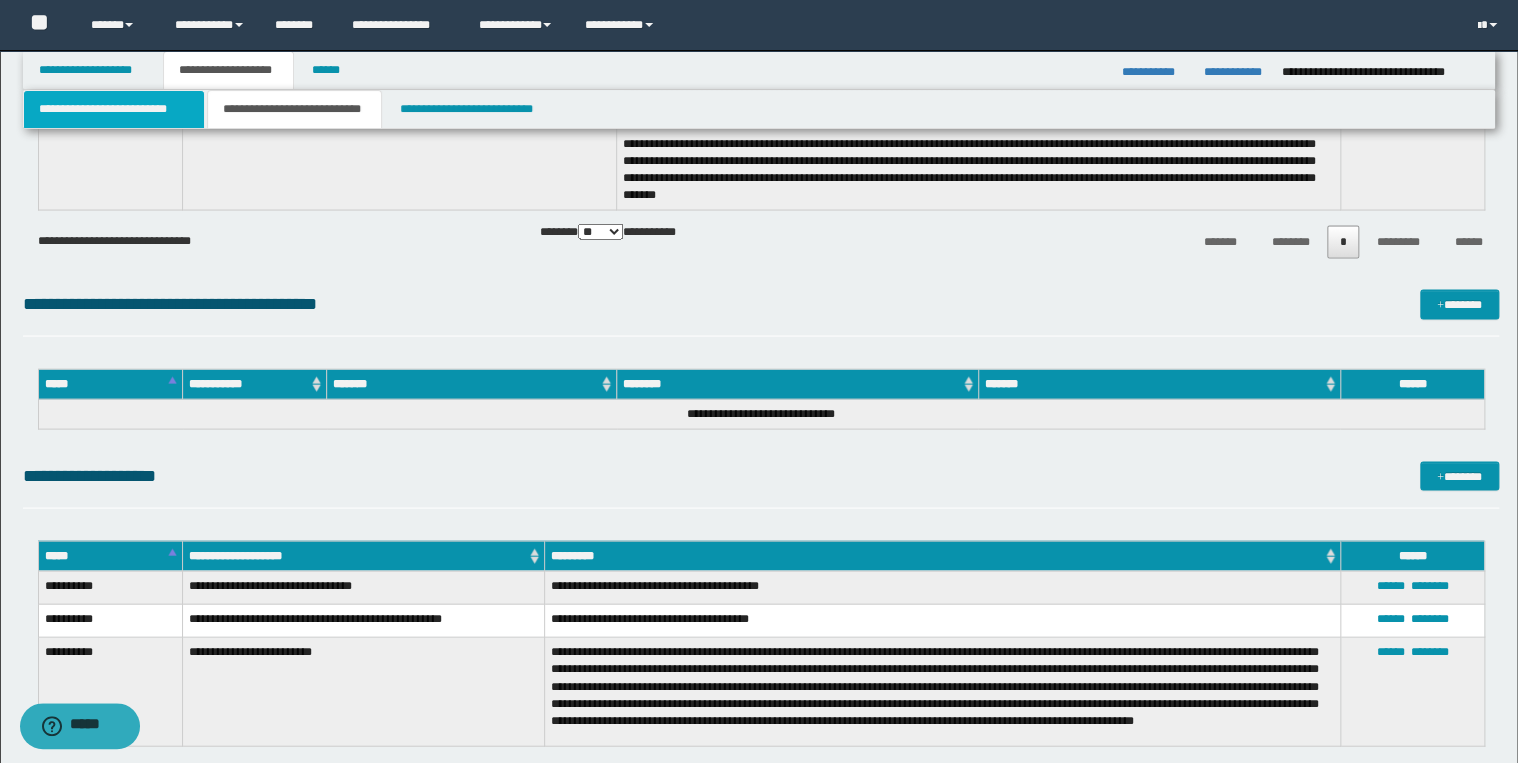 click on "**********" at bounding box center [114, 109] 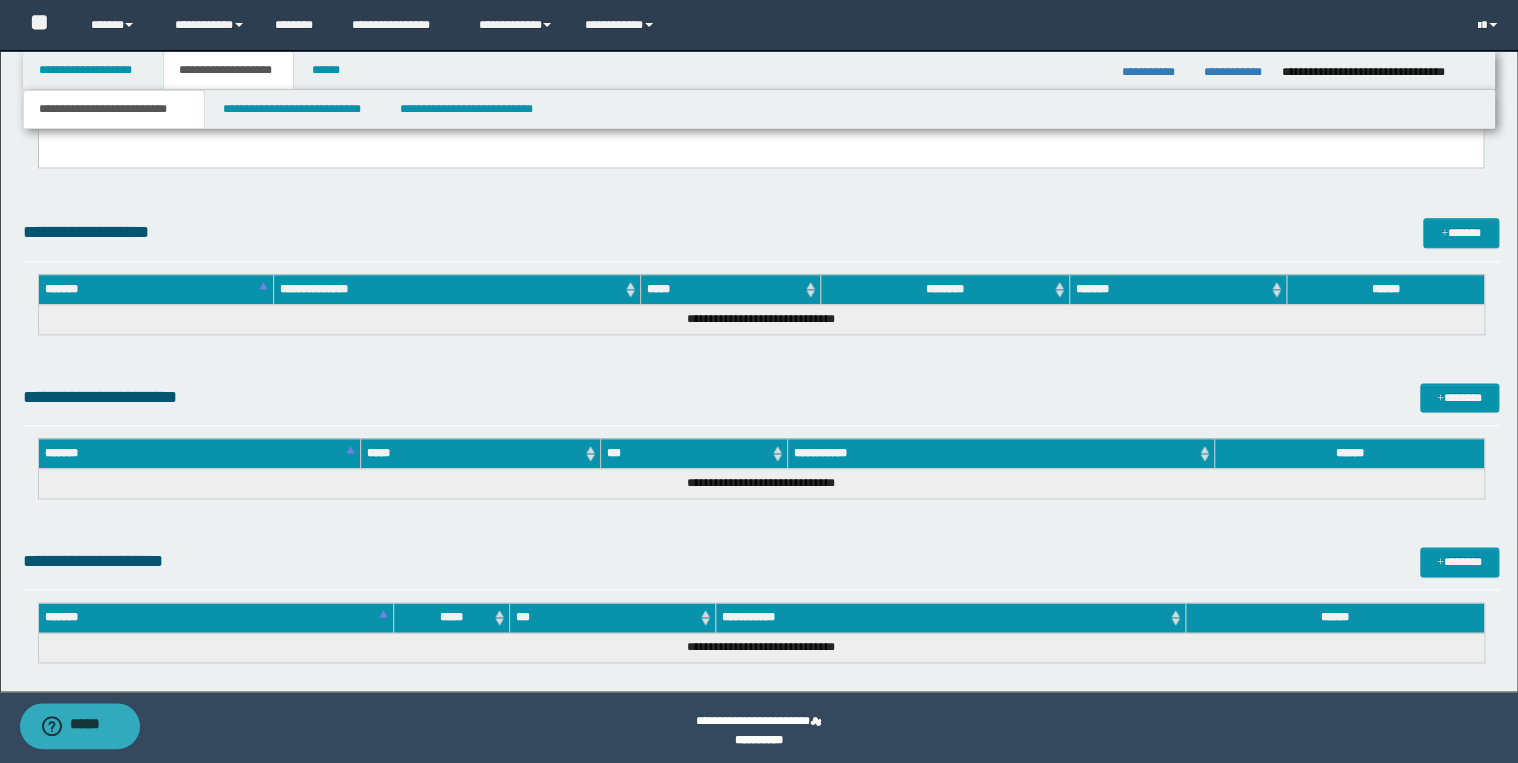 scroll, scrollTop: 827, scrollLeft: 0, axis: vertical 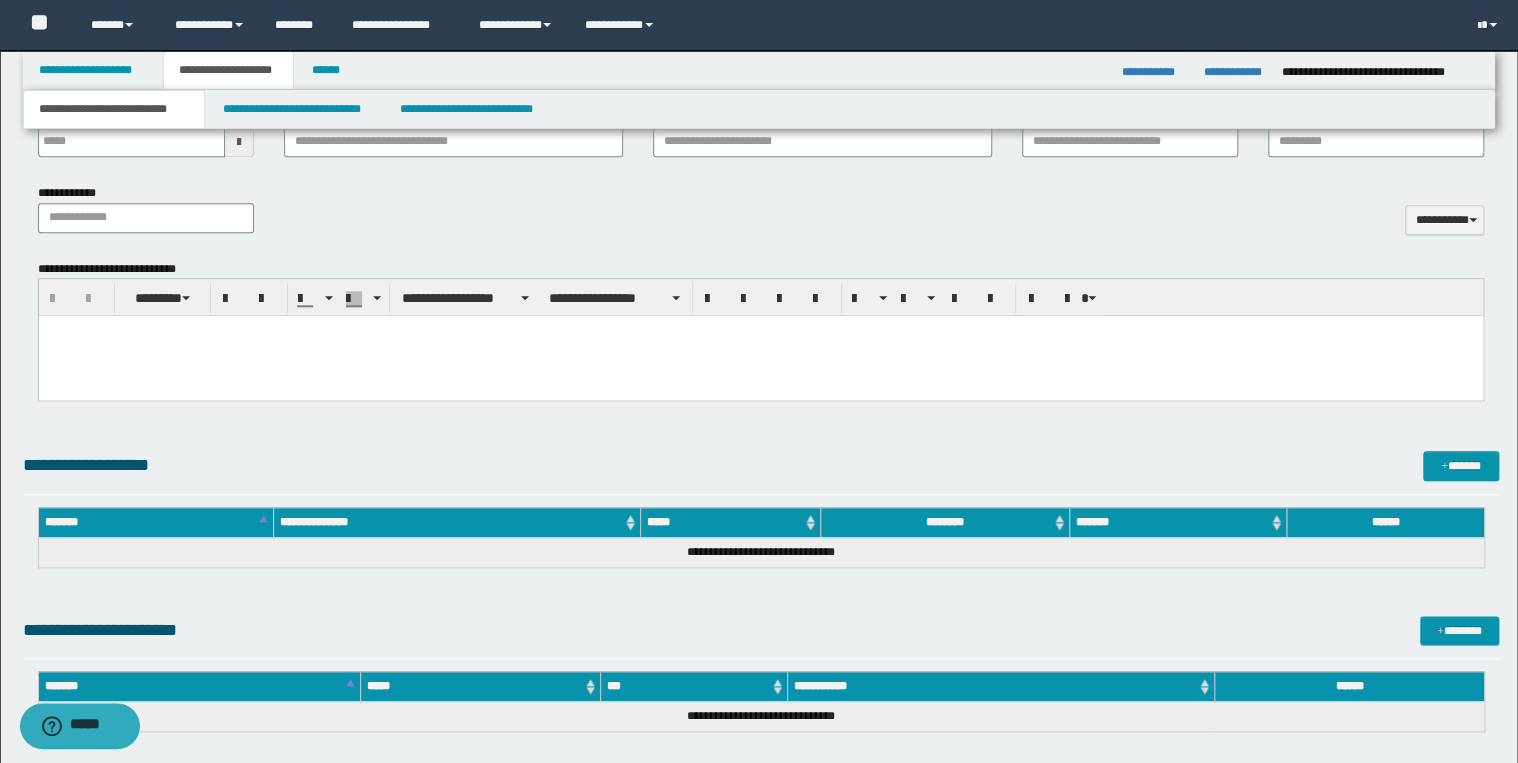 click at bounding box center (760, 356) 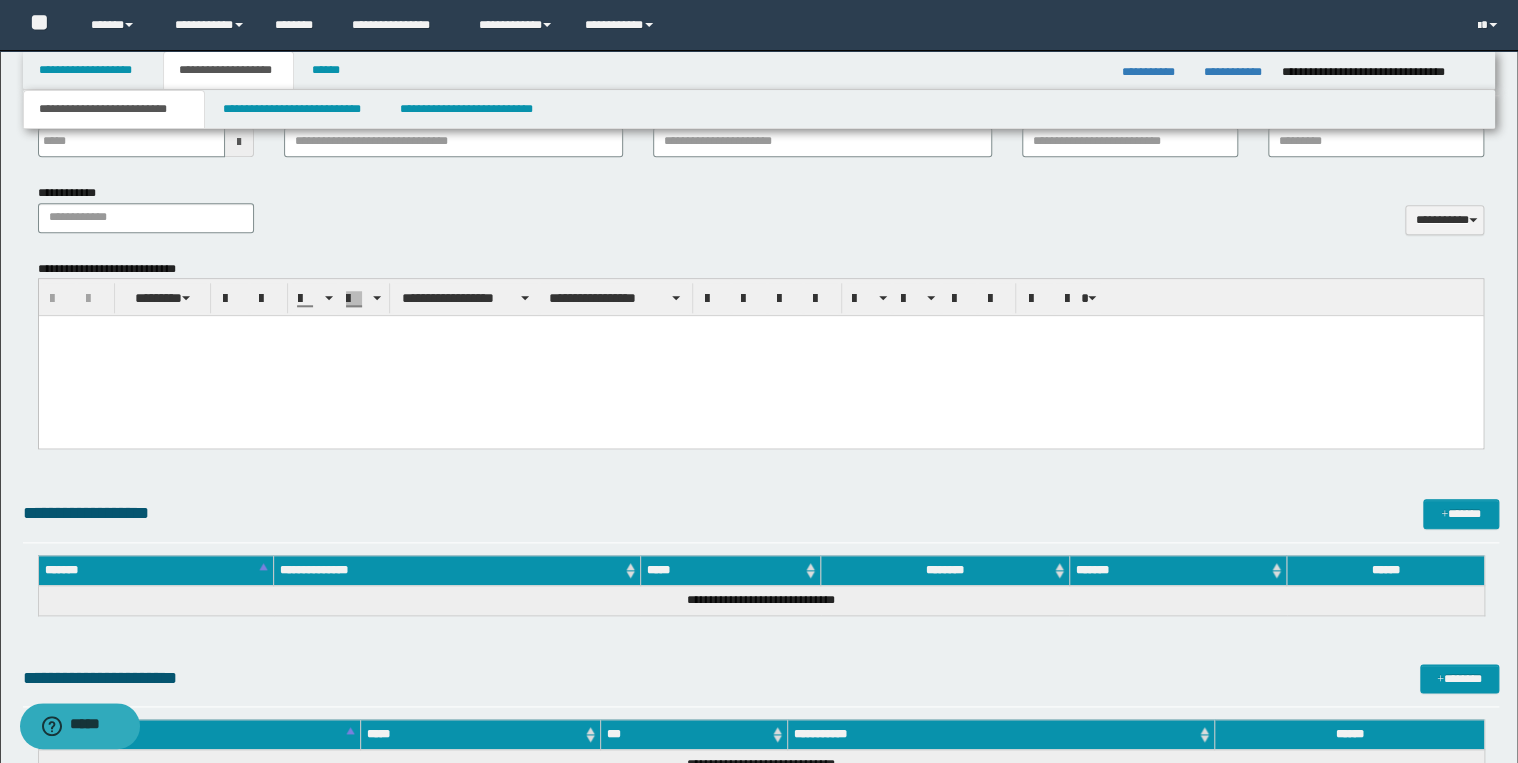 type 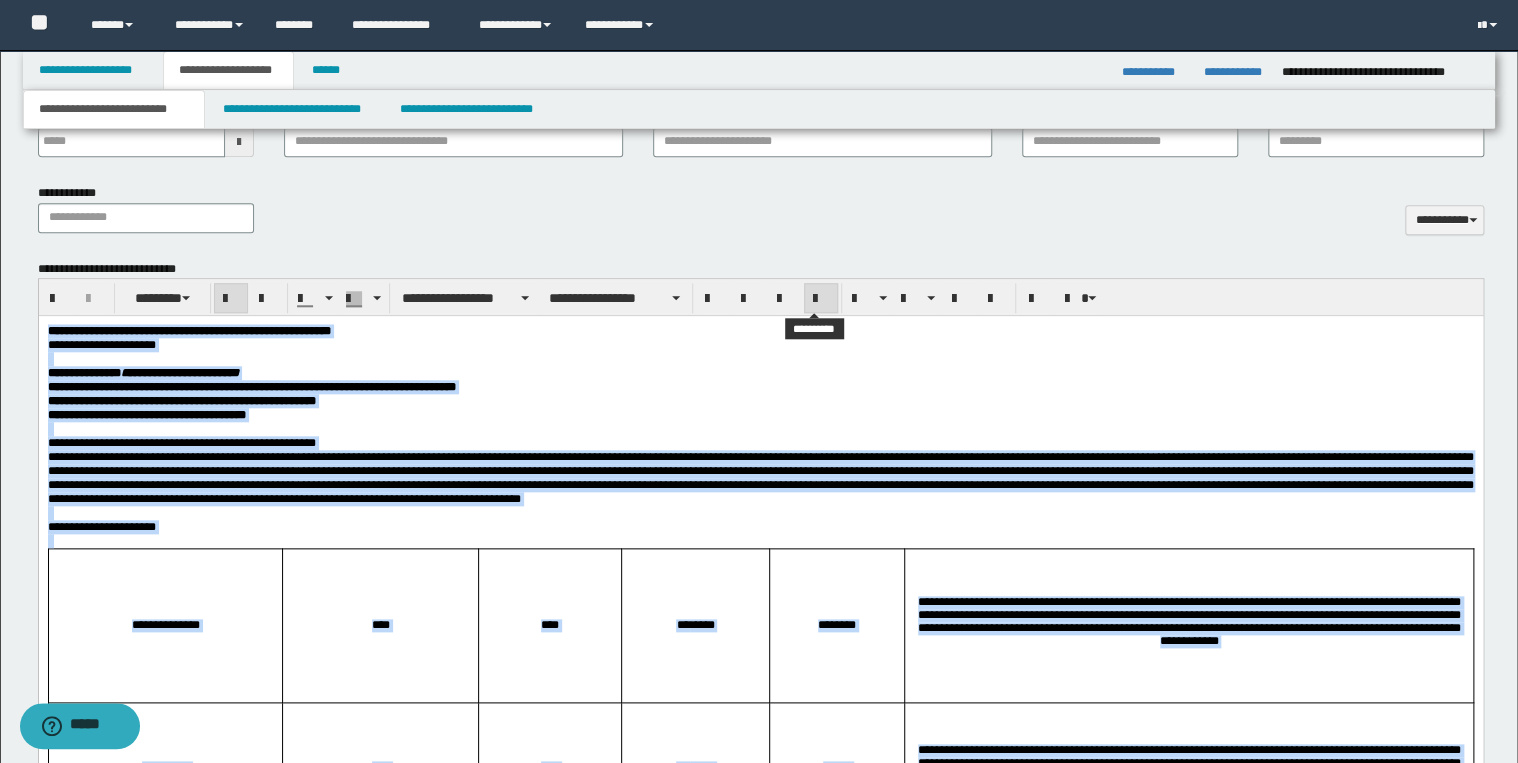 click at bounding box center [821, 299] 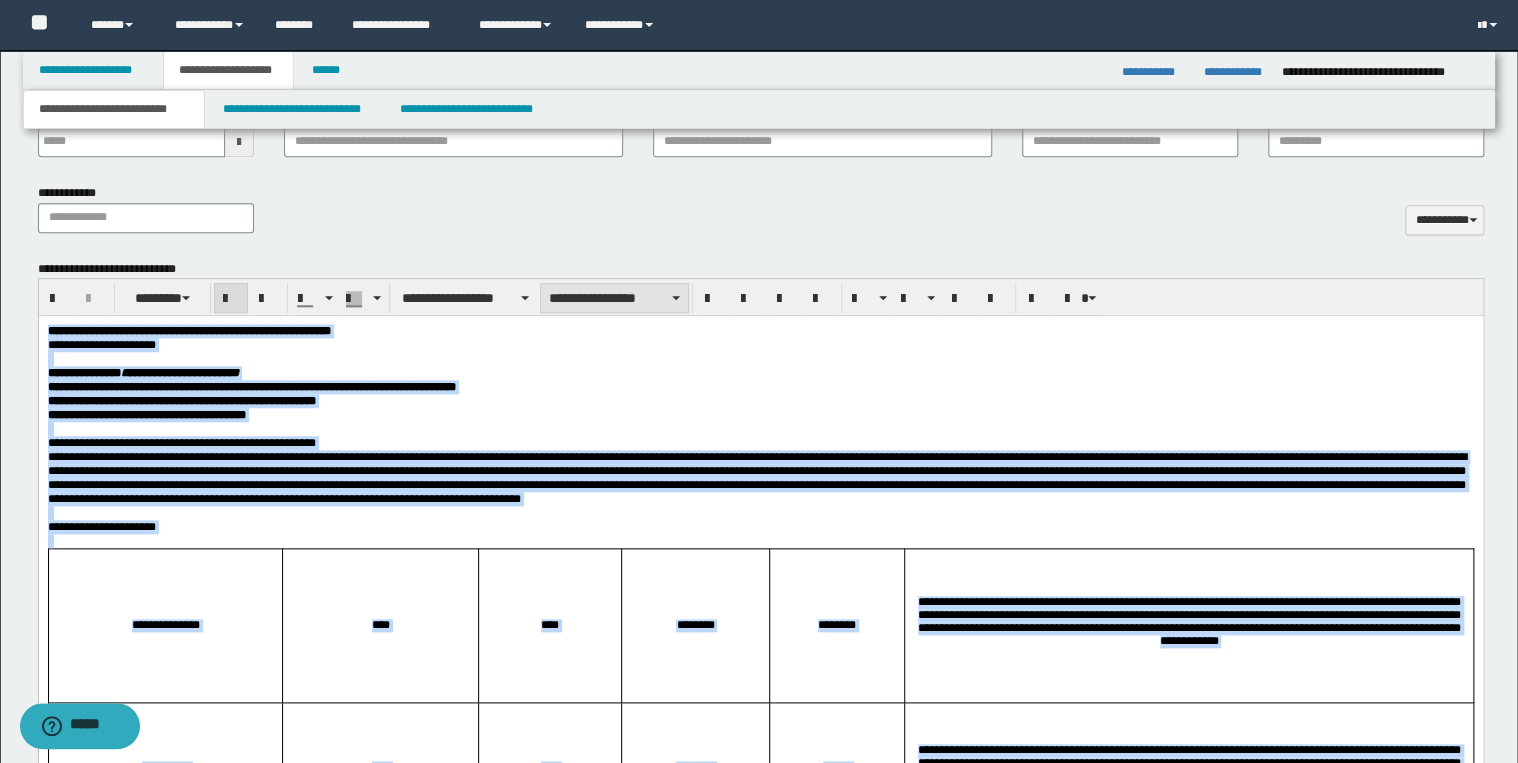 click on "**********" at bounding box center [614, 298] 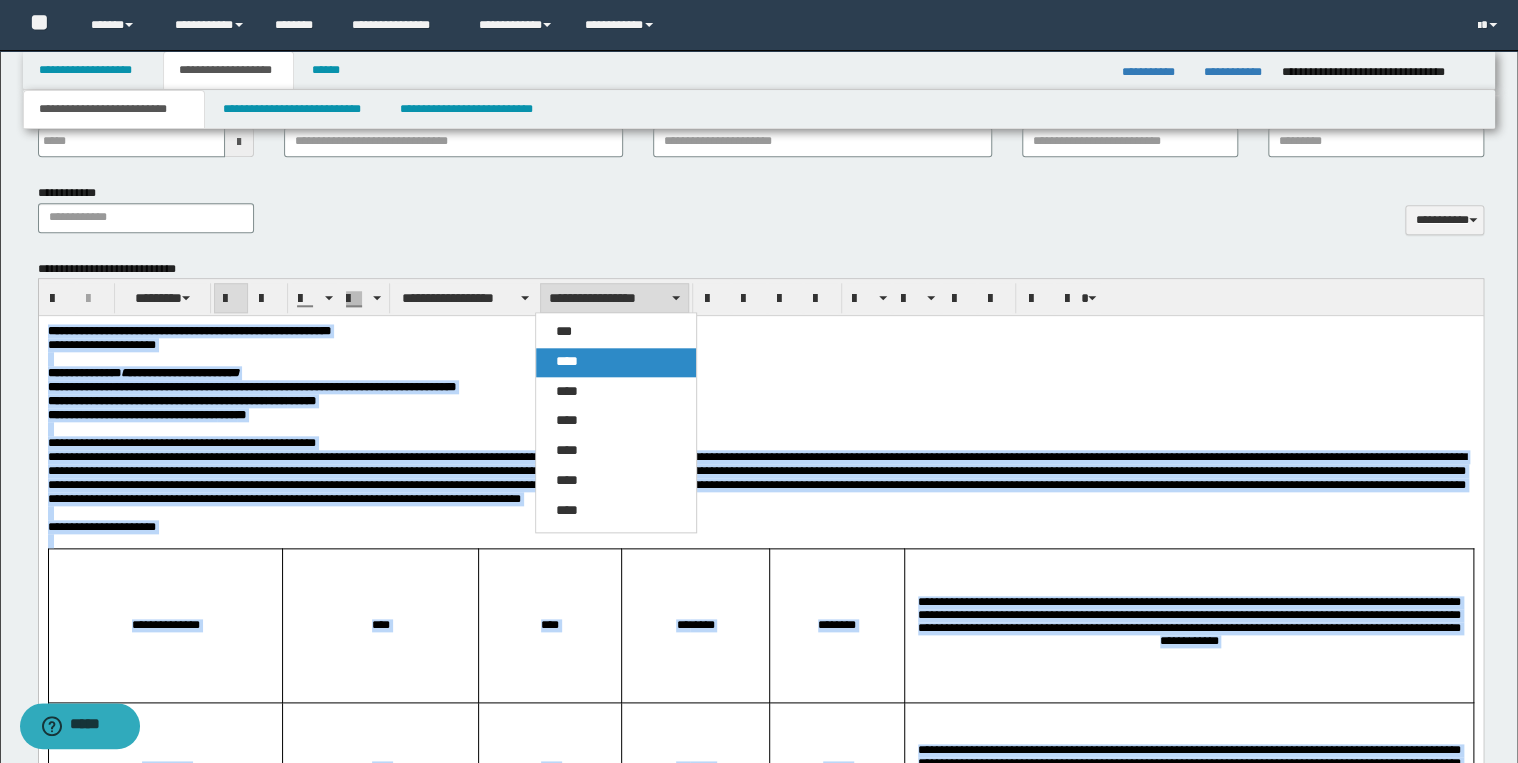 click on "****" at bounding box center [616, 362] 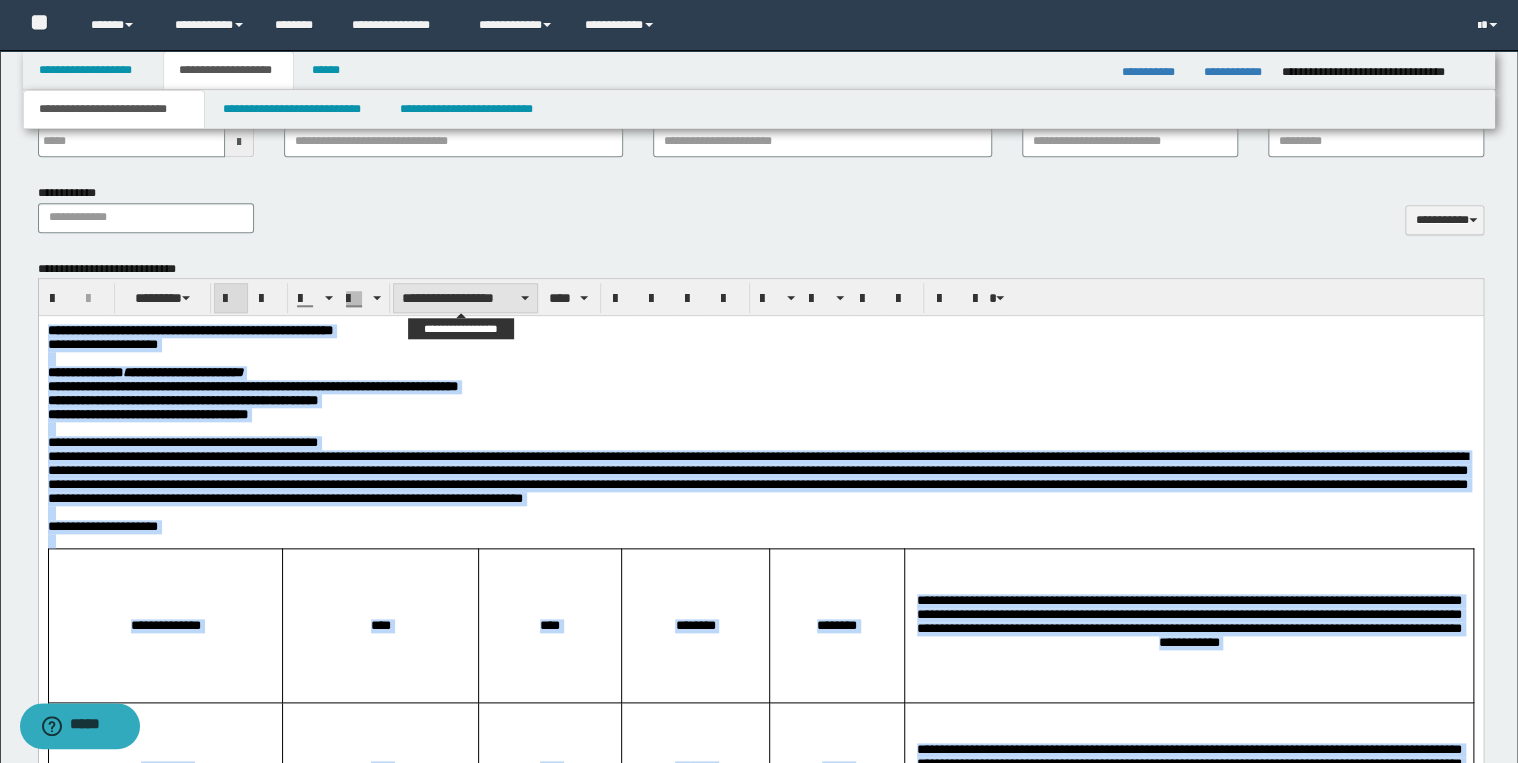 click on "**********" at bounding box center (465, 298) 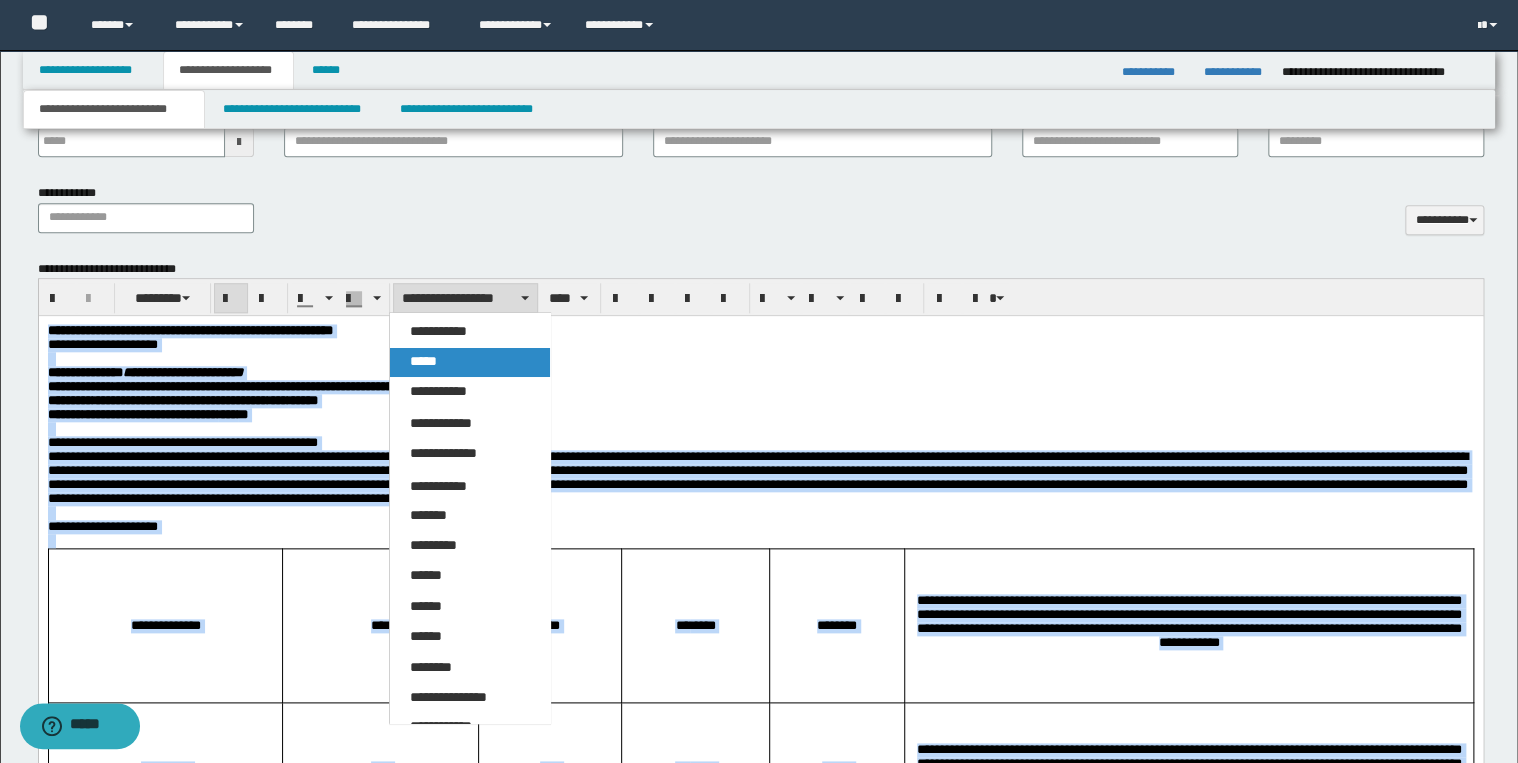 click on "*****" at bounding box center [470, 362] 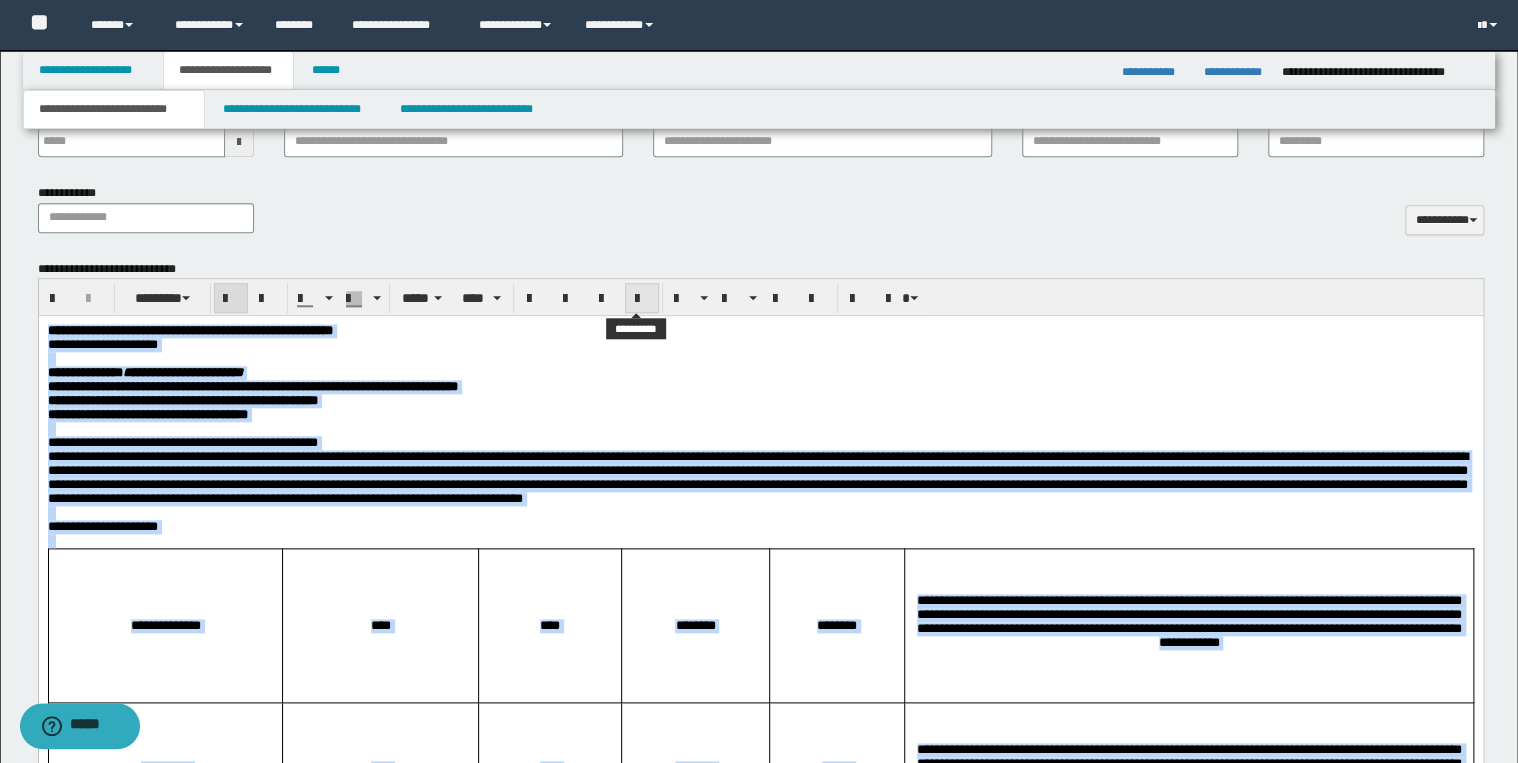 click at bounding box center (642, 299) 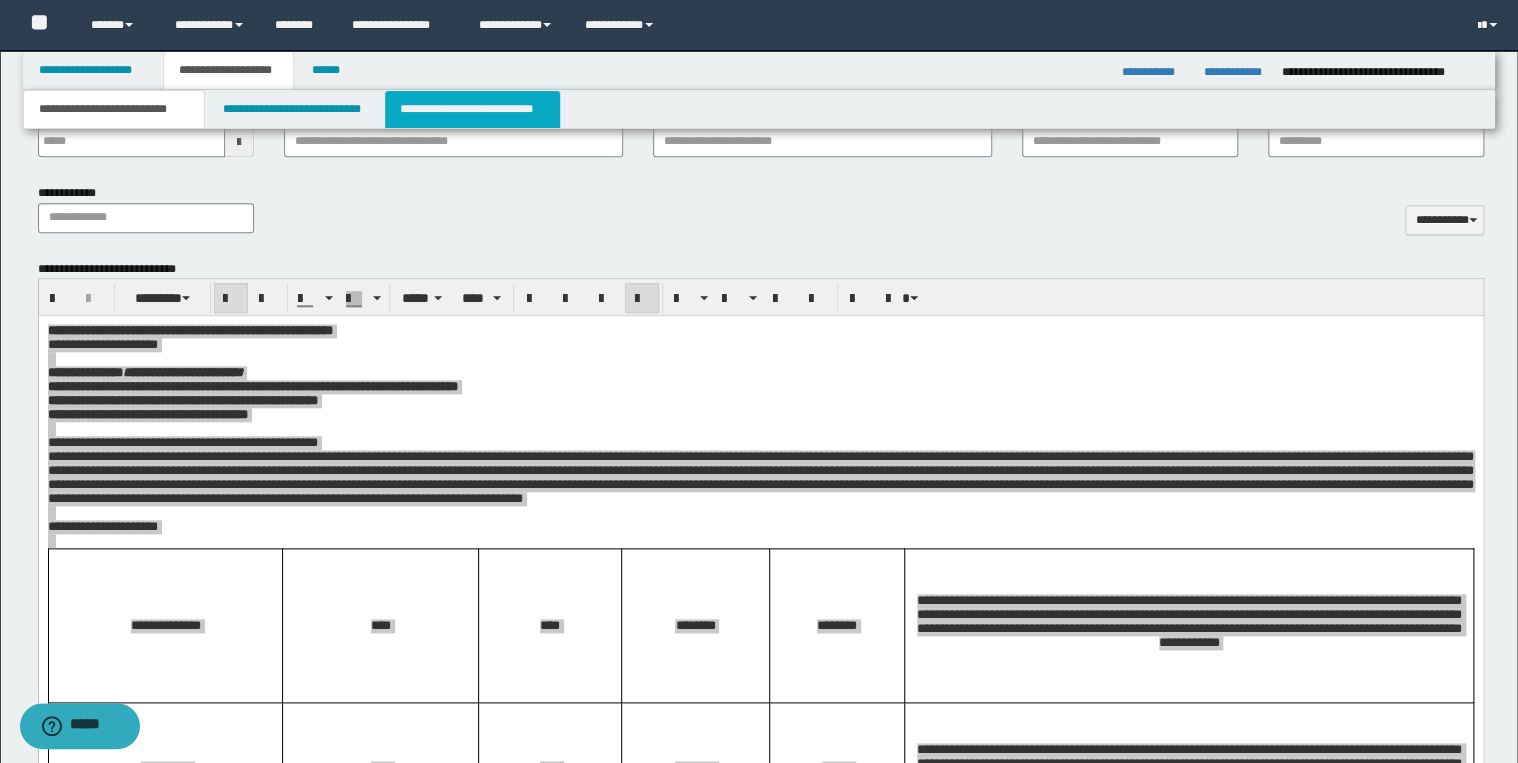 click on "**********" at bounding box center [472, 109] 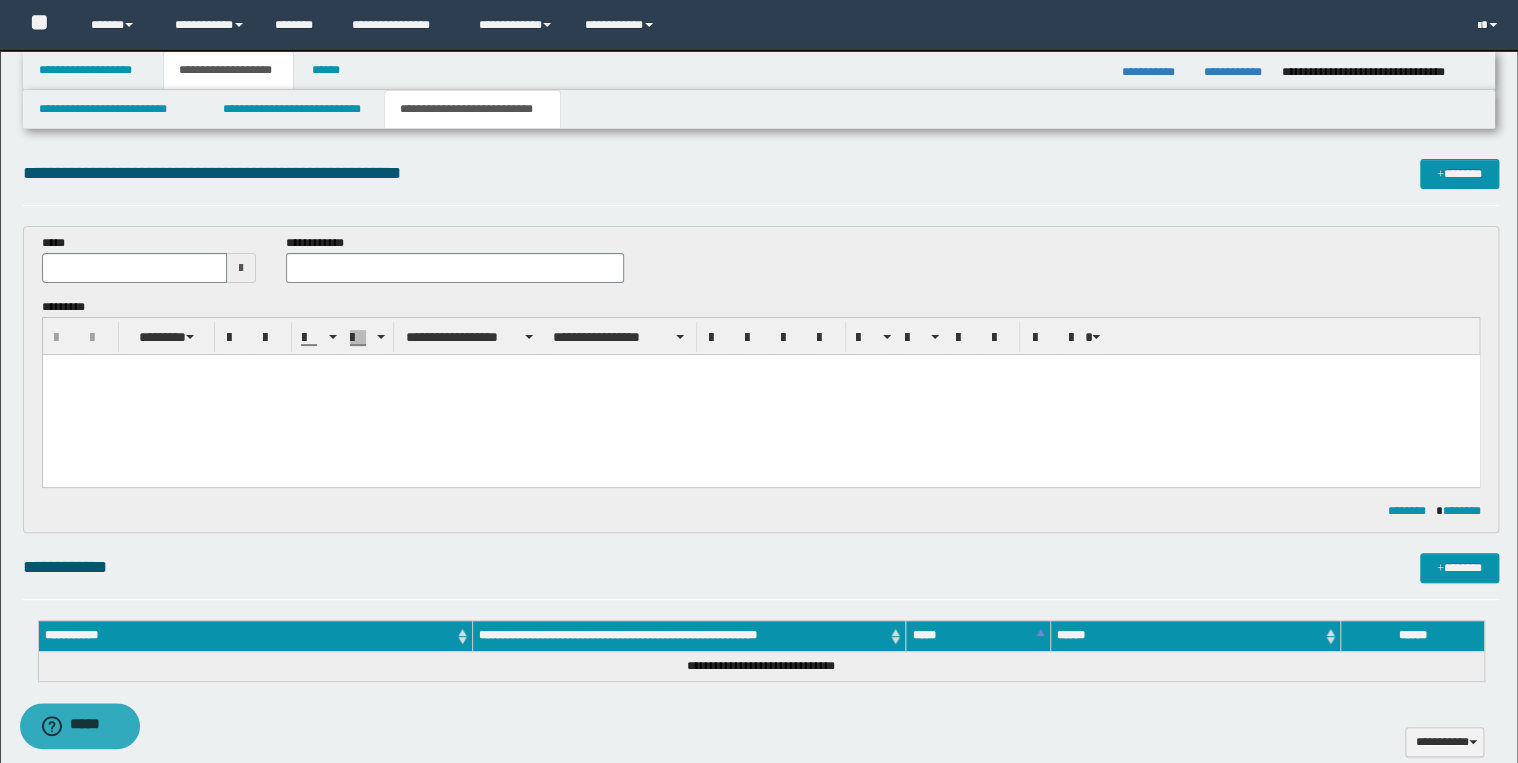 scroll, scrollTop: 0, scrollLeft: 0, axis: both 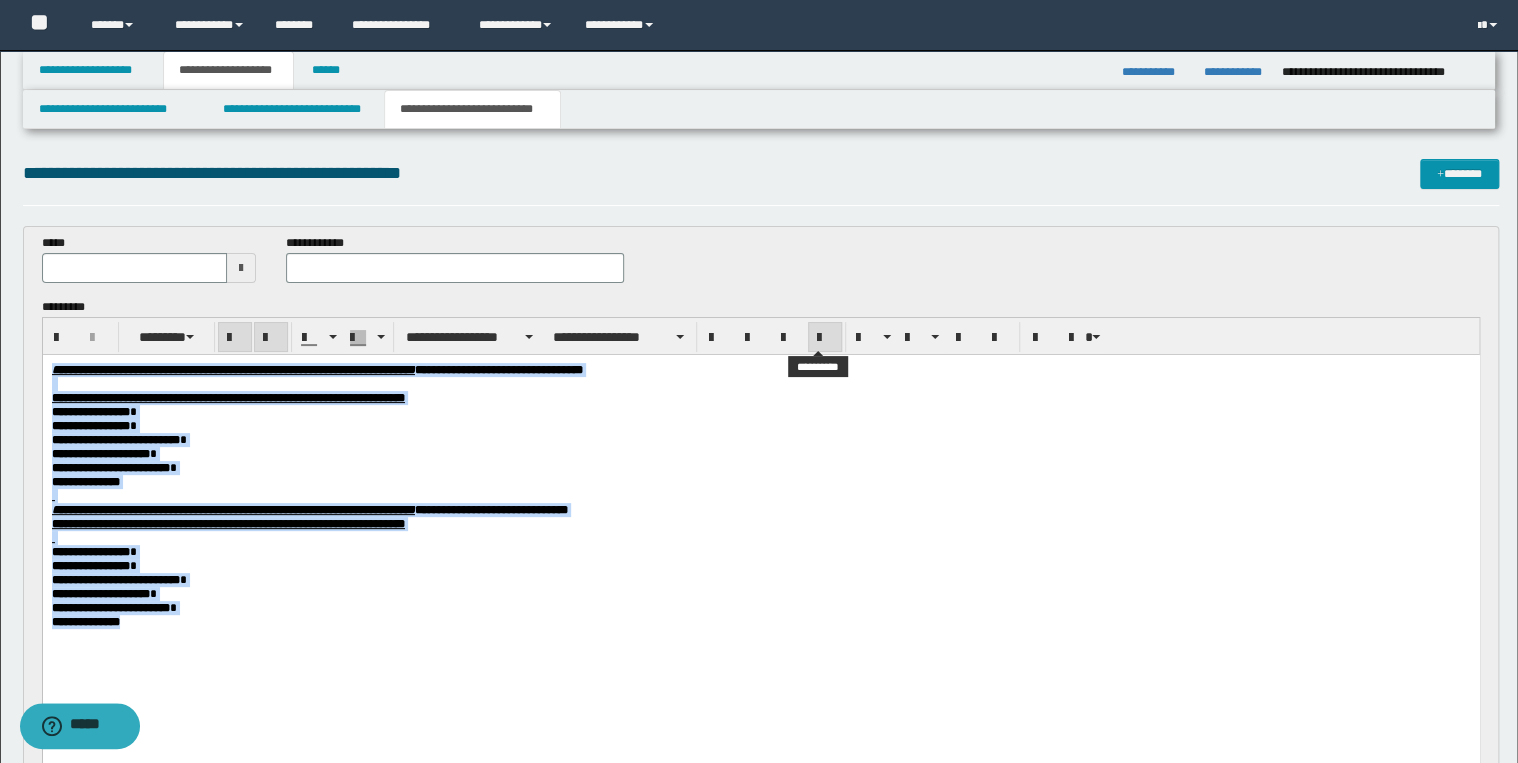 click at bounding box center (825, 338) 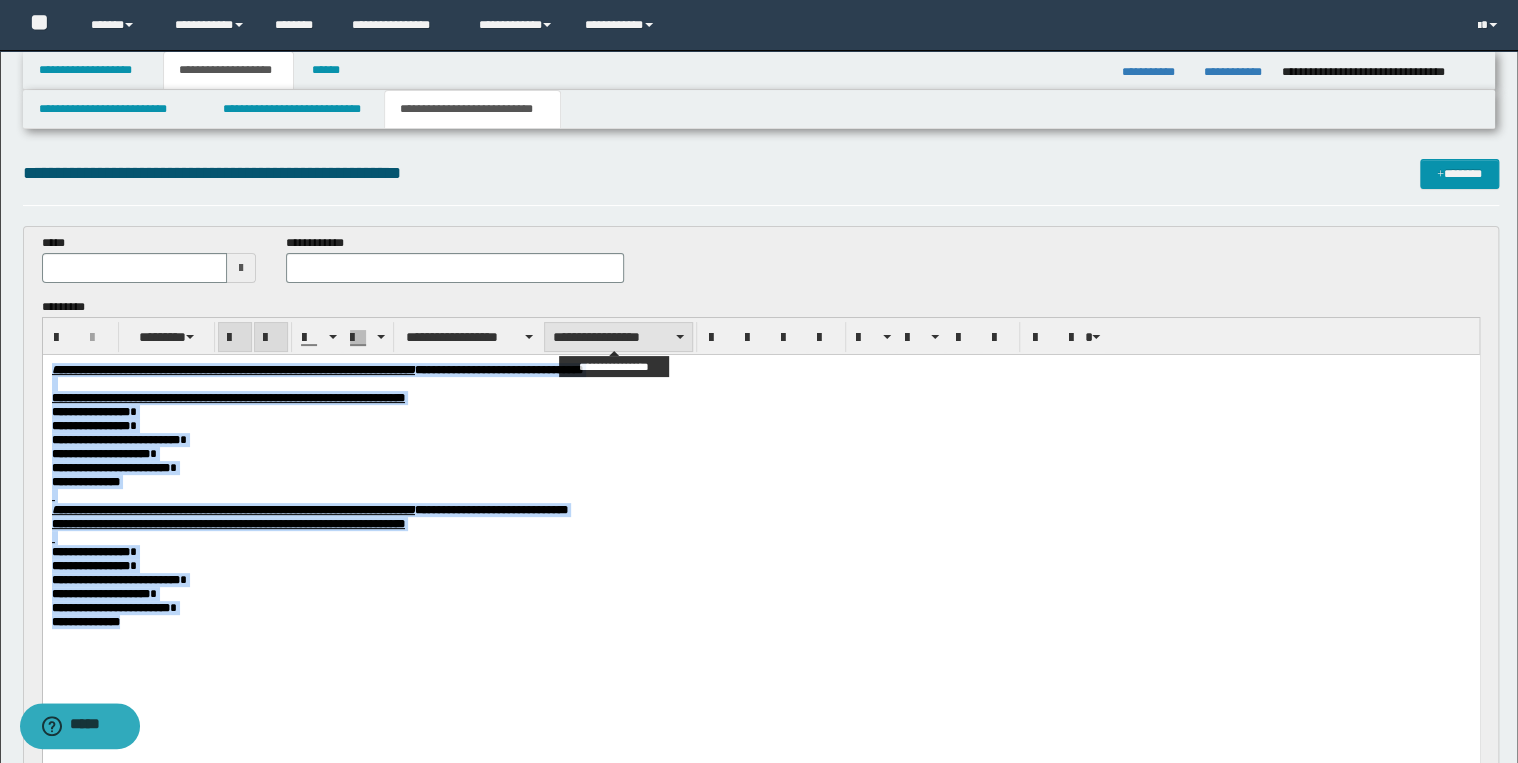 click on "**********" at bounding box center [618, 337] 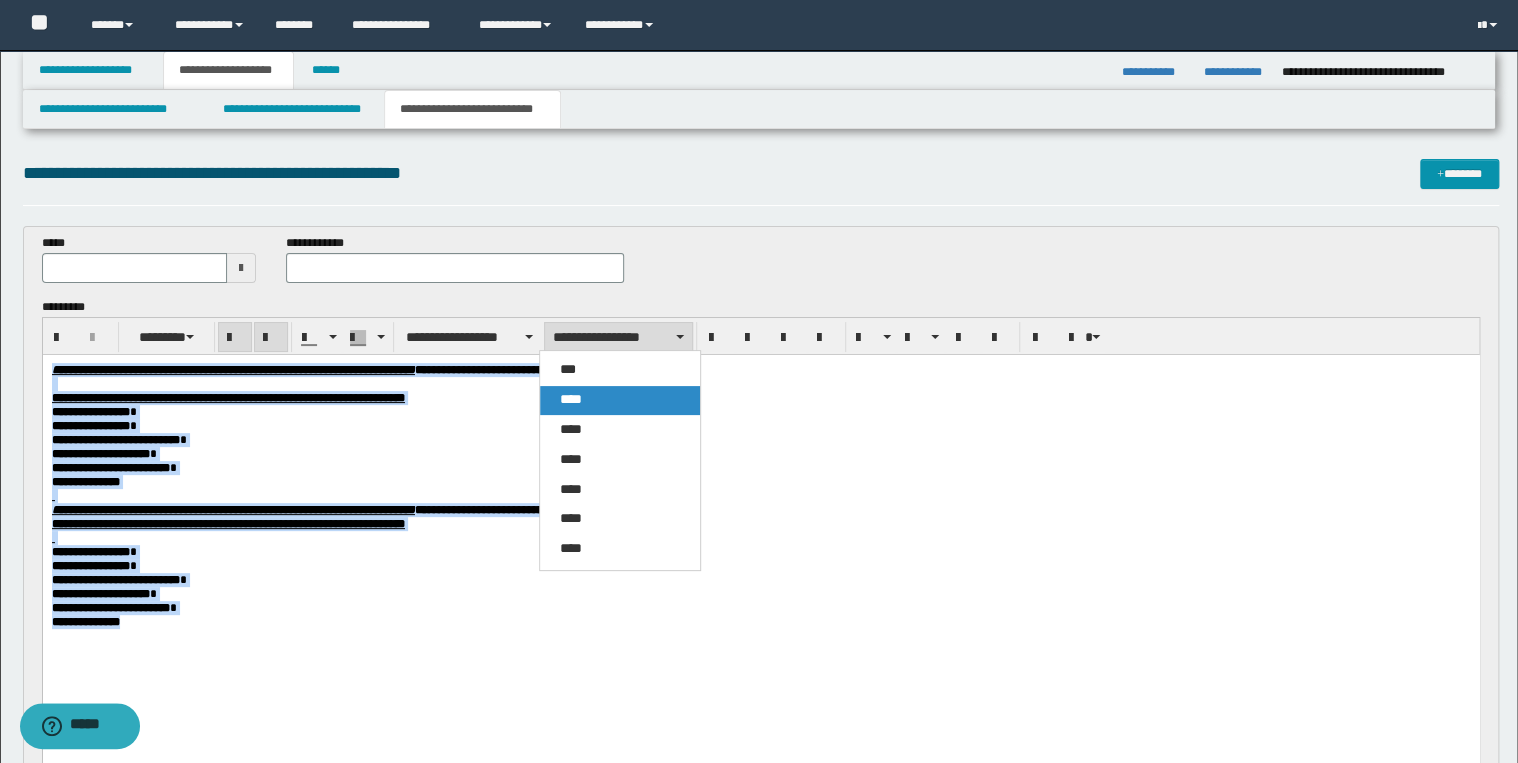 click on "****" at bounding box center (620, 400) 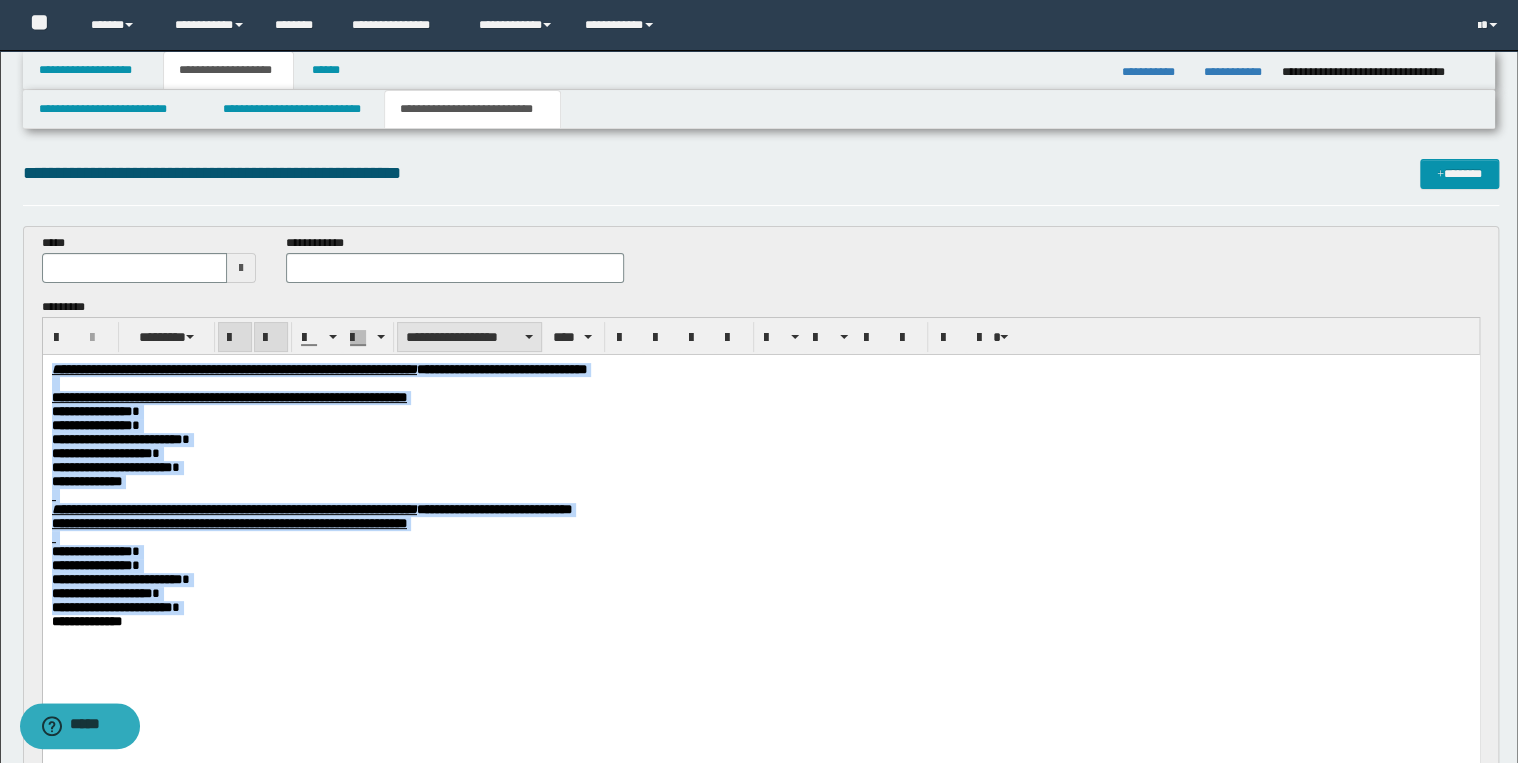 click on "**********" at bounding box center [469, 337] 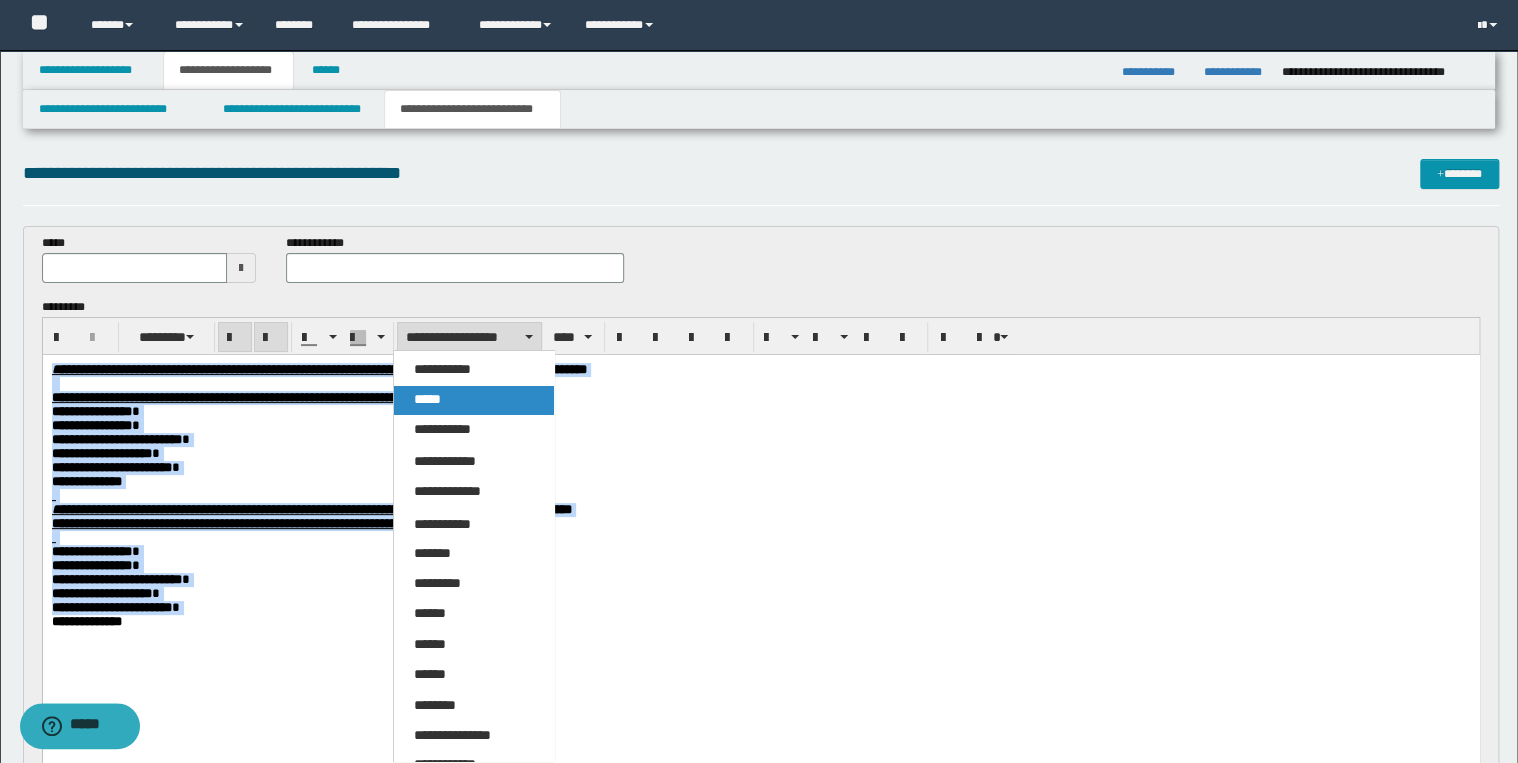 click on "*****" at bounding box center [474, 400] 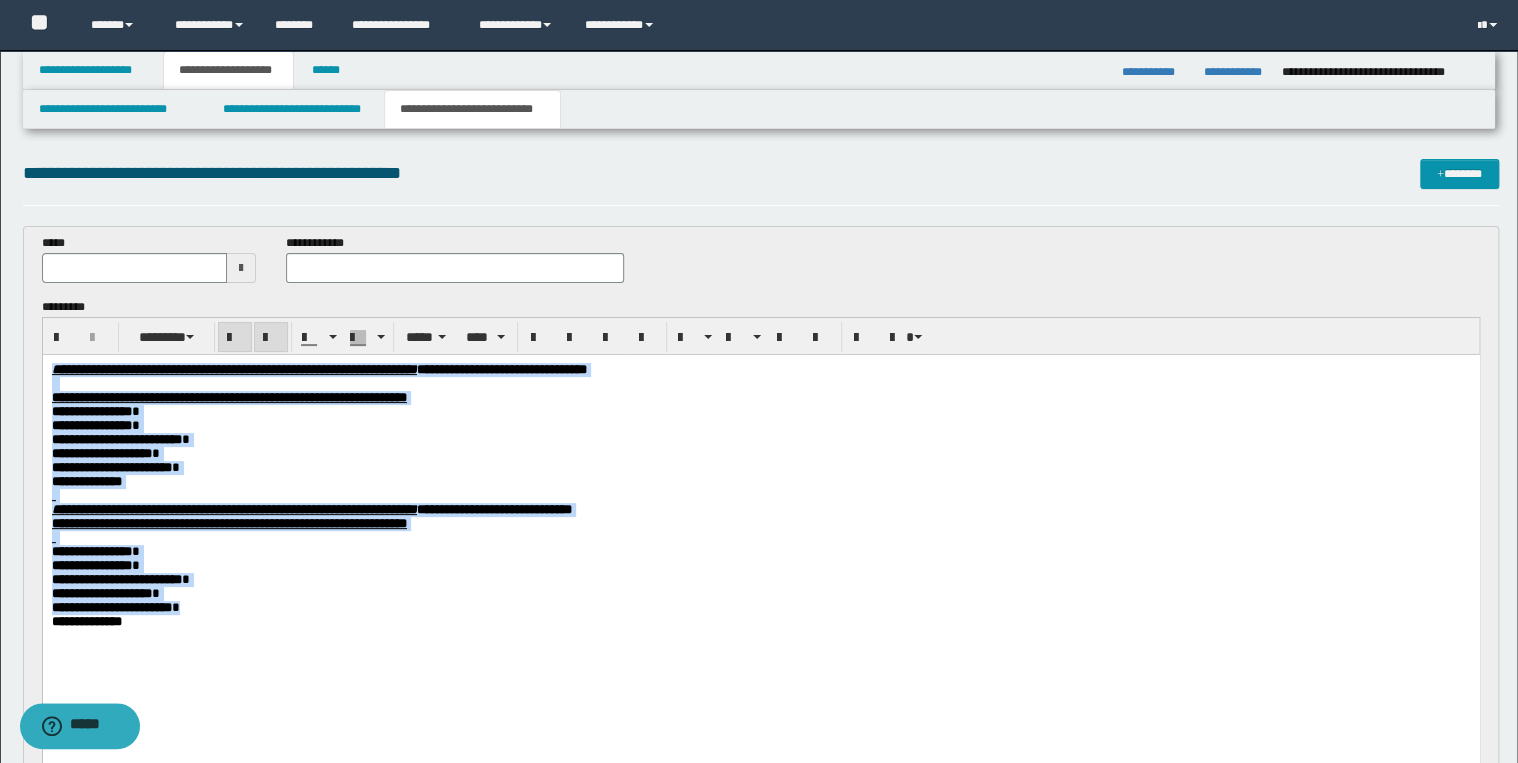 click on "**********" at bounding box center (760, 426) 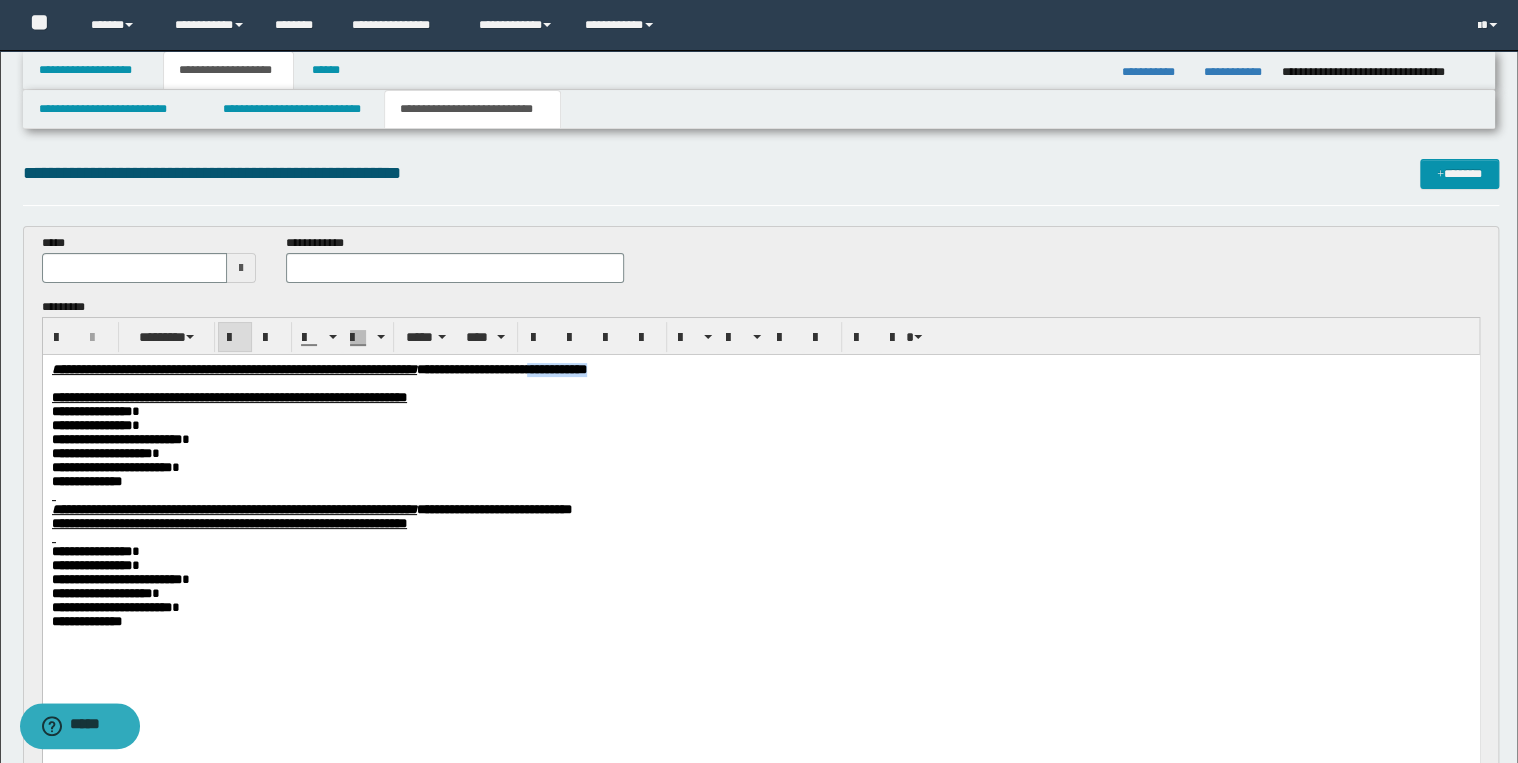 drag, startPoint x: 759, startPoint y: 371, endPoint x: 841, endPoint y: 373, distance: 82.02438 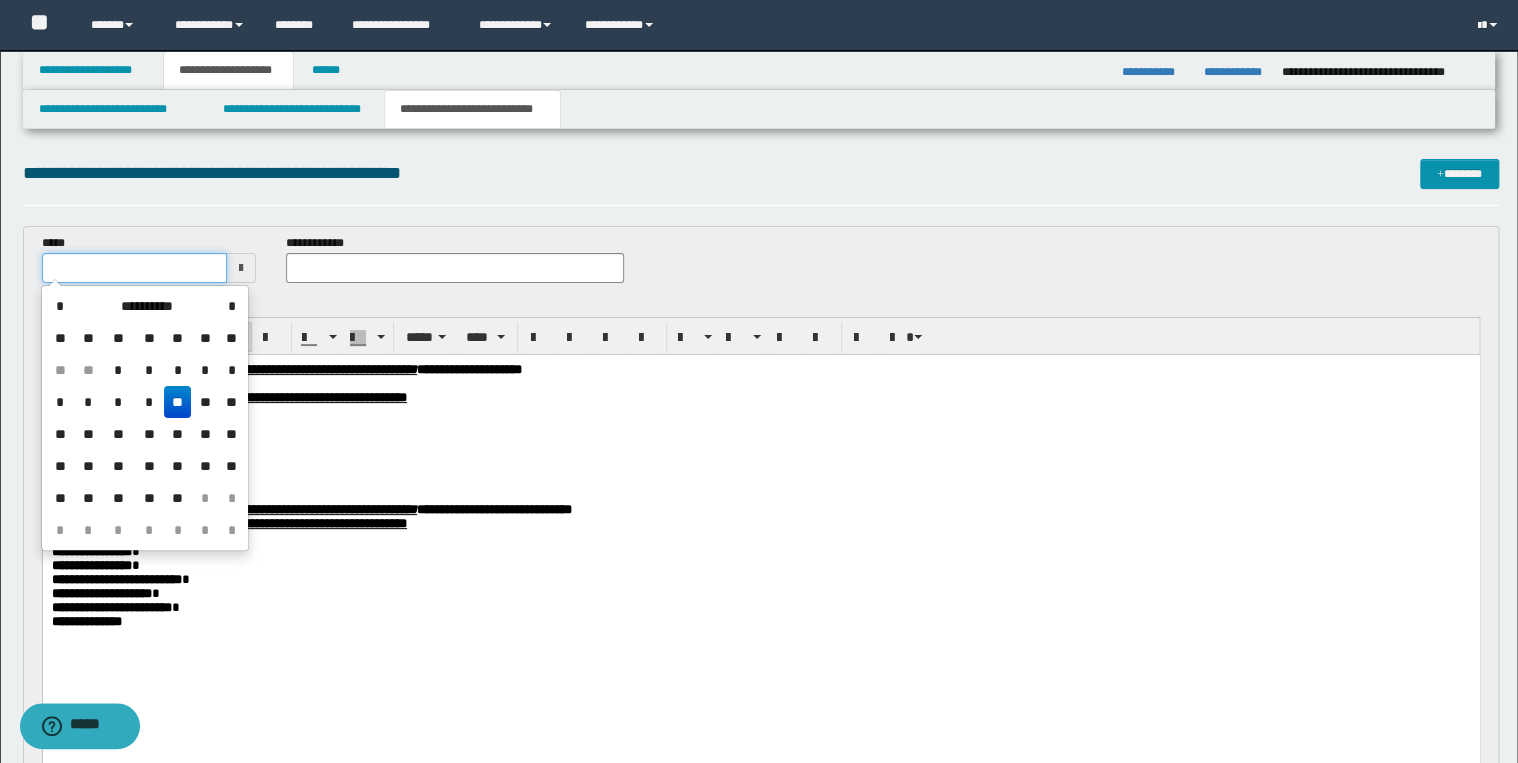 click at bounding box center [135, 268] 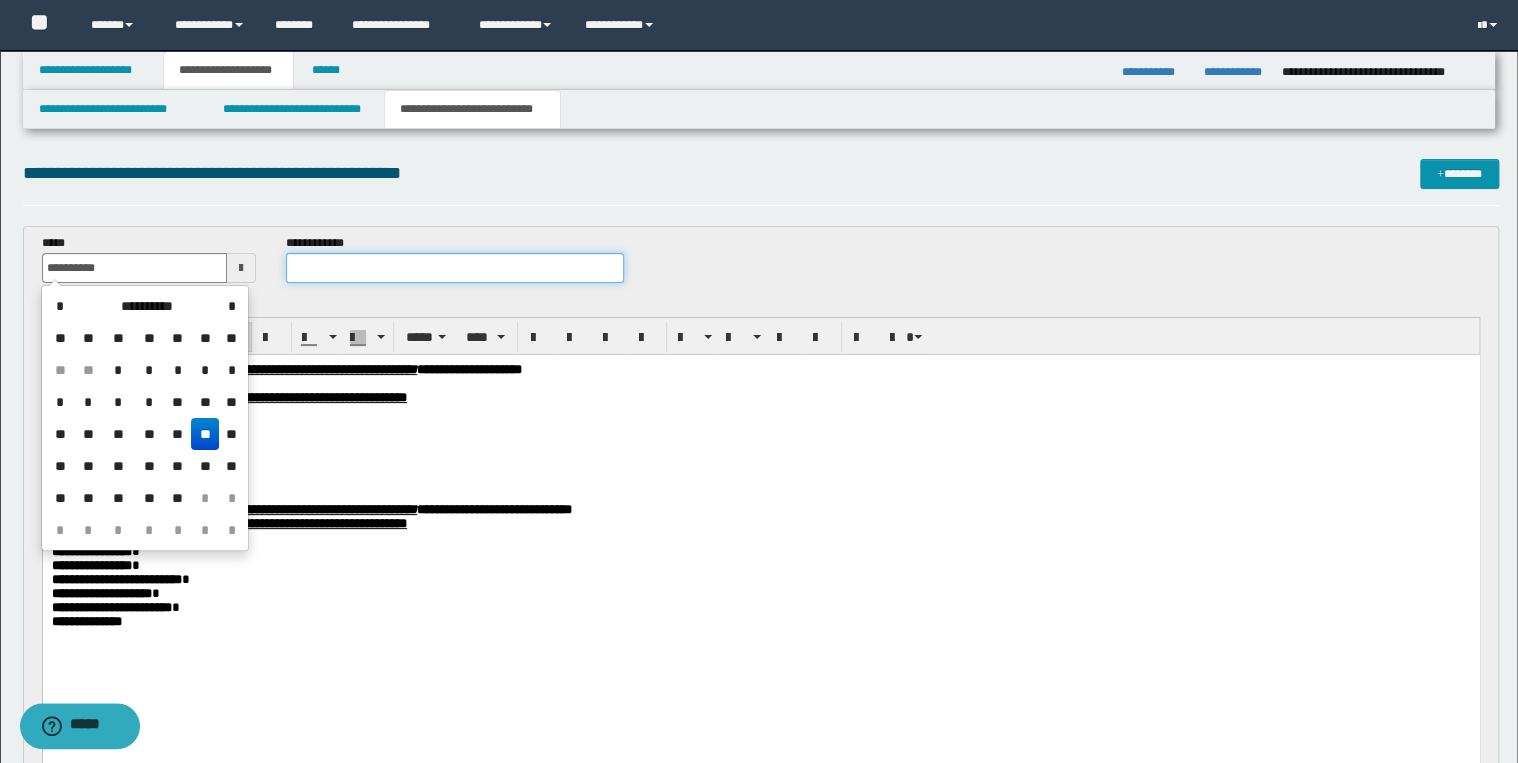 type on "**********" 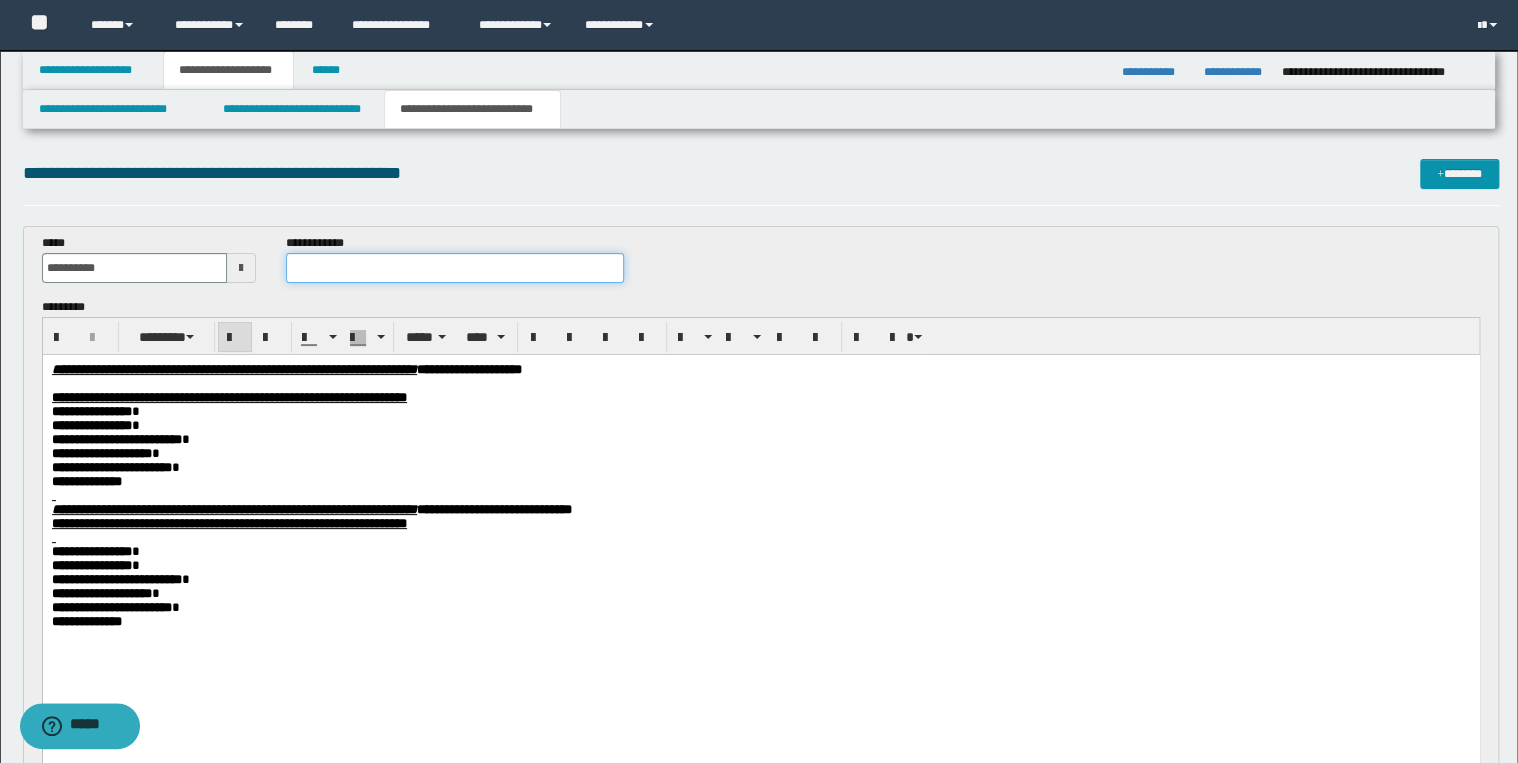 click at bounding box center (454, 268) 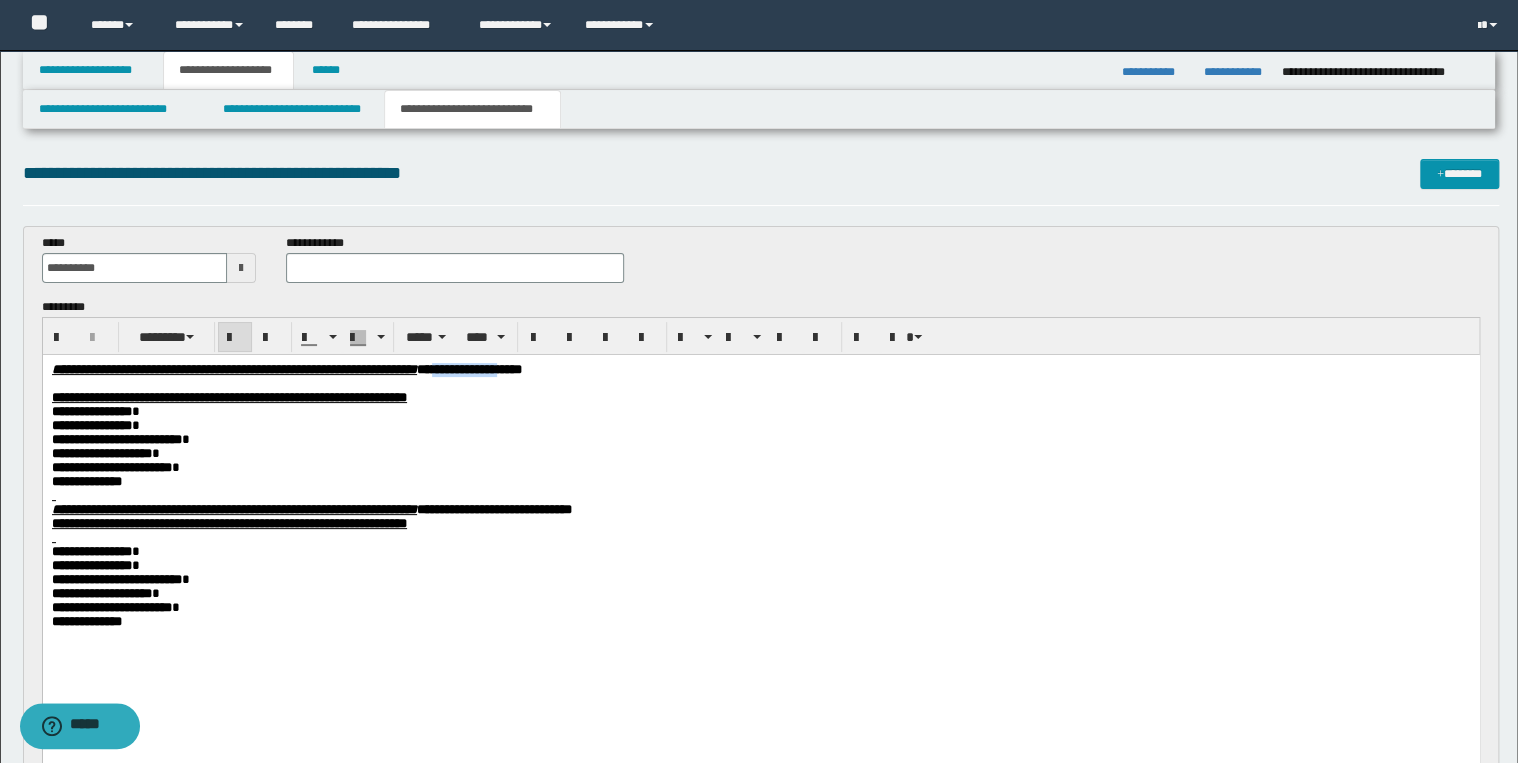 drag, startPoint x: 650, startPoint y: 368, endPoint x: 726, endPoint y: 366, distance: 76.02631 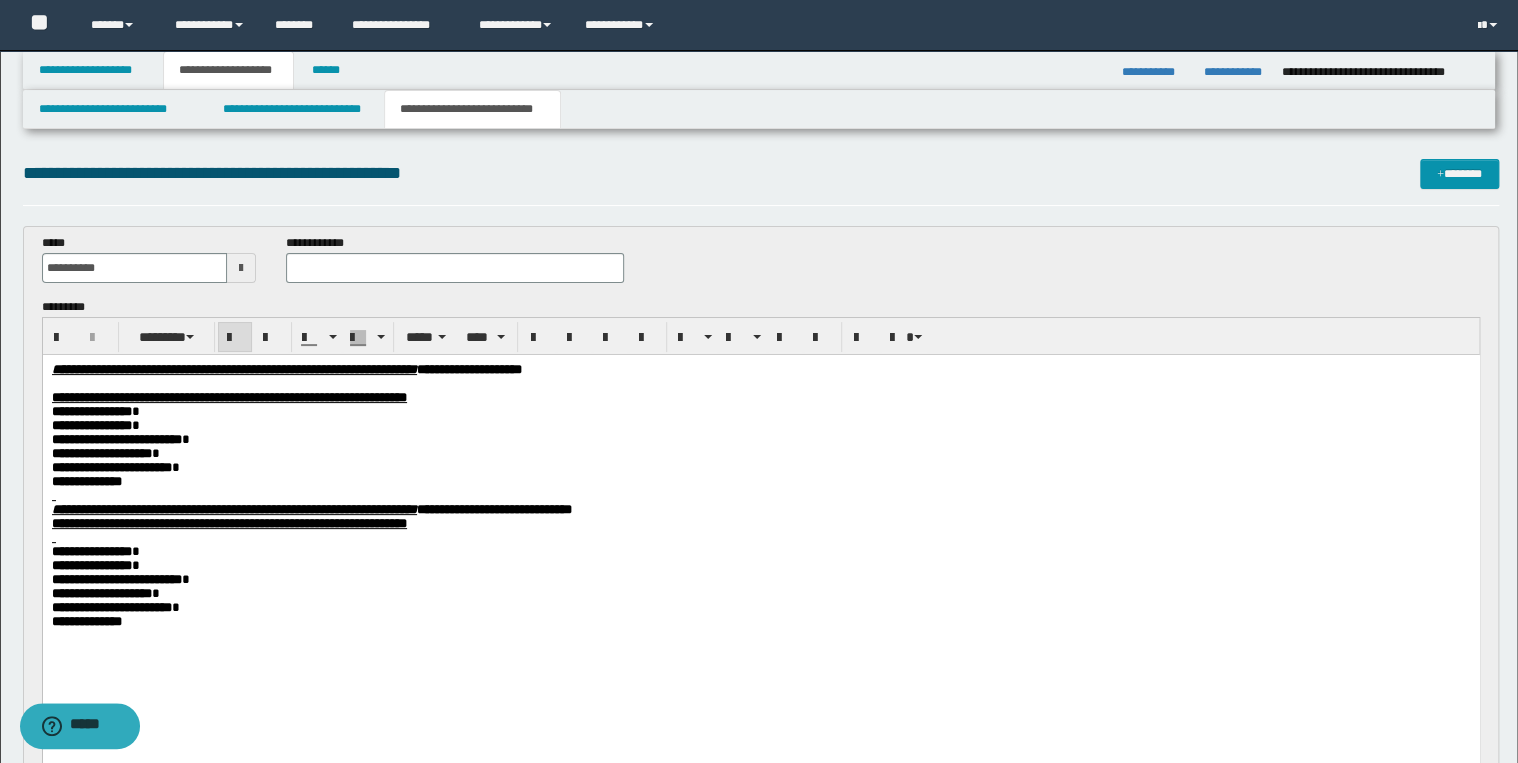 click on "**********" at bounding box center (468, 369) 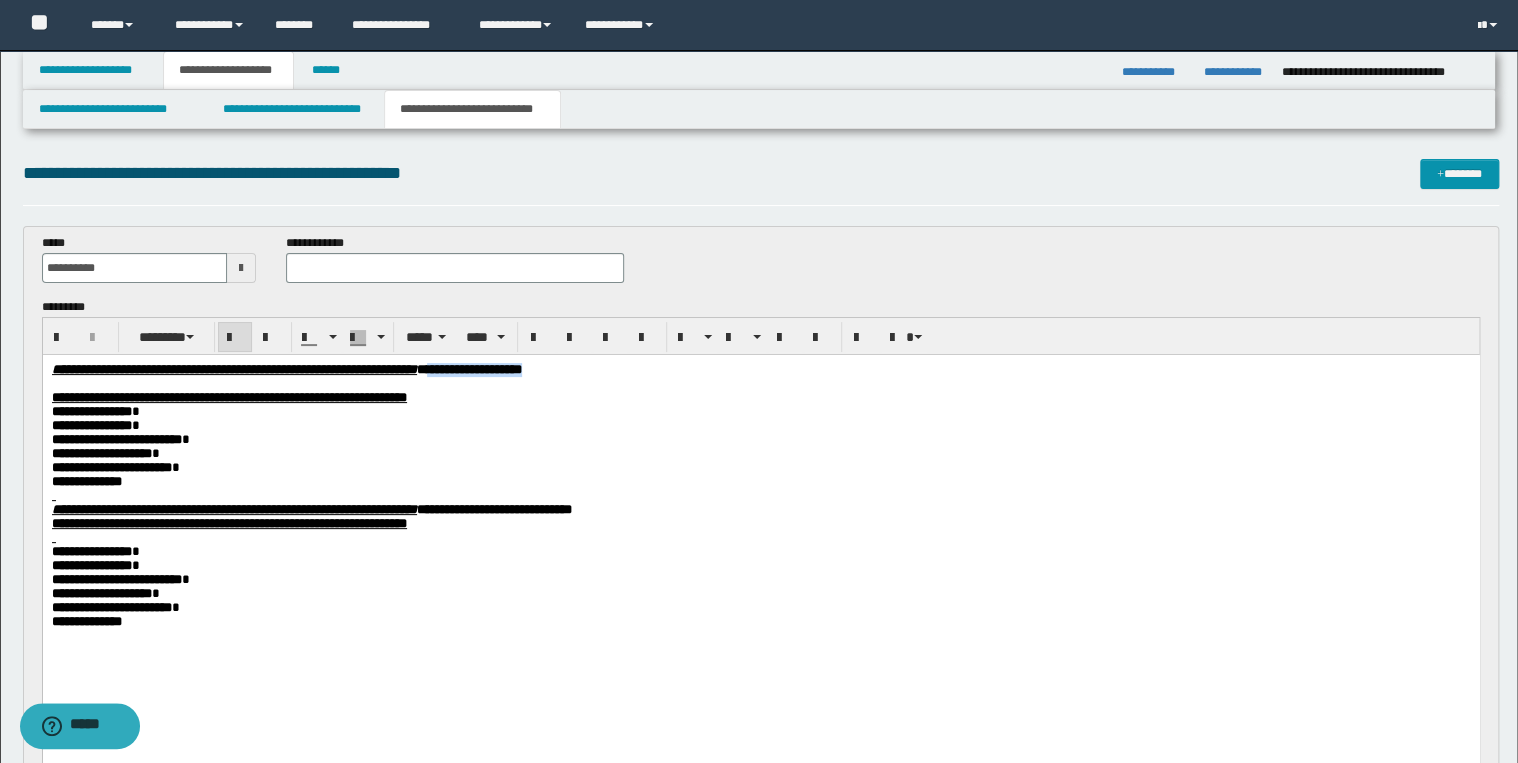 drag, startPoint x: 768, startPoint y: 370, endPoint x: 624, endPoint y: 367, distance: 144.03125 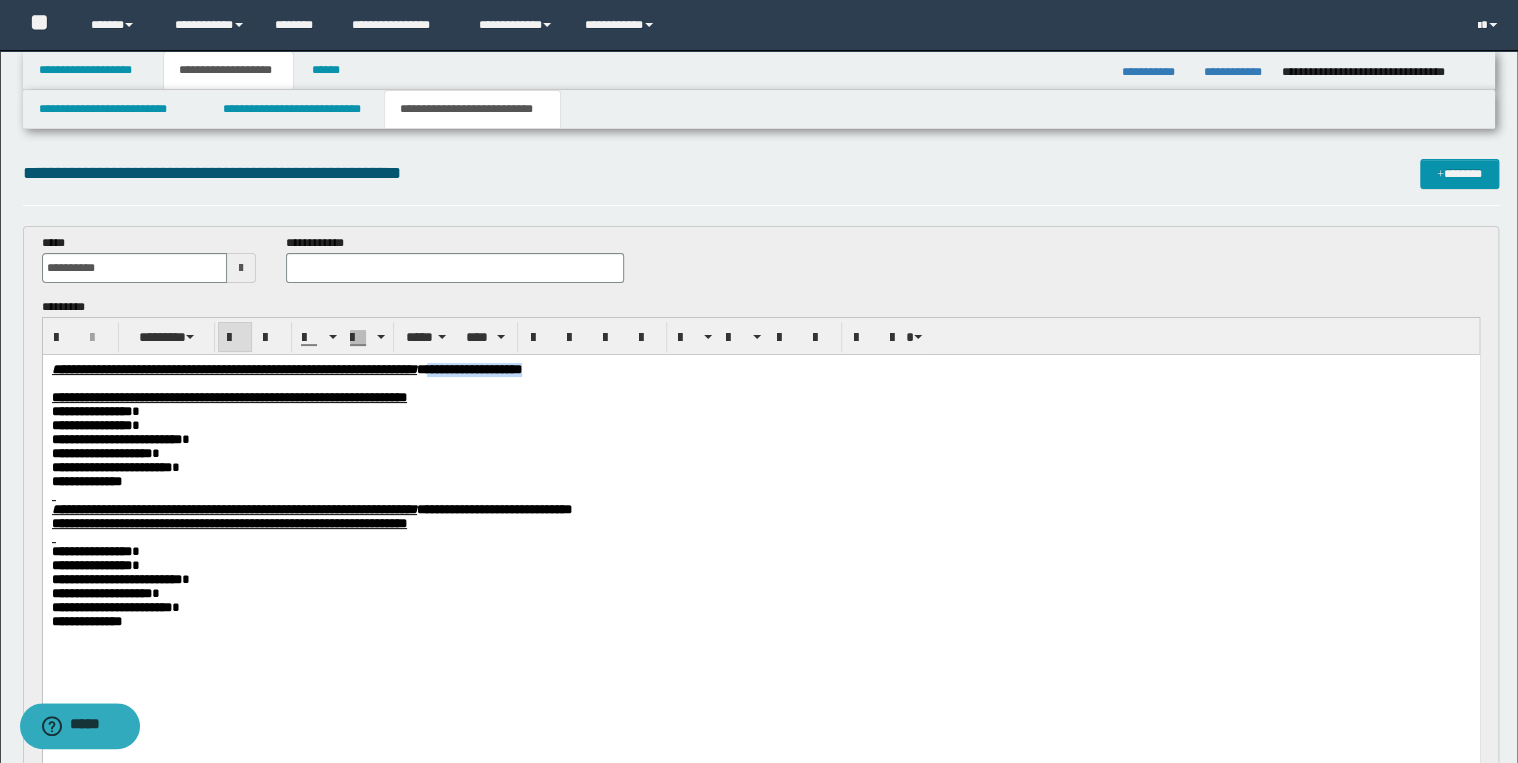 click on "**********" at bounding box center [760, 370] 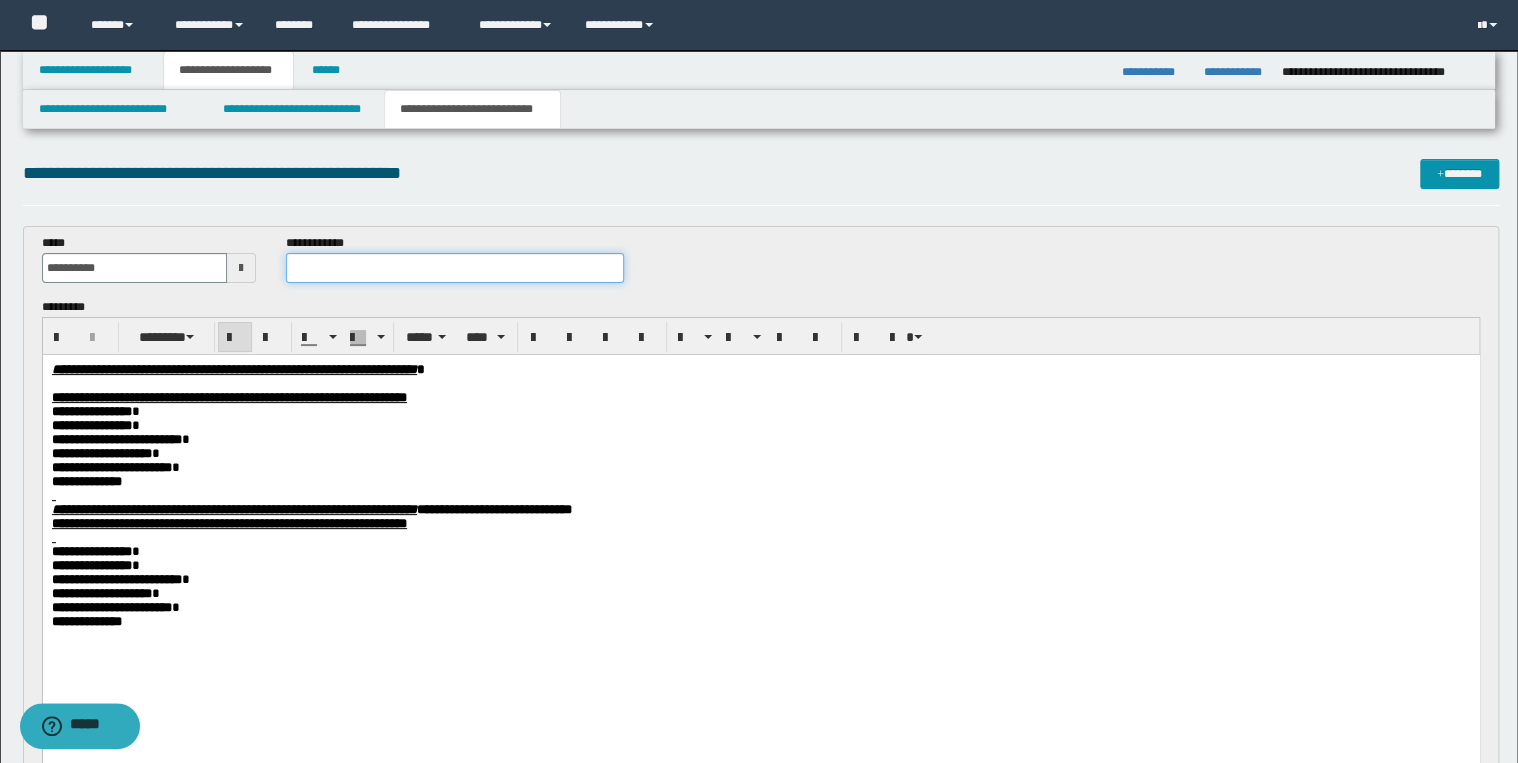 click at bounding box center [454, 268] 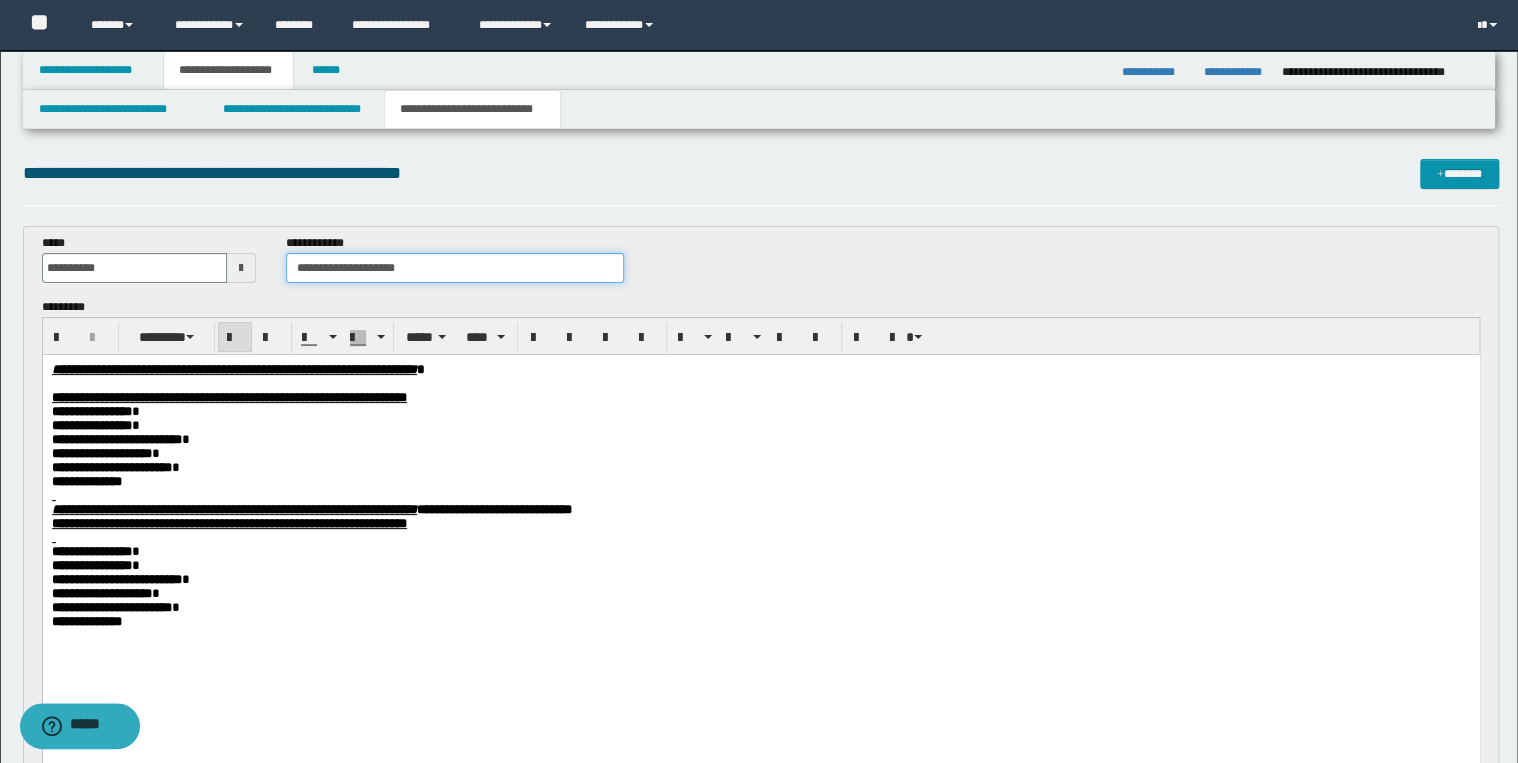 type on "**********" 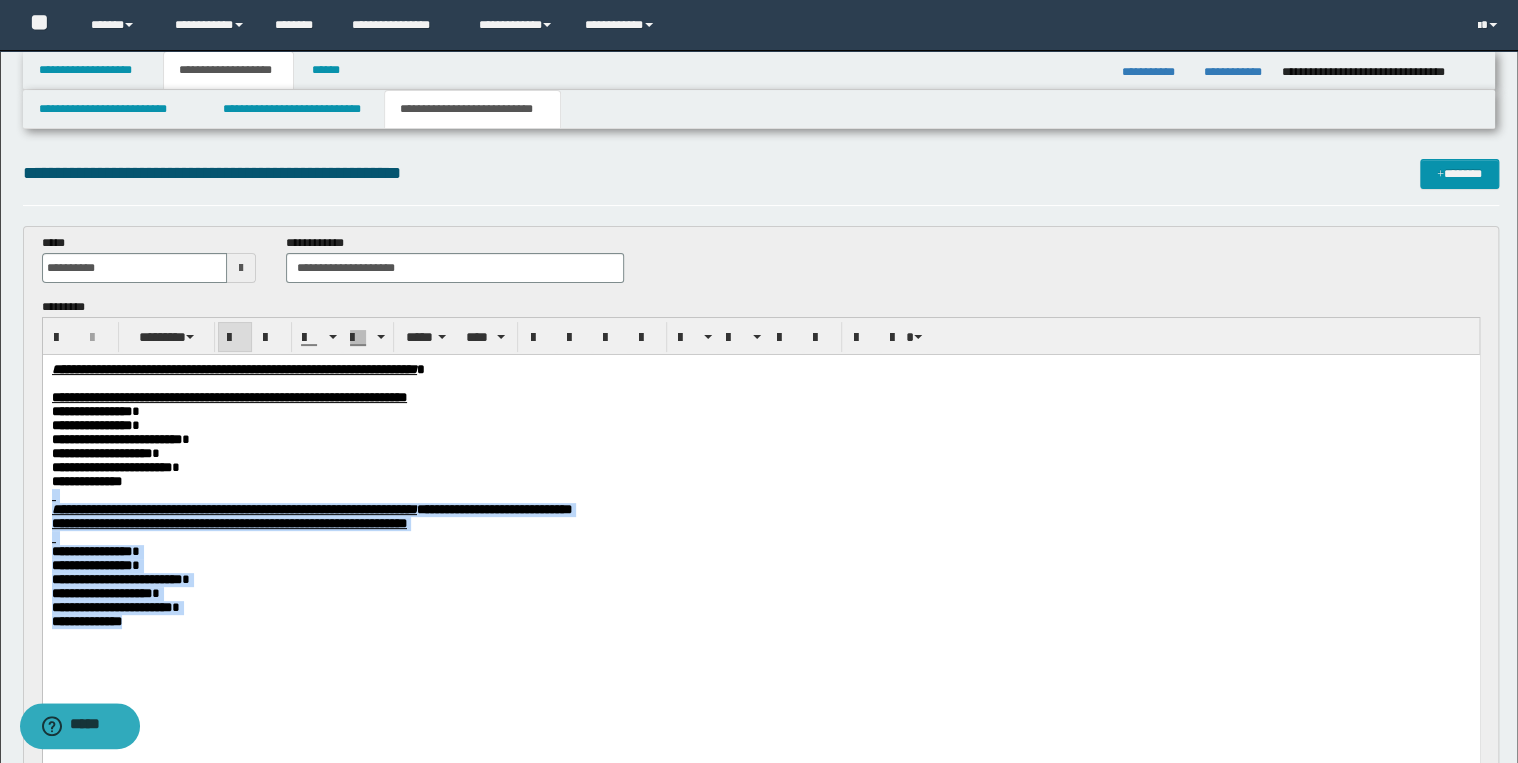 drag, startPoint x: 64, startPoint y: 532, endPoint x: 200, endPoint y: 691, distance: 209.22954 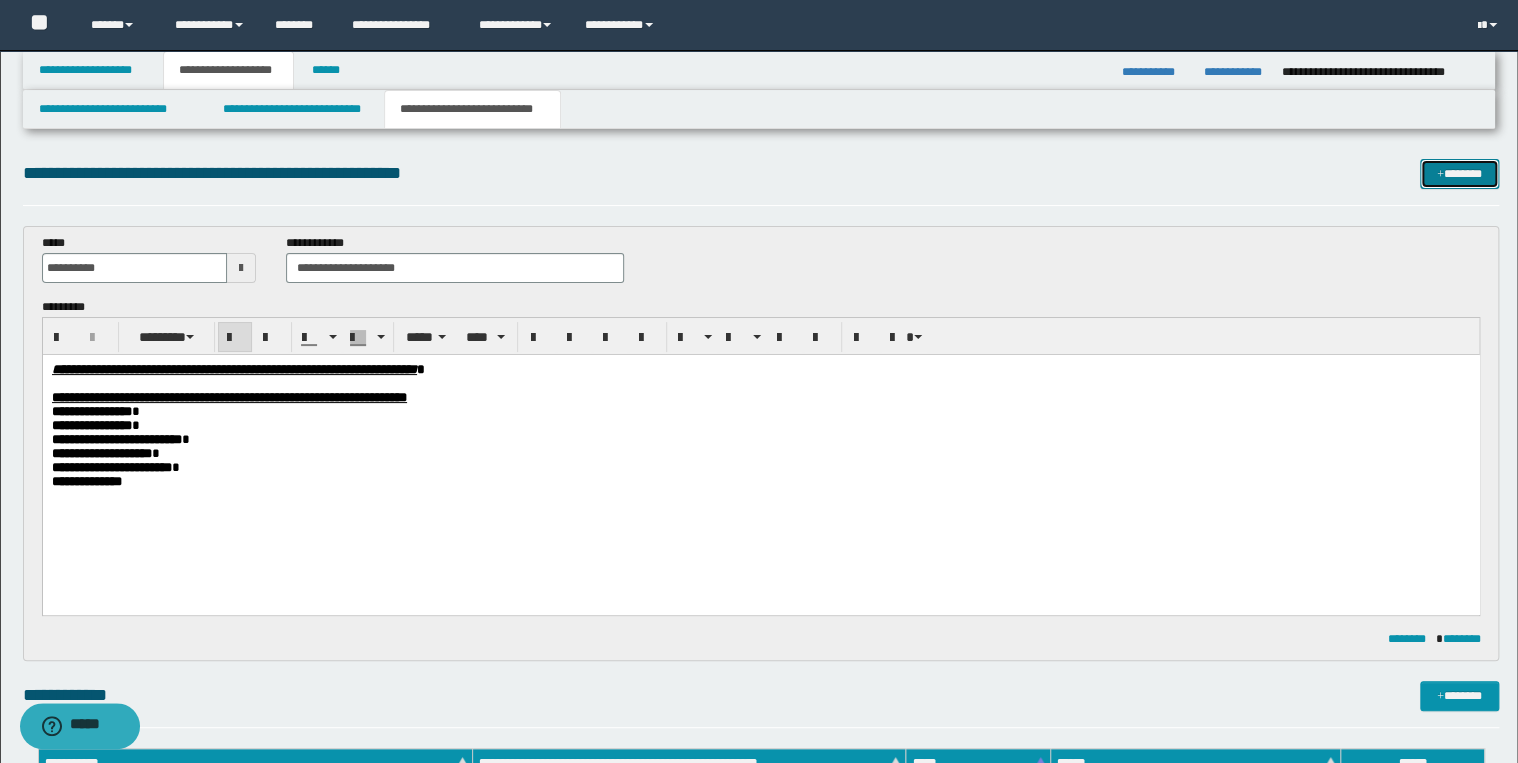 click on "*******" at bounding box center (1459, 174) 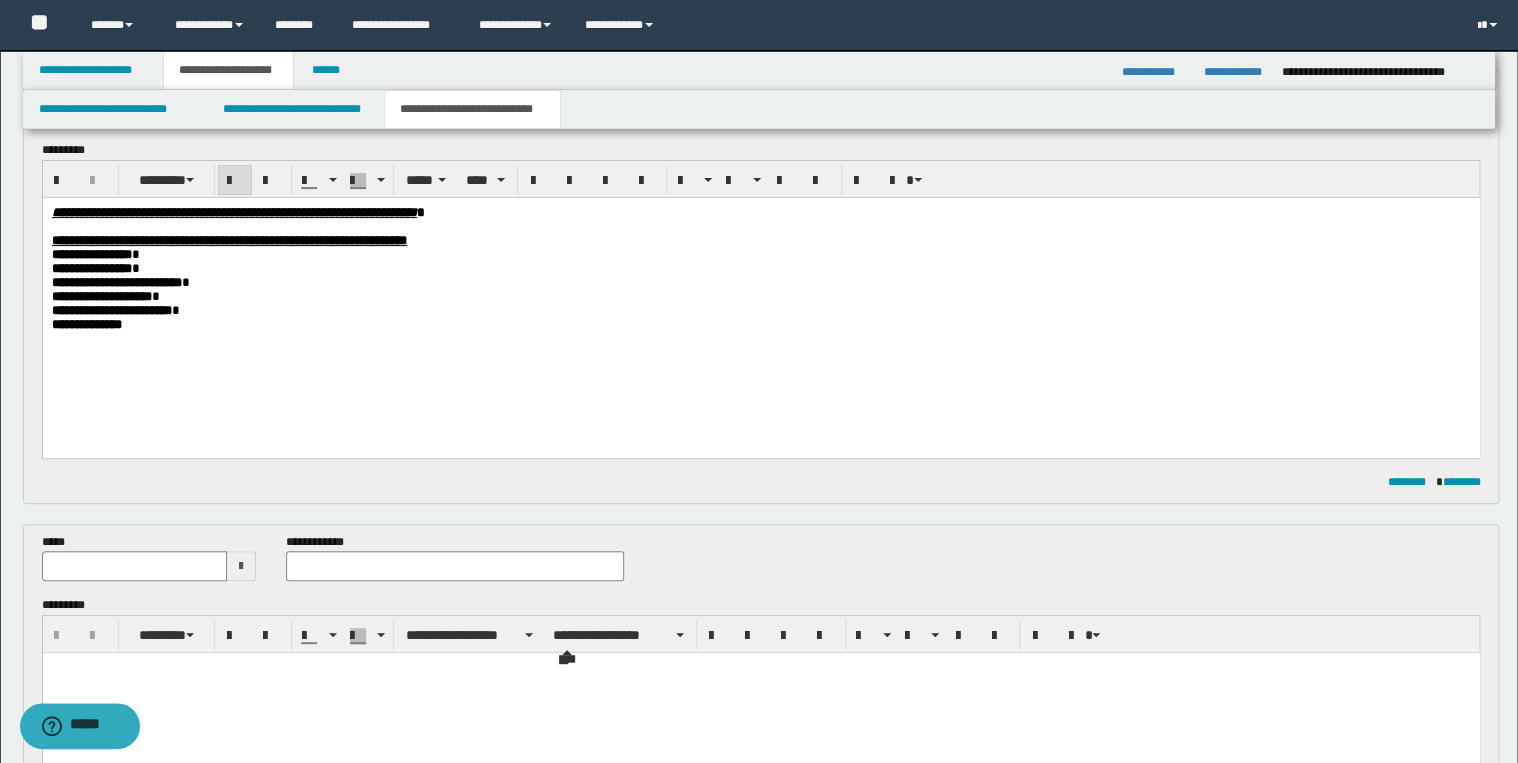 scroll, scrollTop: 368, scrollLeft: 0, axis: vertical 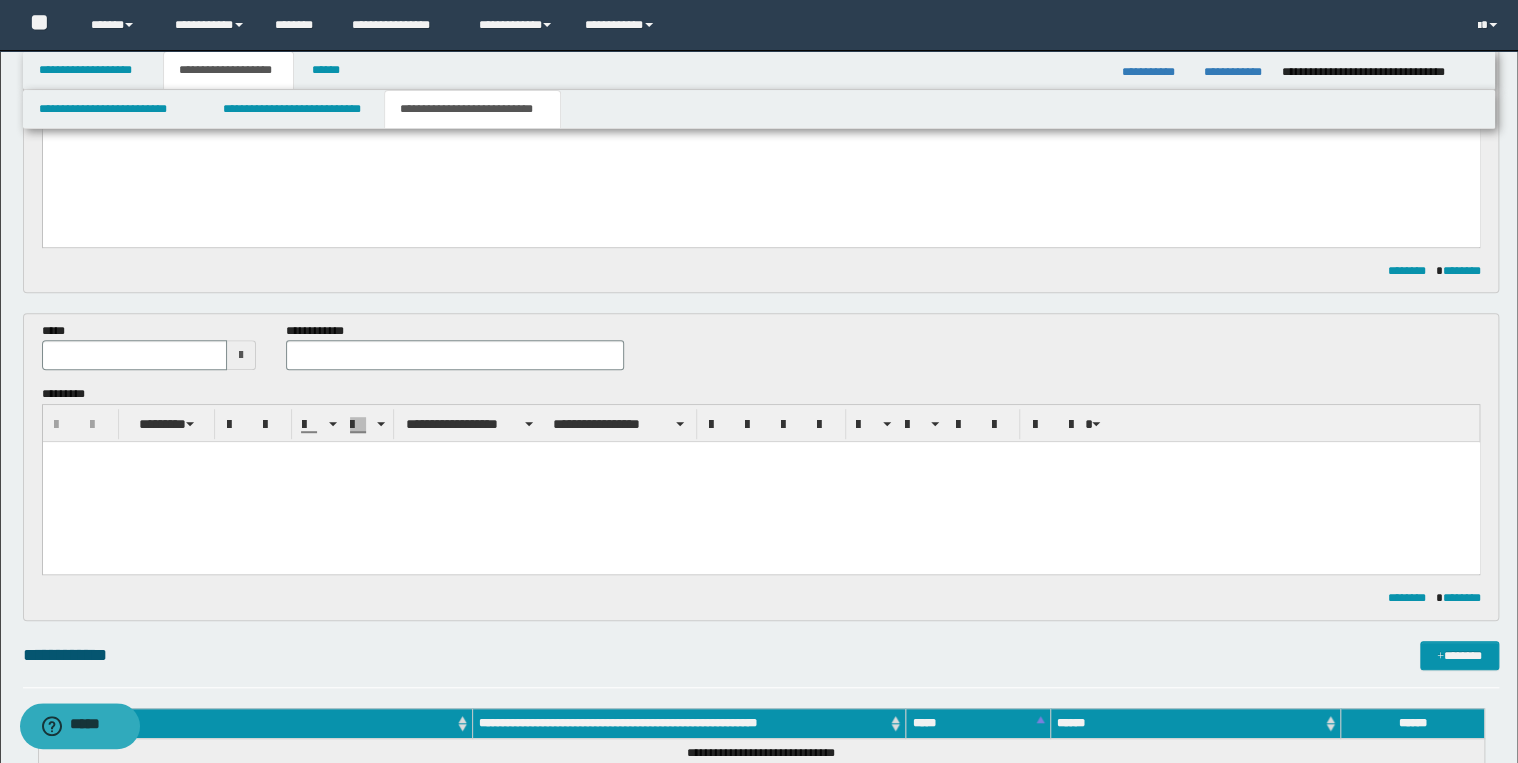 click at bounding box center (760, 482) 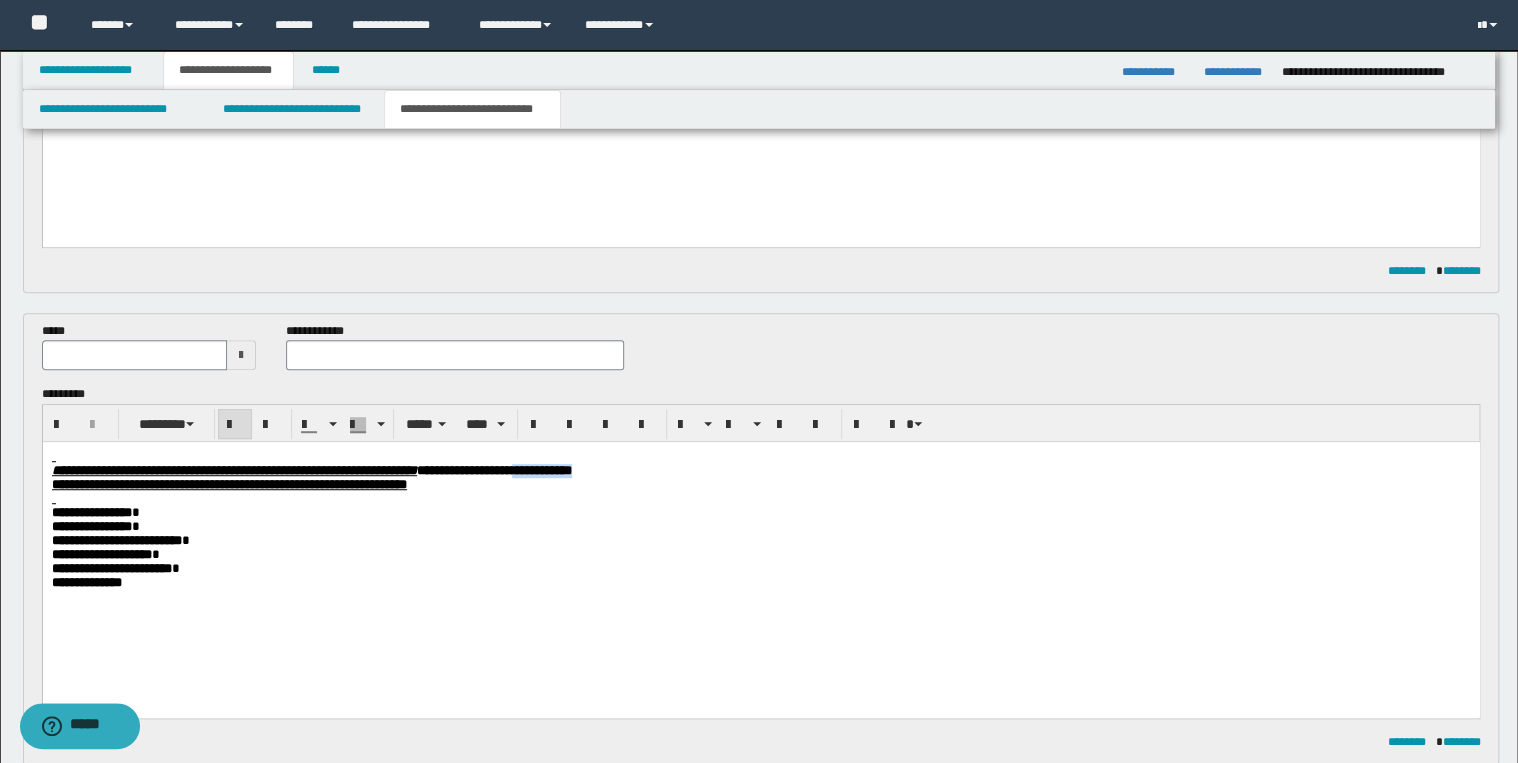 drag, startPoint x: 738, startPoint y: 472, endPoint x: 833, endPoint y: 468, distance: 95.084175 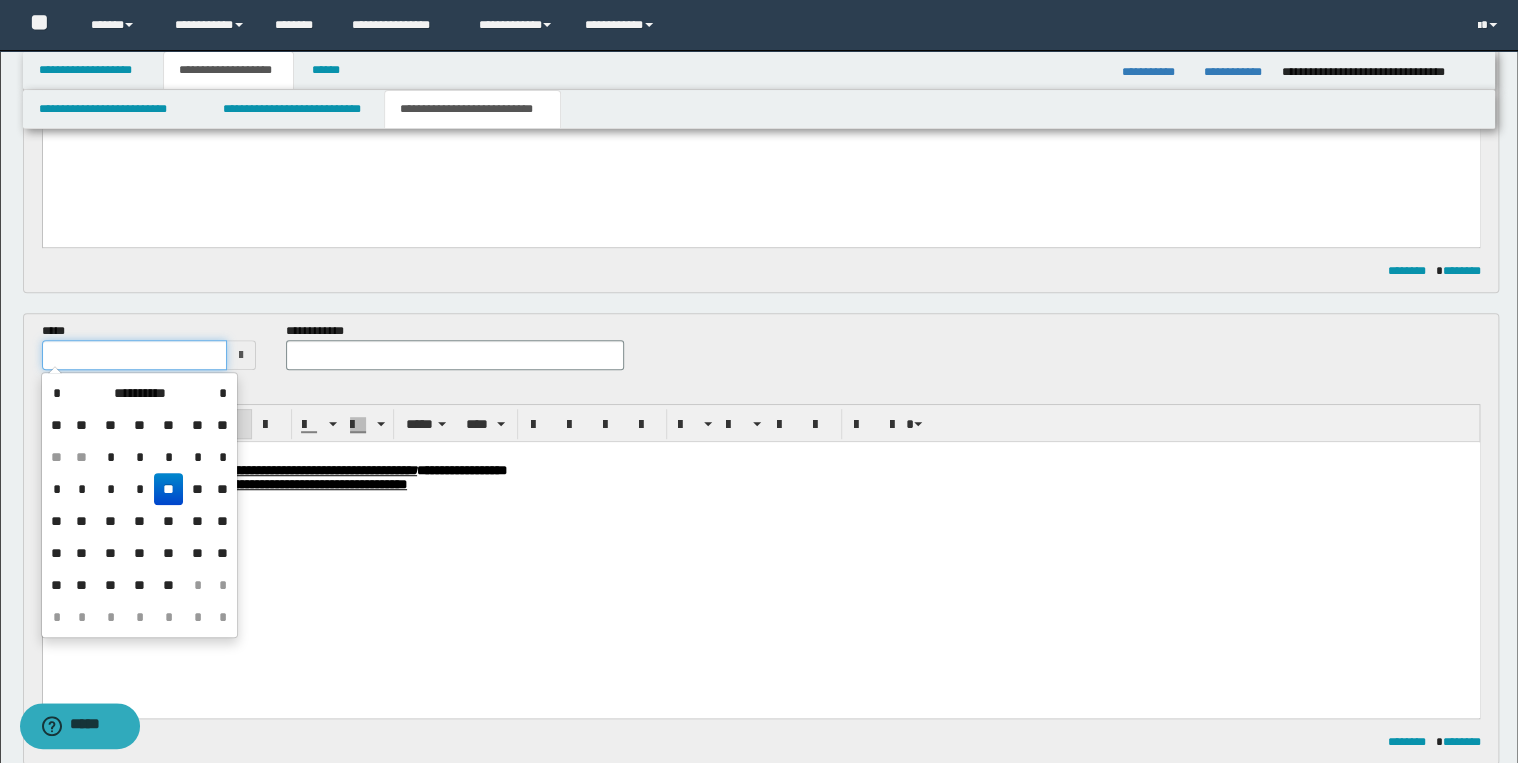 click at bounding box center (135, 355) 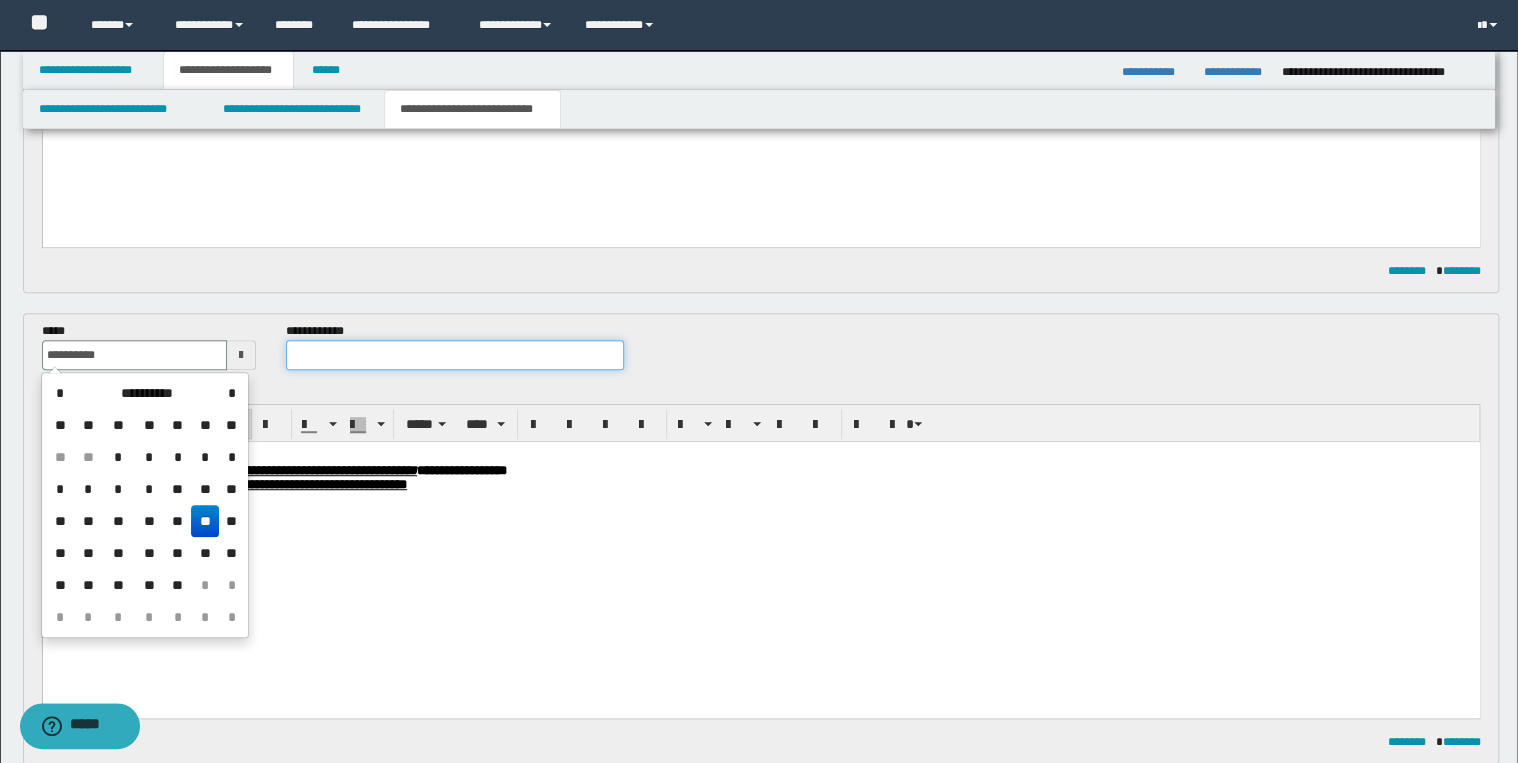type on "**********" 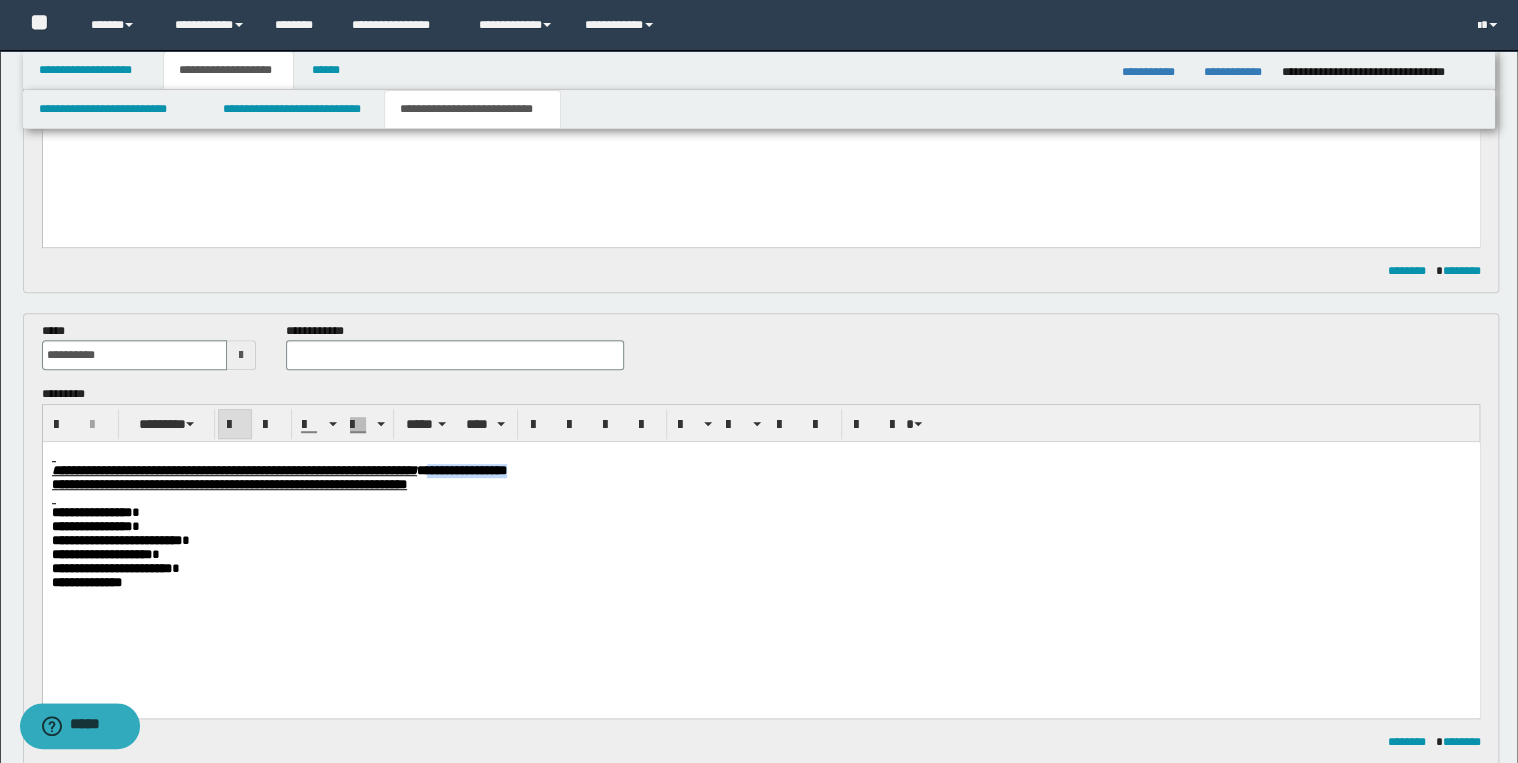 drag, startPoint x: 640, startPoint y: 472, endPoint x: 768, endPoint y: 474, distance: 128.01562 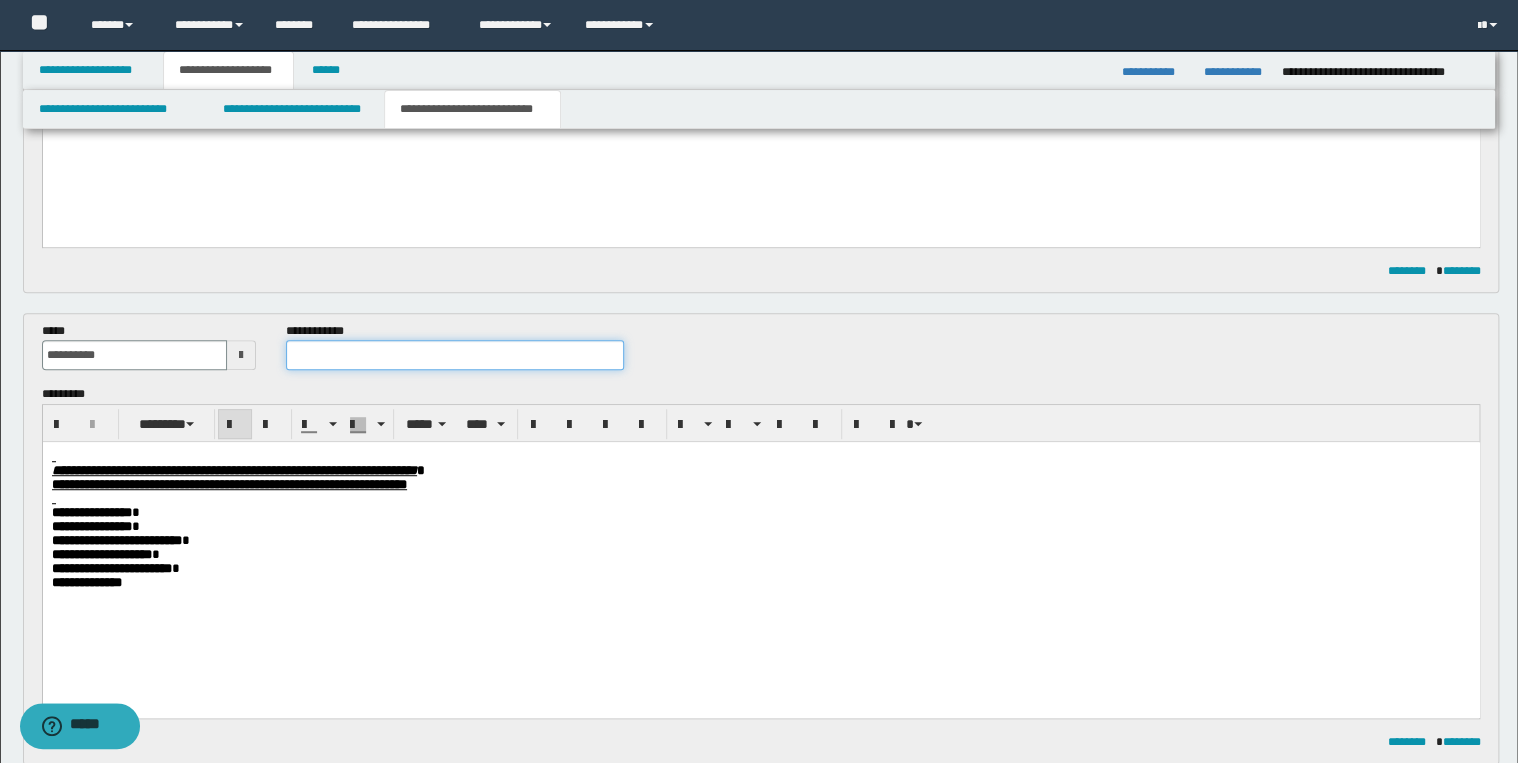 click at bounding box center [454, 355] 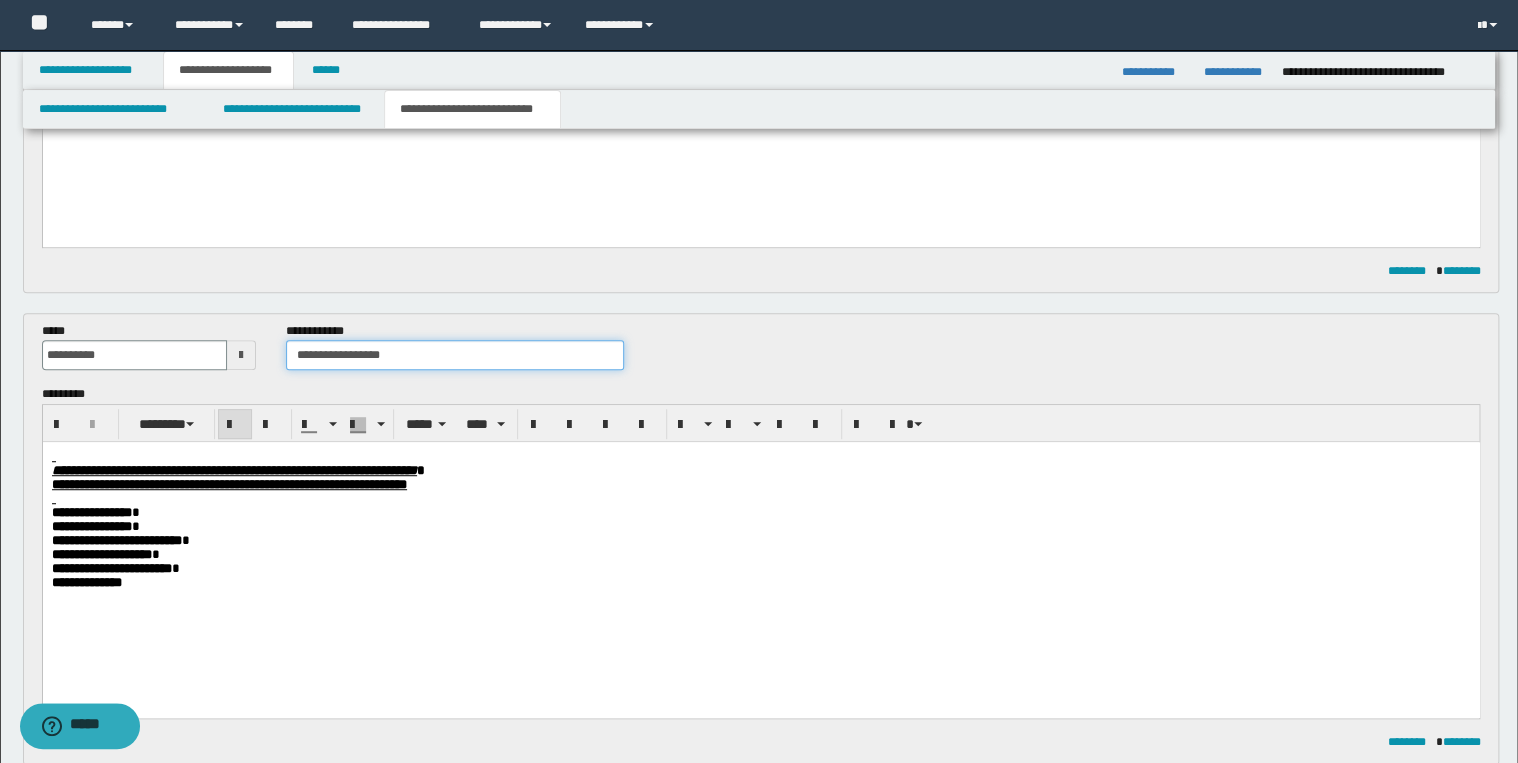 type on "**********" 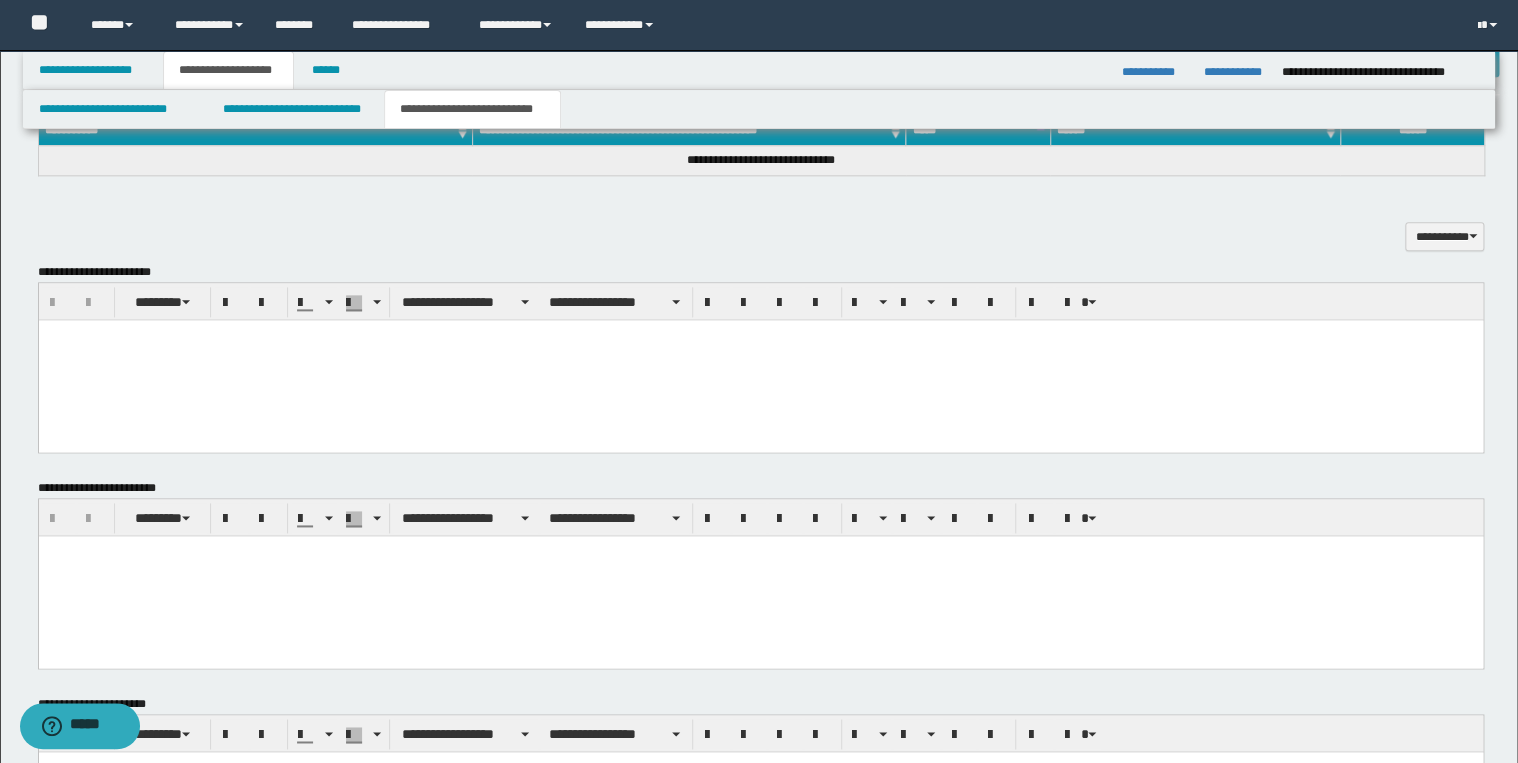 scroll, scrollTop: 1348, scrollLeft: 0, axis: vertical 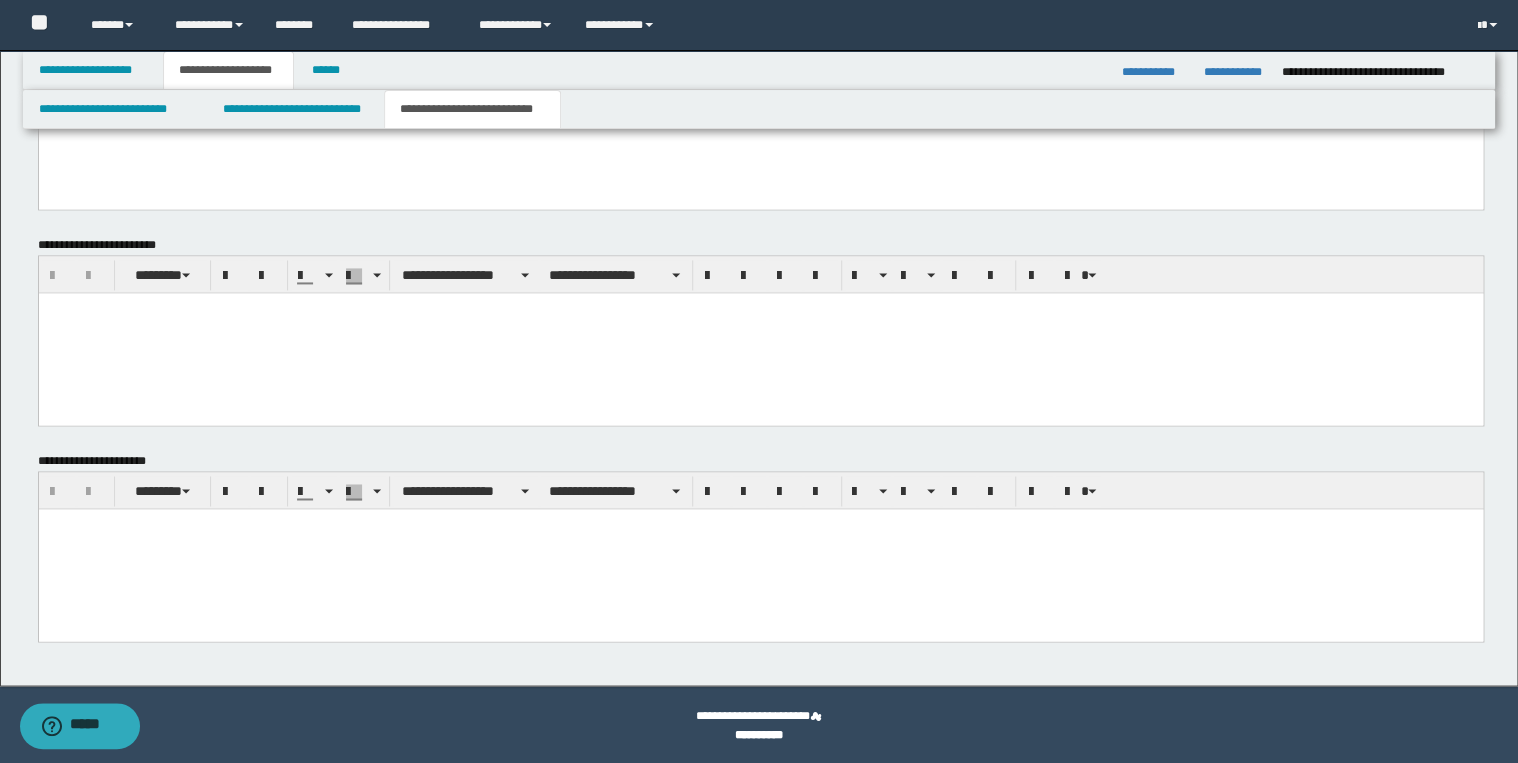 click at bounding box center (760, 548) 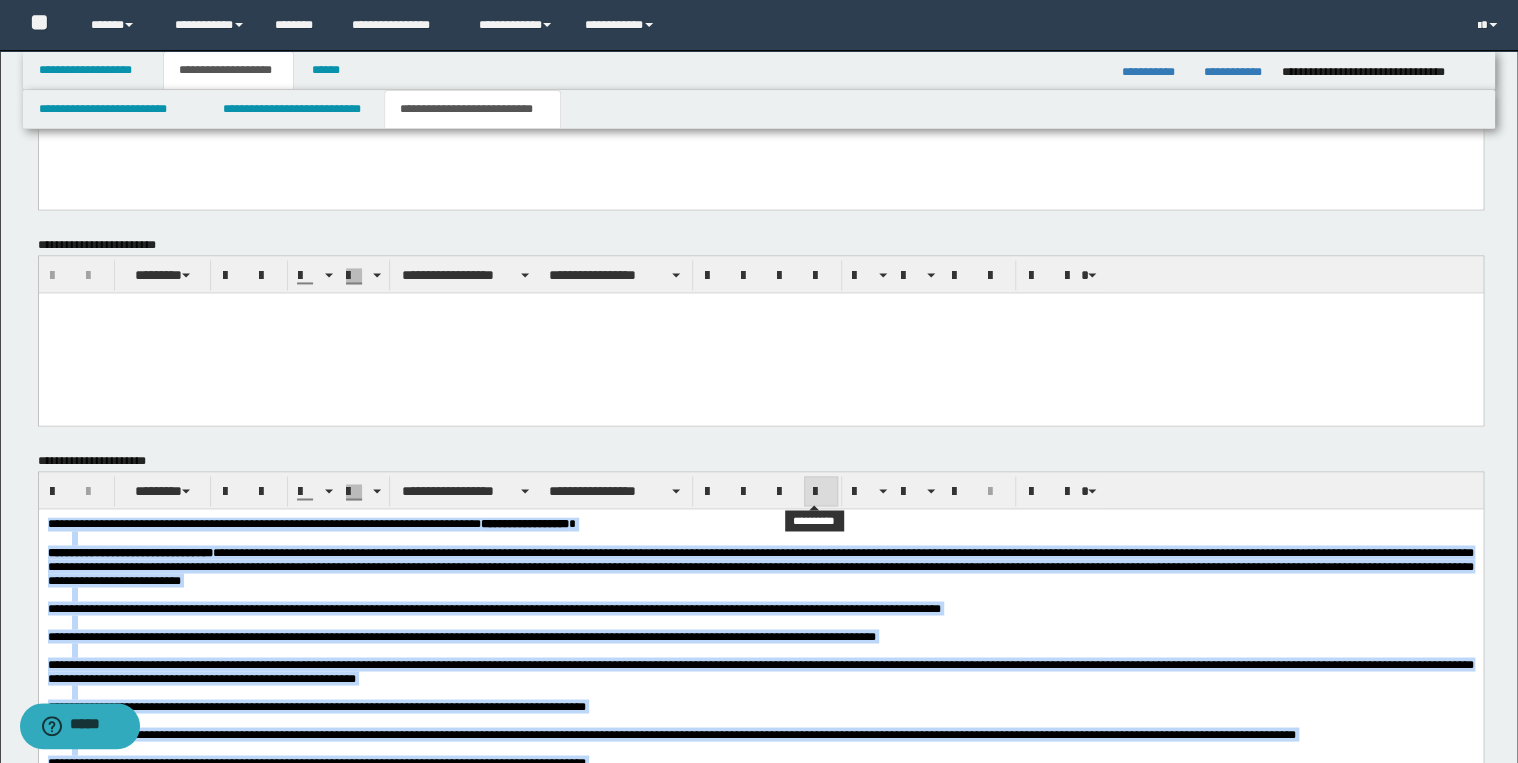 click at bounding box center (821, 492) 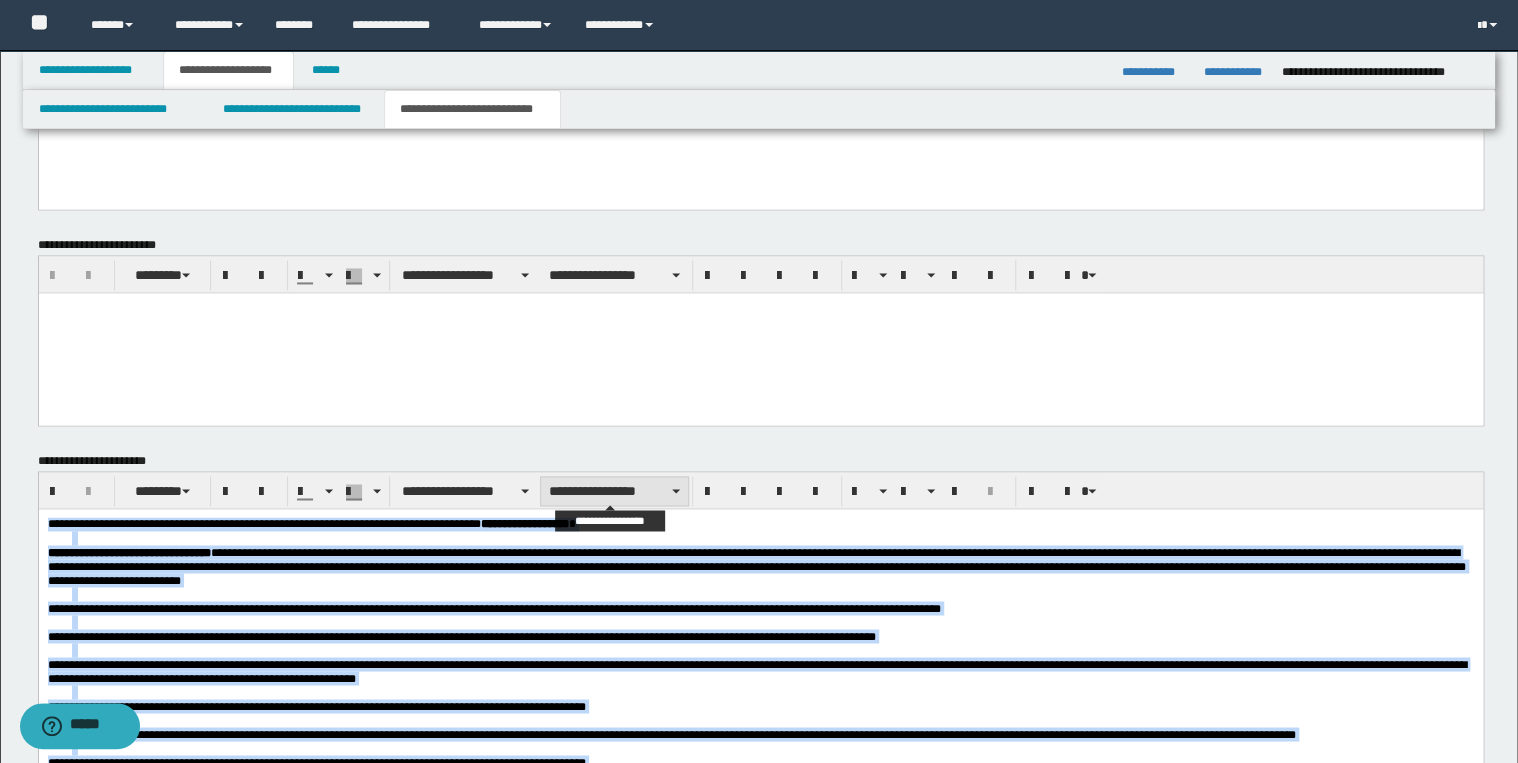 click on "**********" at bounding box center [614, 491] 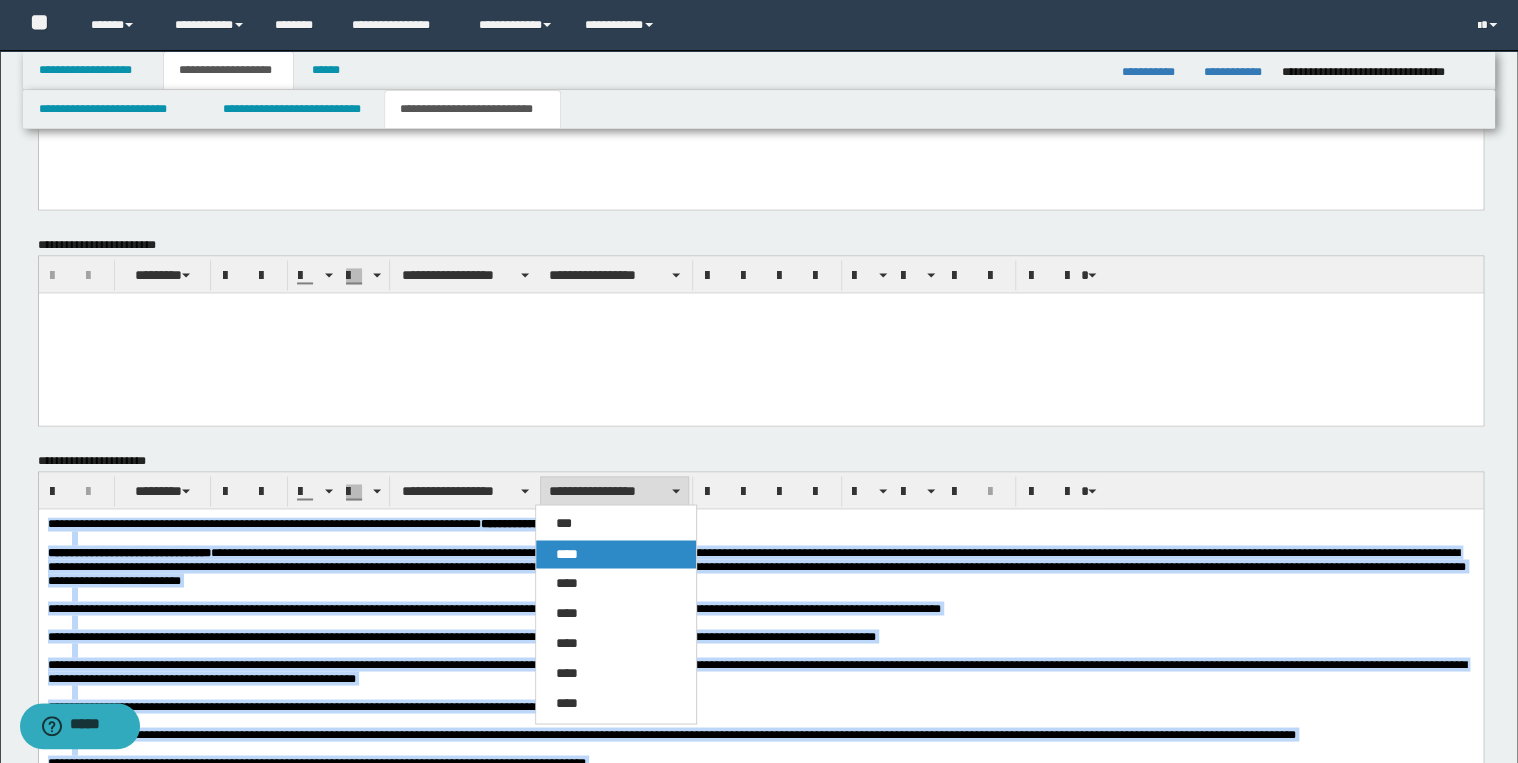 click on "****" at bounding box center (616, 554) 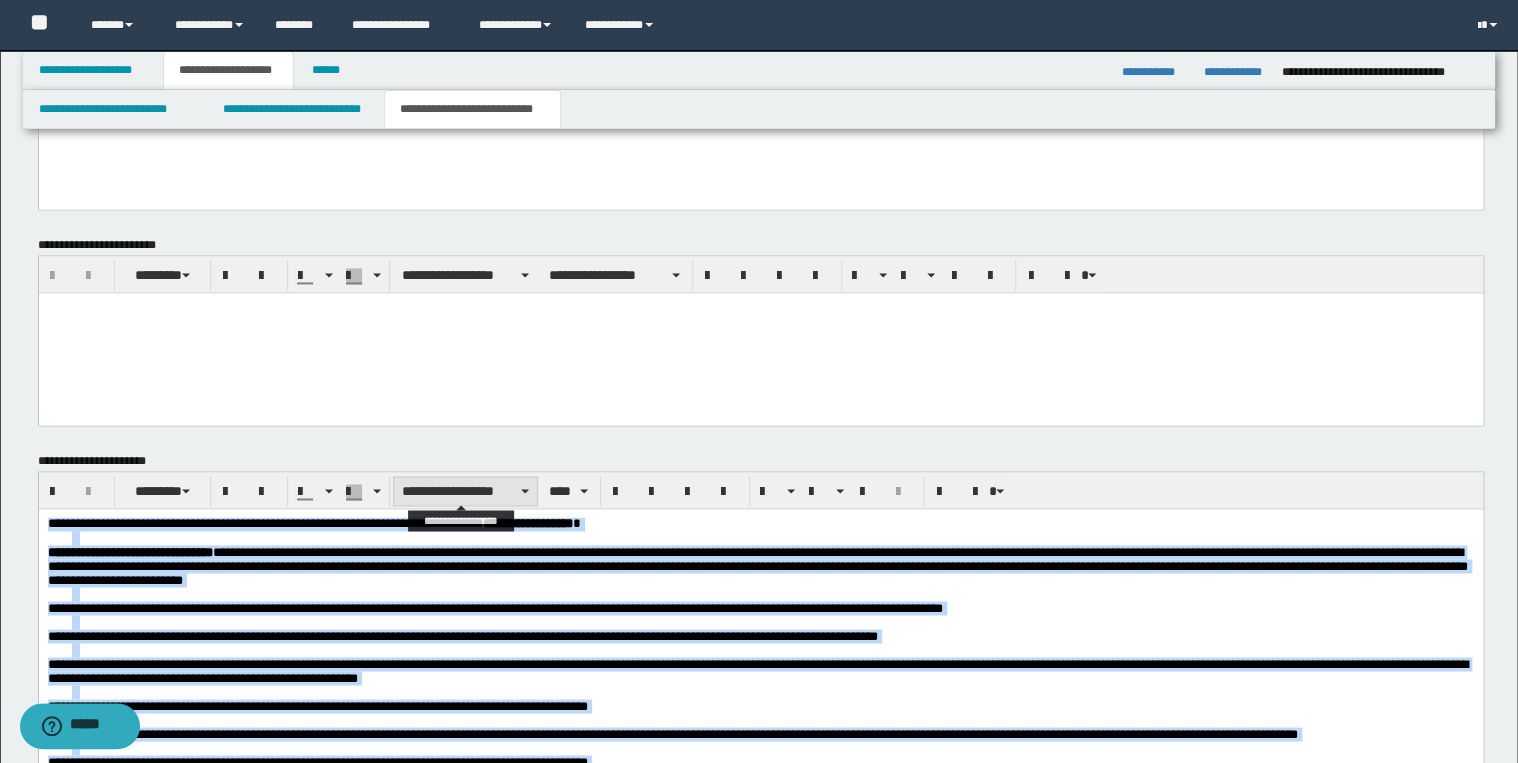 click on "**********" at bounding box center [465, 491] 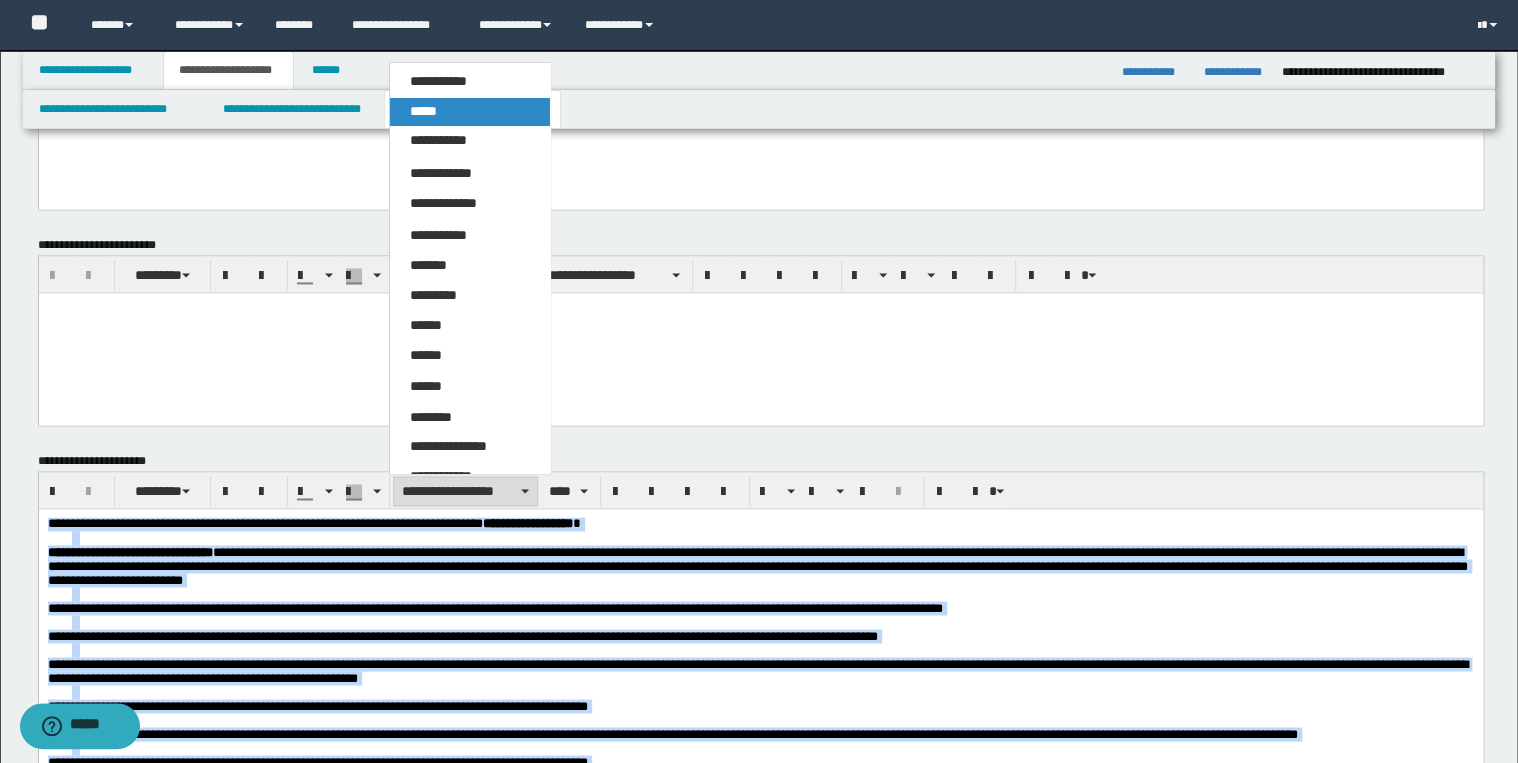 click on "*****" at bounding box center (423, 111) 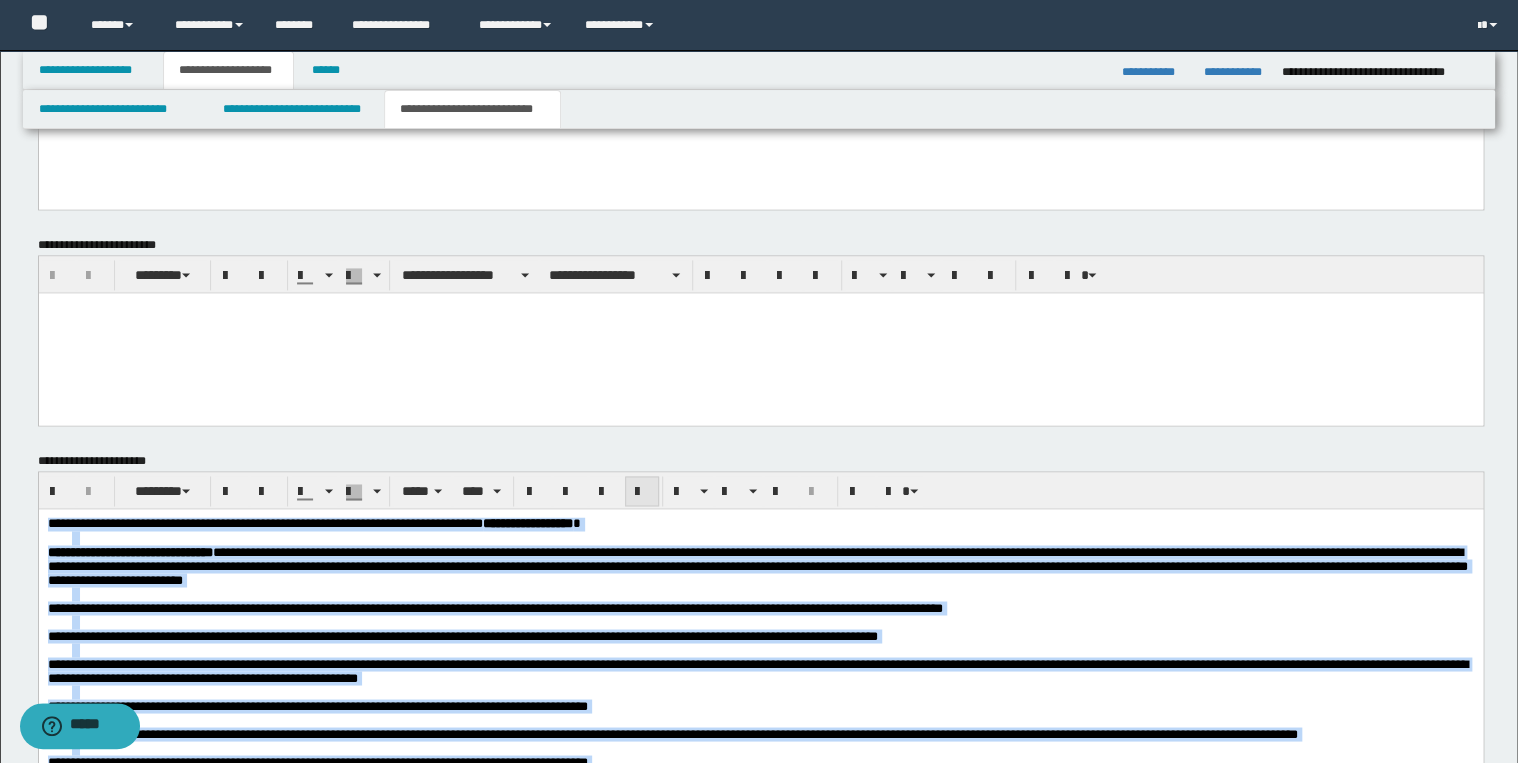 click at bounding box center [642, 491] 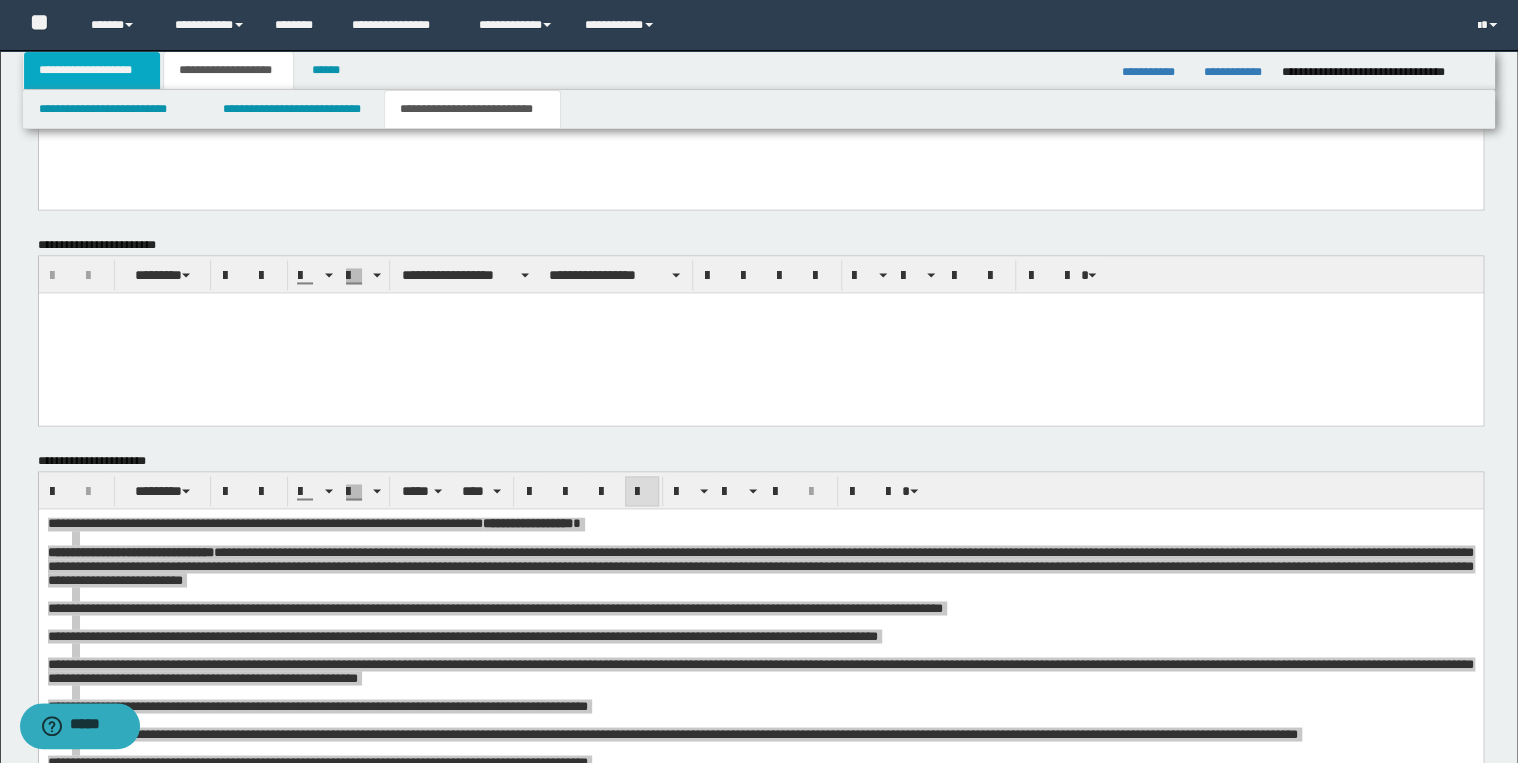 click on "**********" at bounding box center [92, 70] 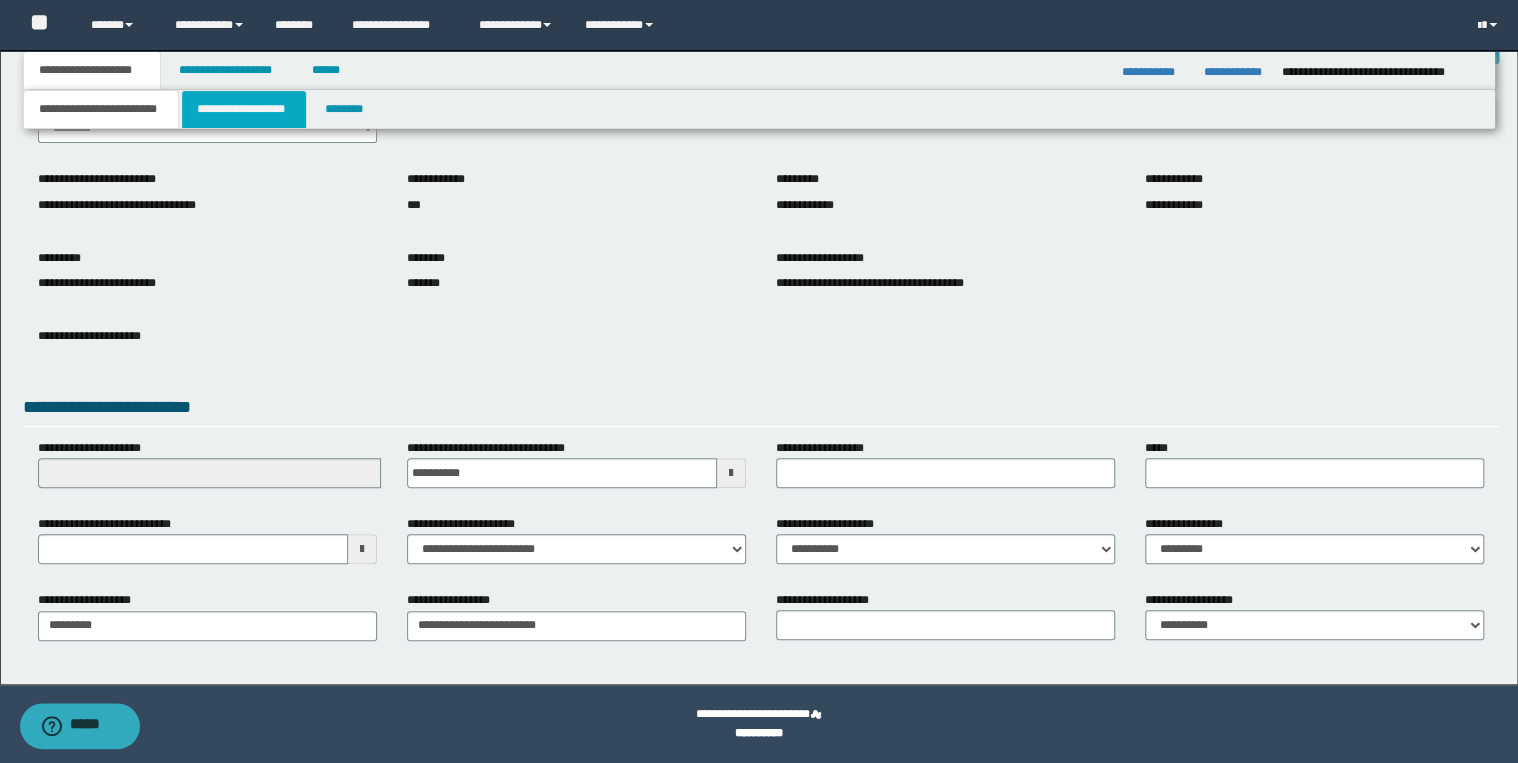 click on "**********" at bounding box center [244, 109] 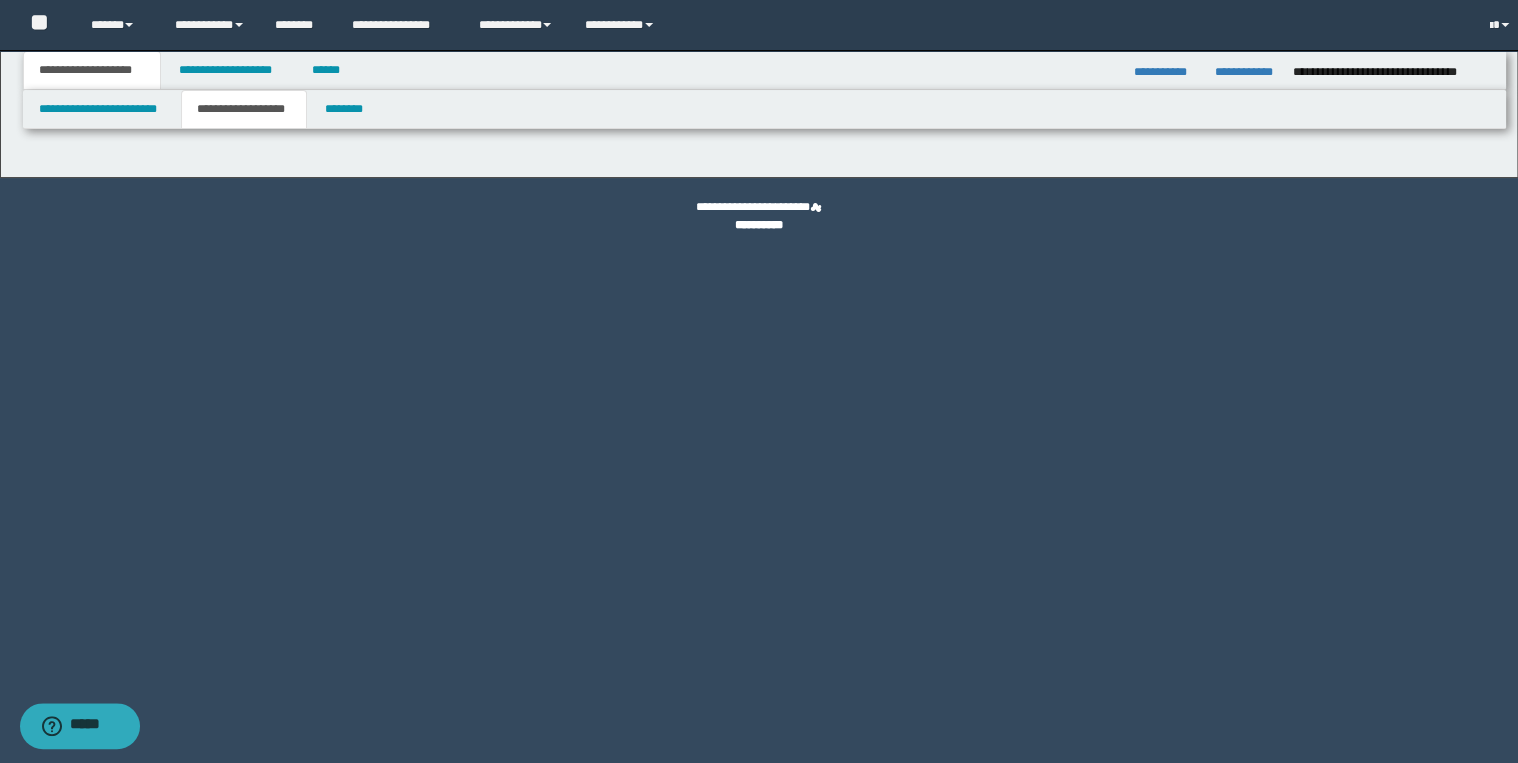 scroll, scrollTop: 0, scrollLeft: 0, axis: both 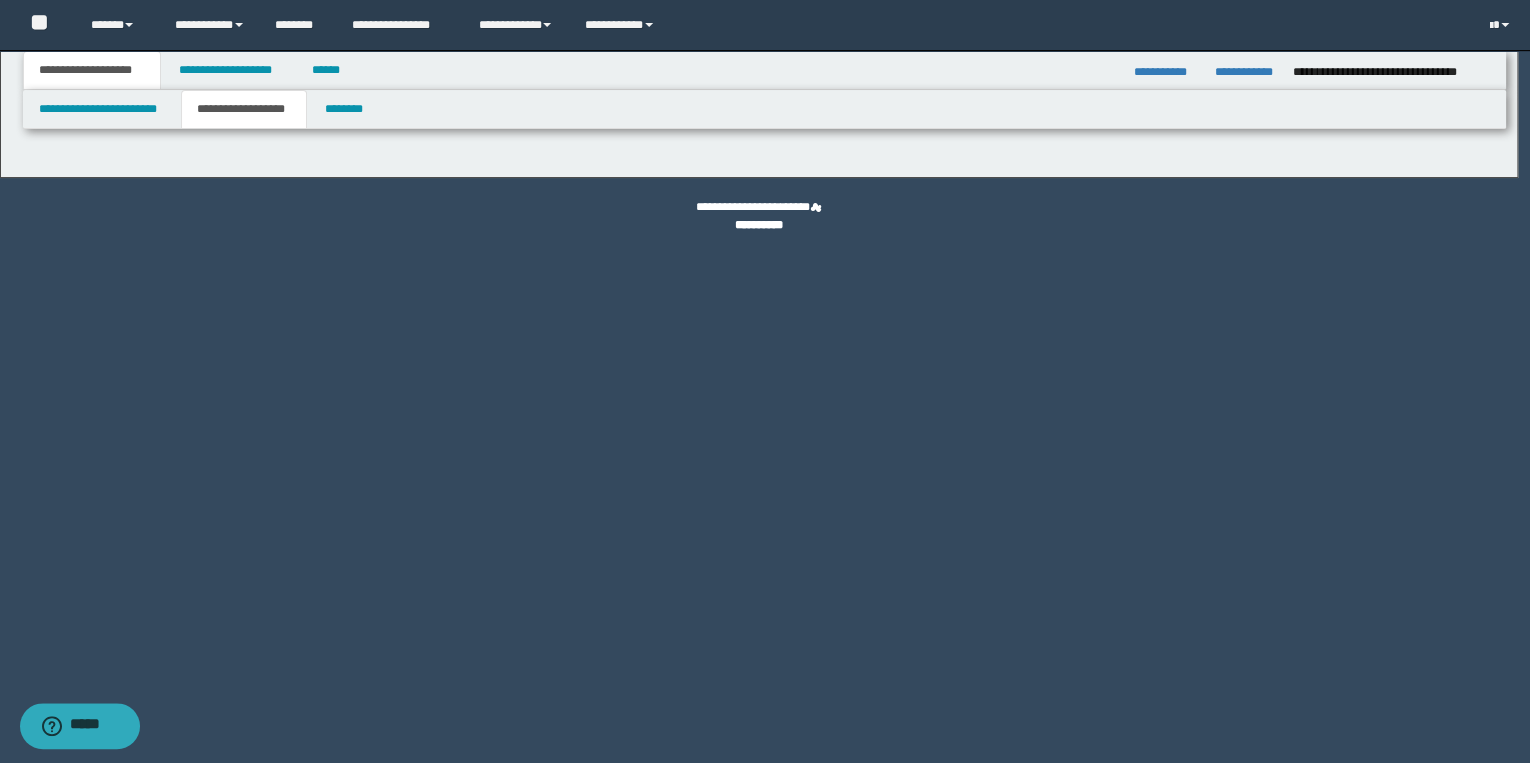 type on "********" 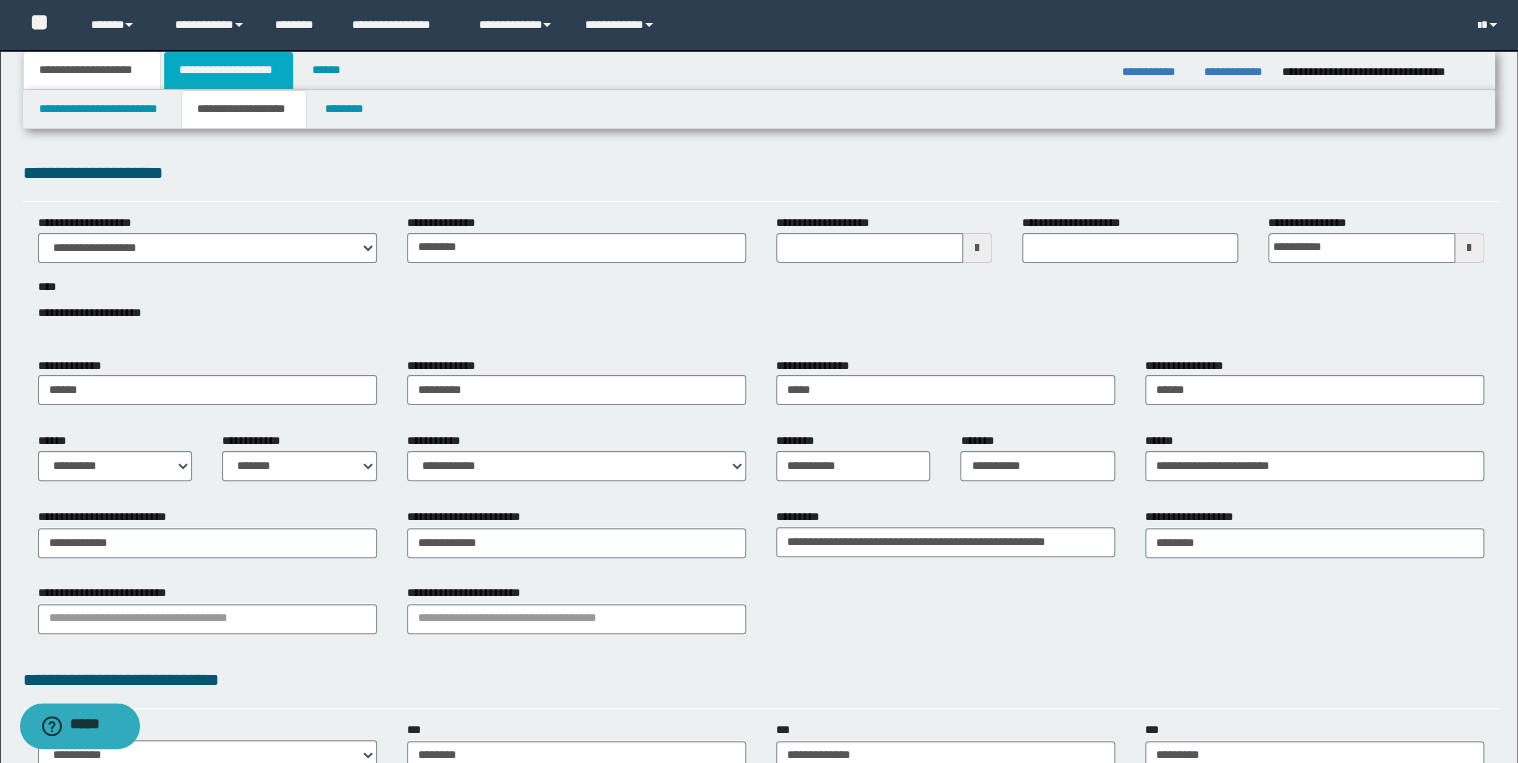 click on "**********" at bounding box center (228, 70) 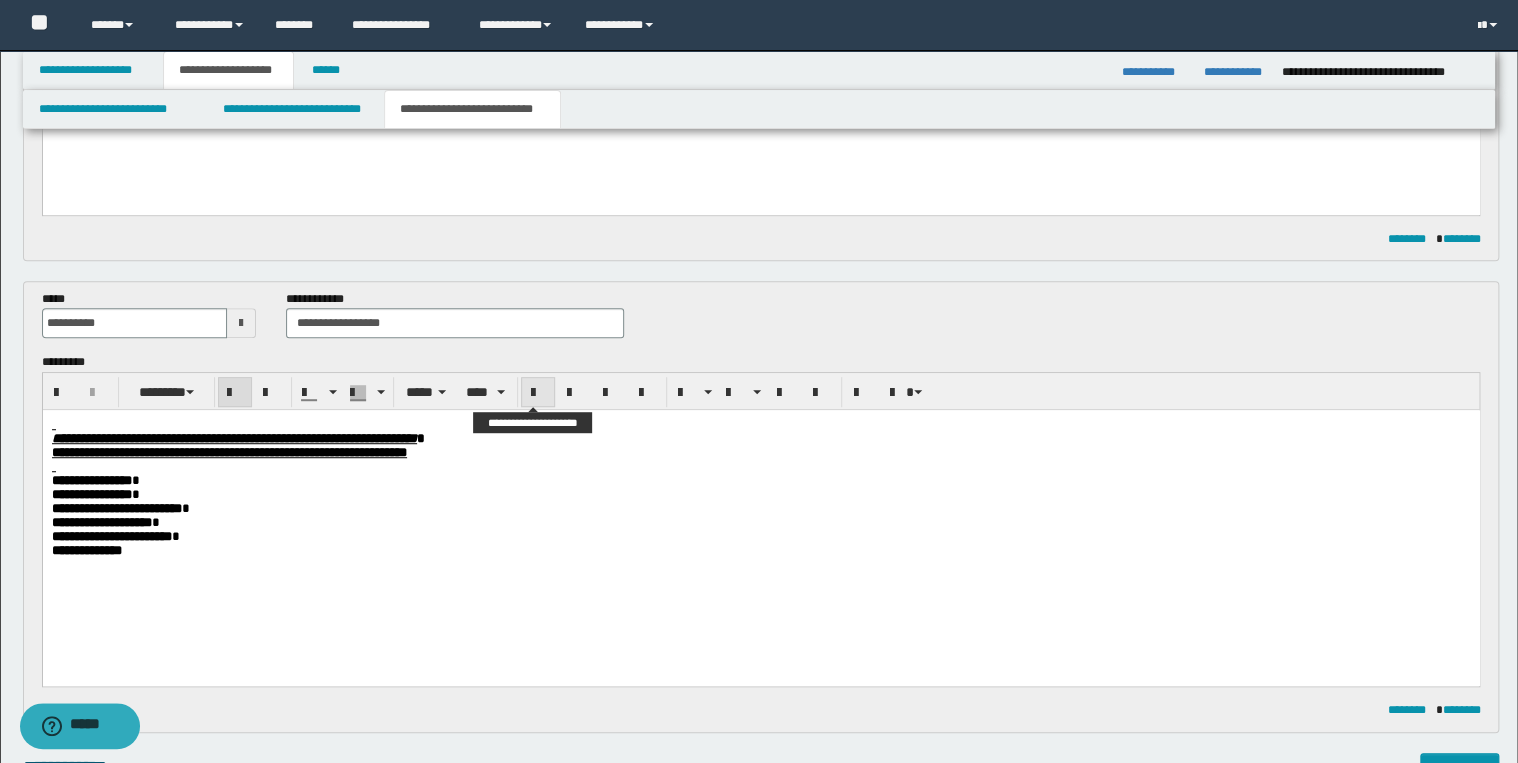 scroll, scrollTop: 720, scrollLeft: 0, axis: vertical 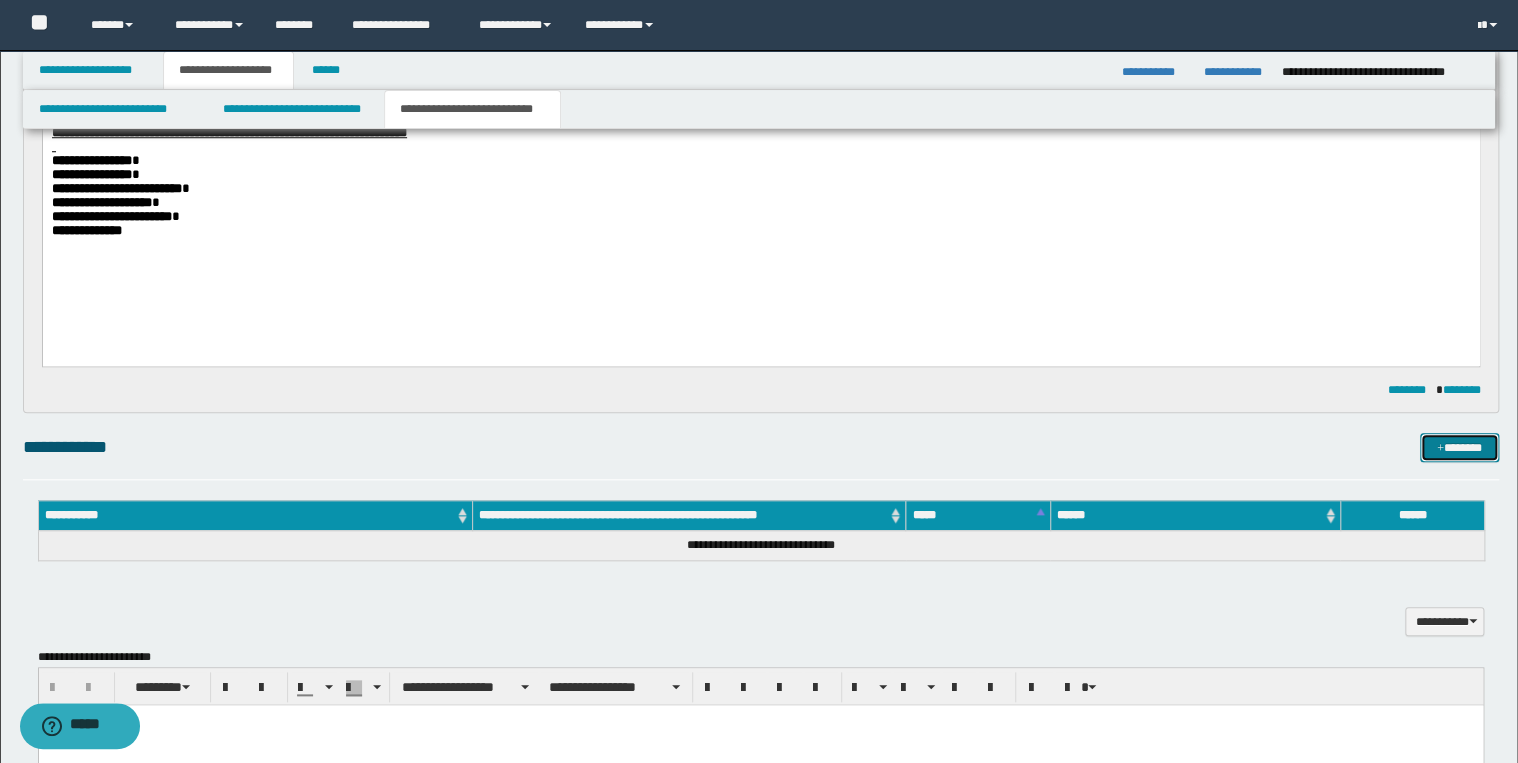 click on "*******" at bounding box center (1459, 448) 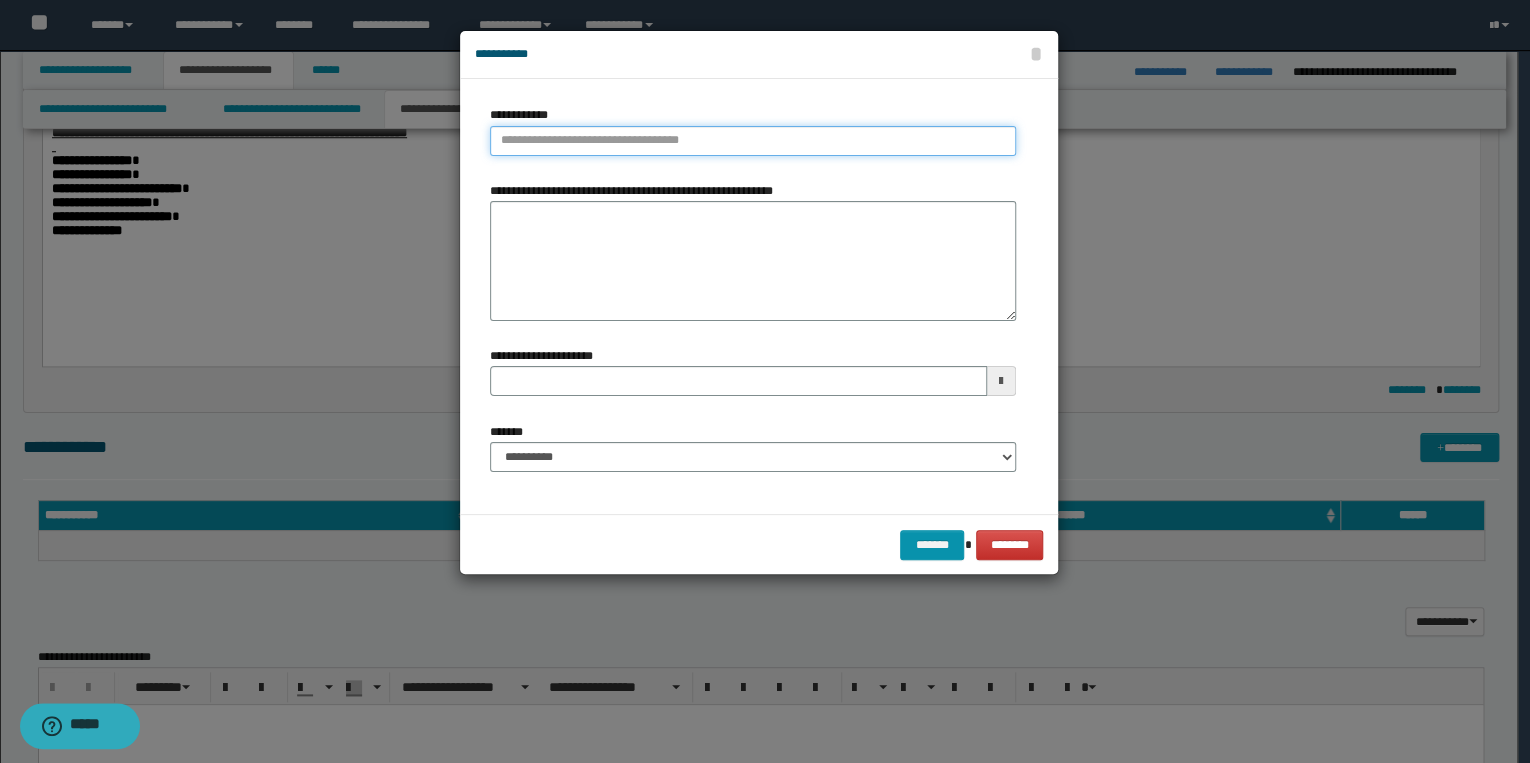 click on "**********" at bounding box center [753, 141] 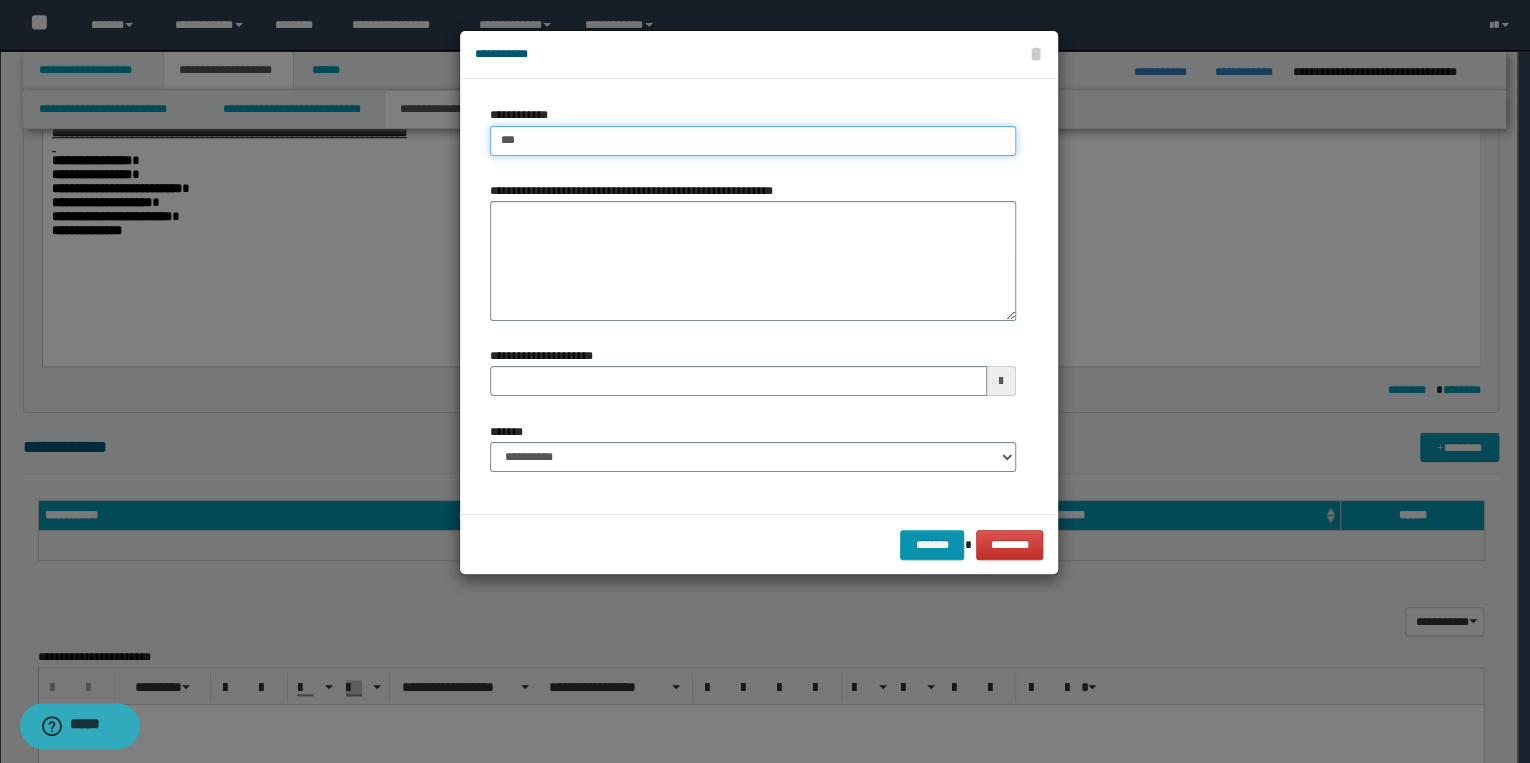 type on "****" 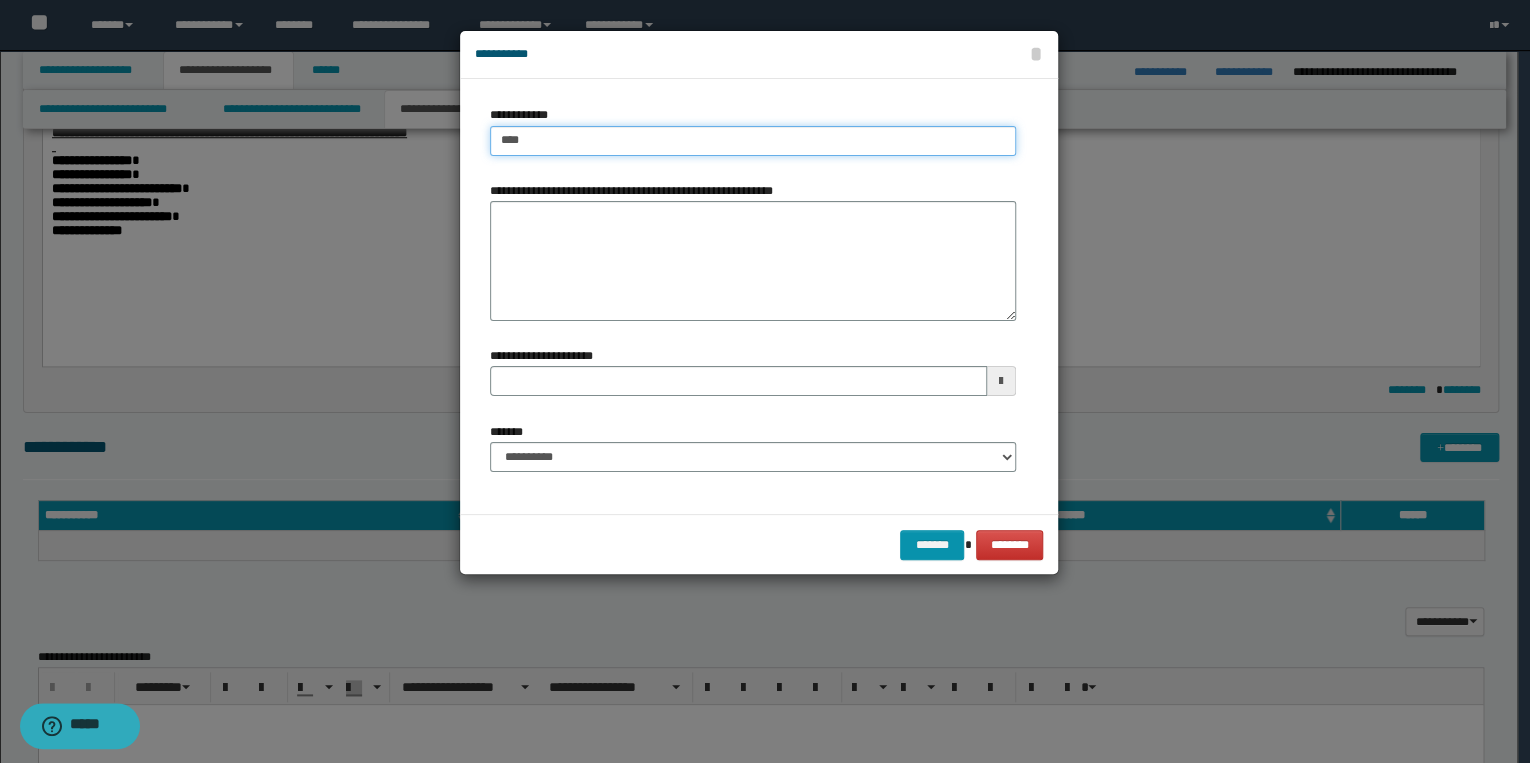 type on "****" 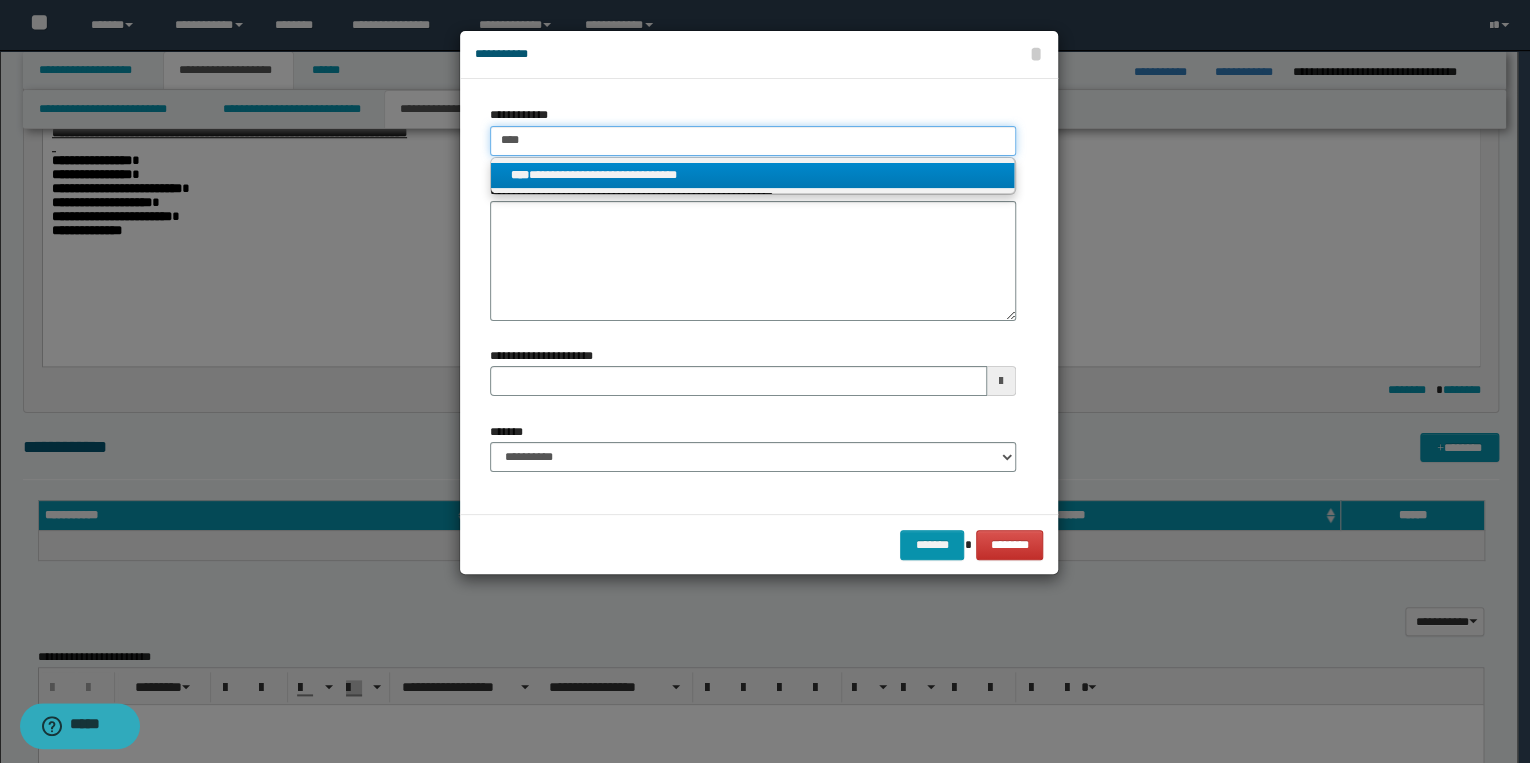 type on "****" 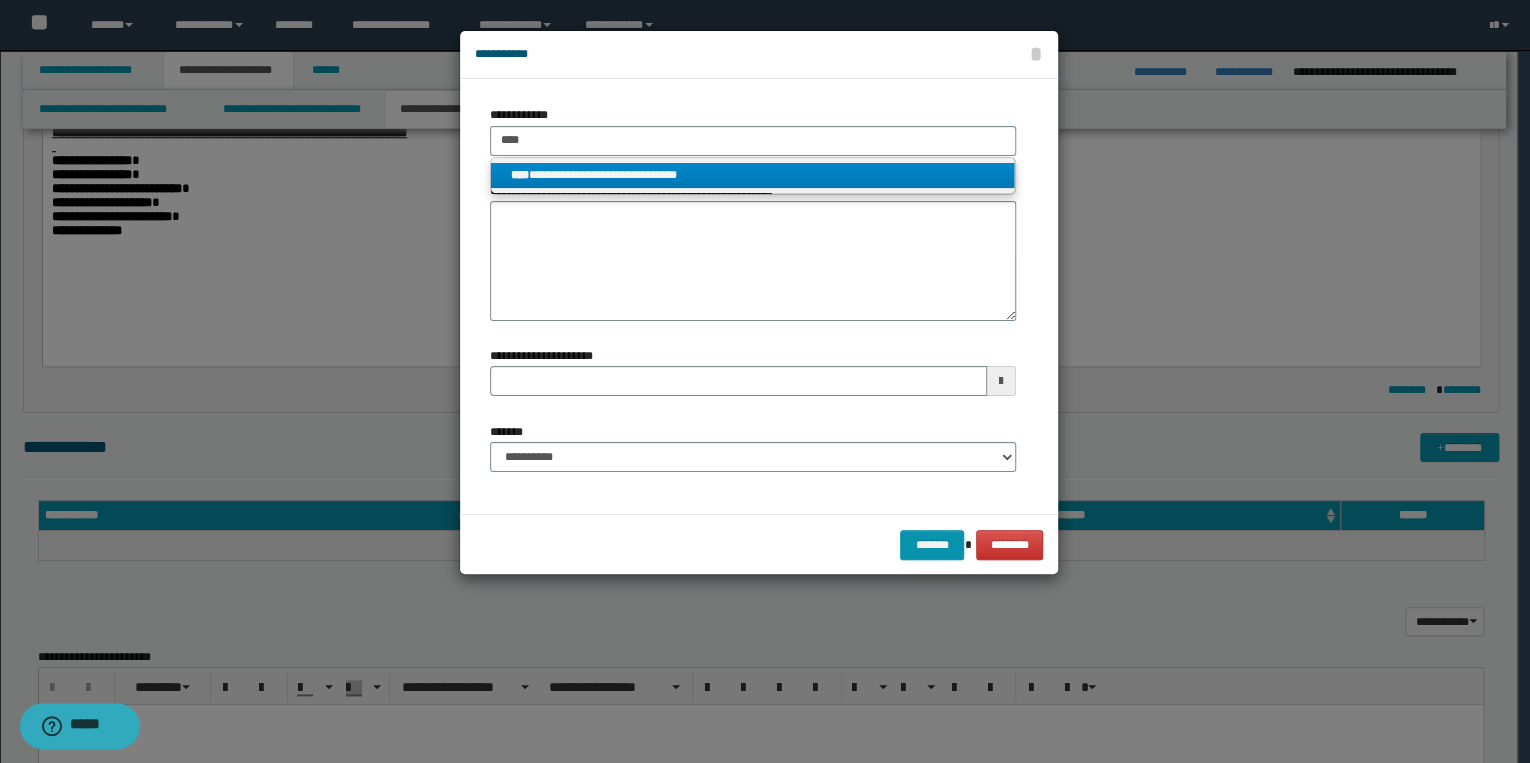 click on "**********" at bounding box center (753, 175) 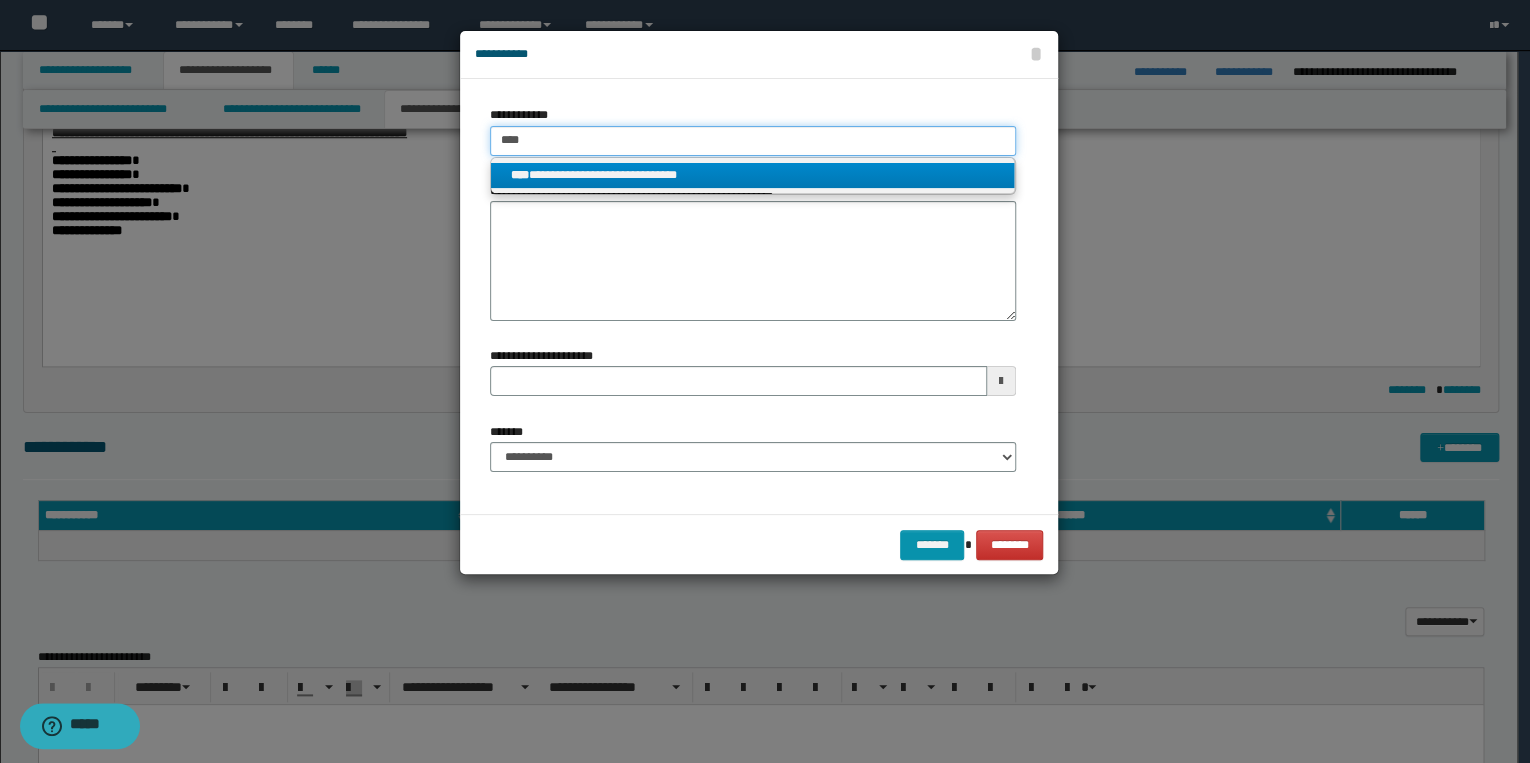 type 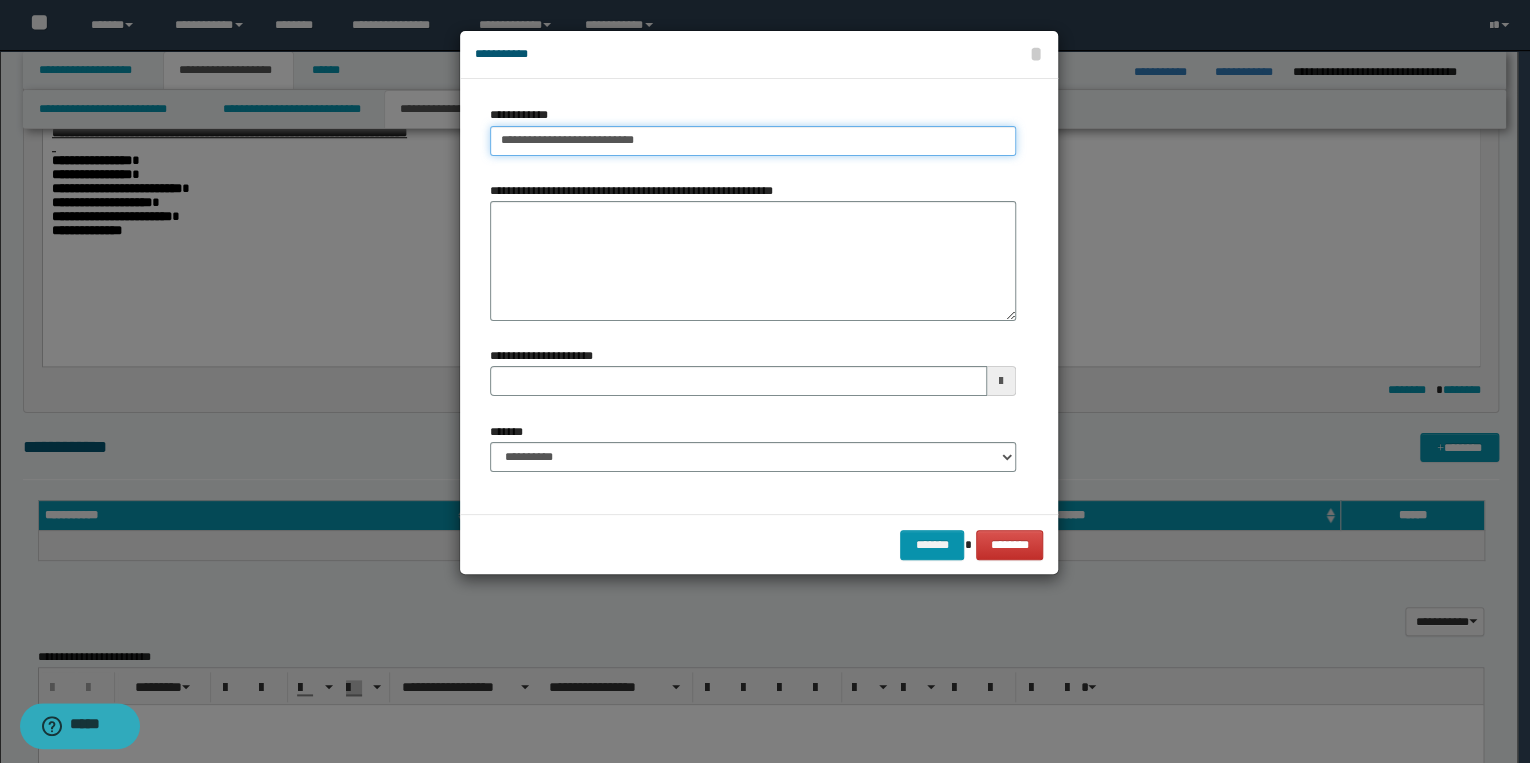 type on "**********" 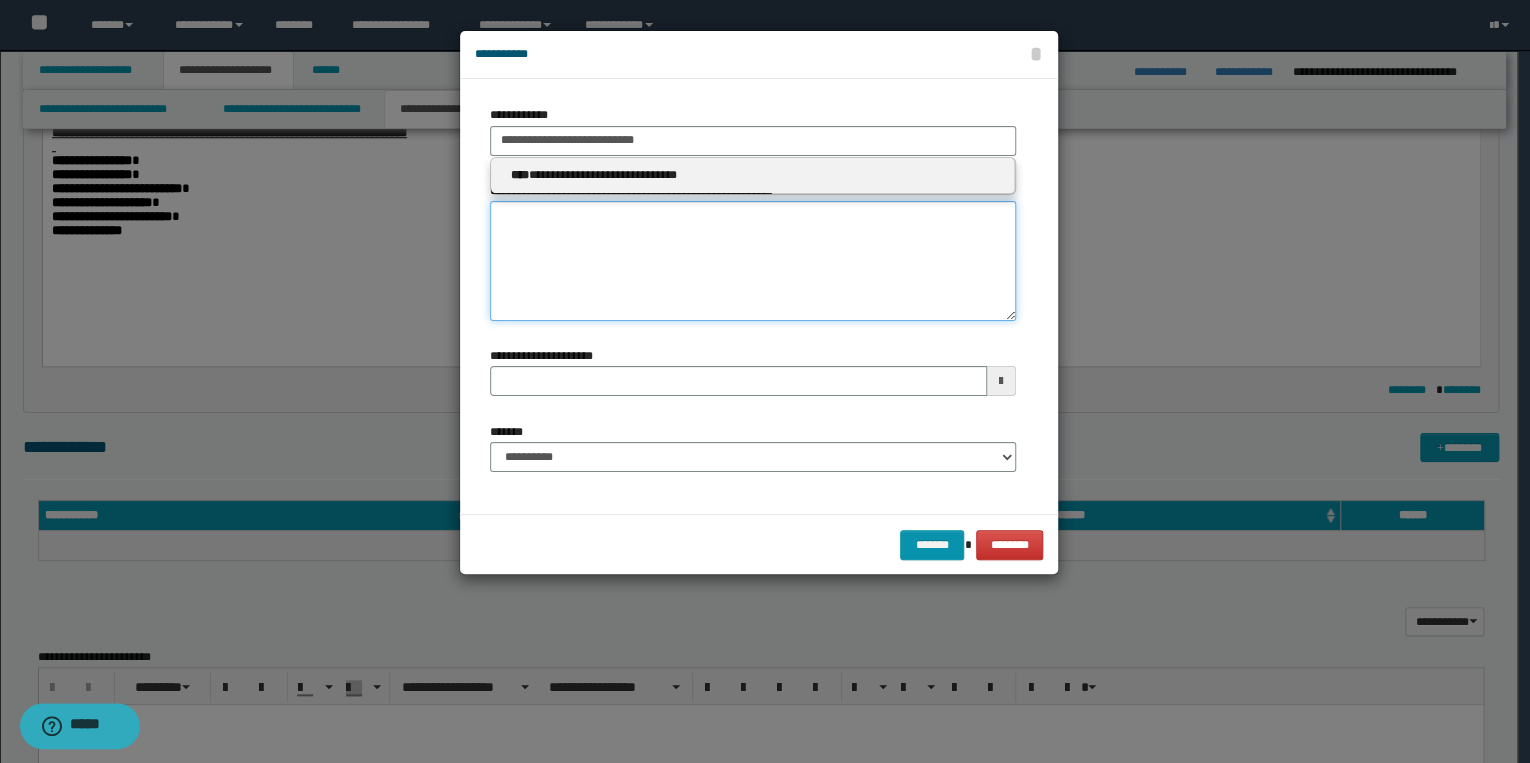 type 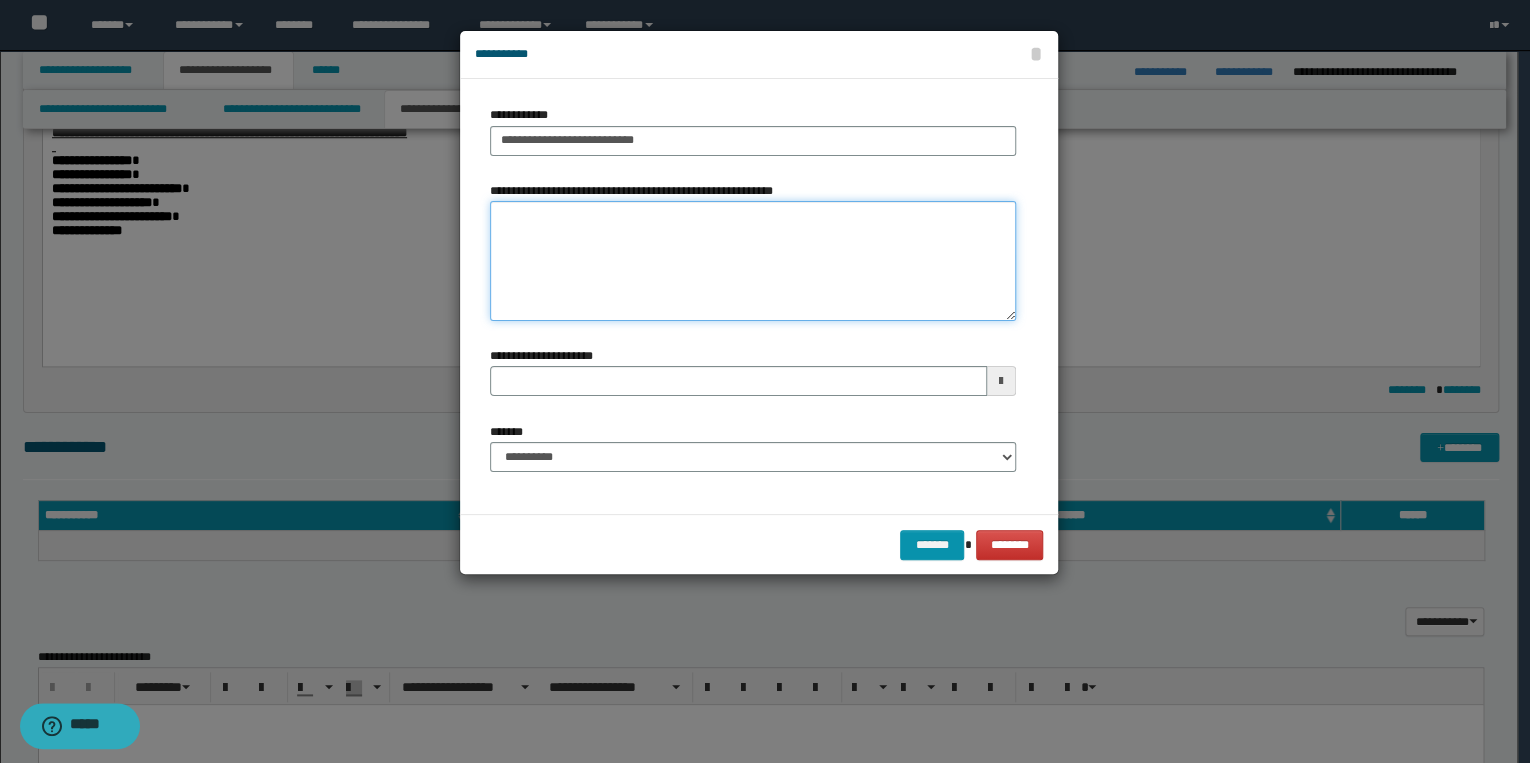 click on "**********" at bounding box center (753, 261) 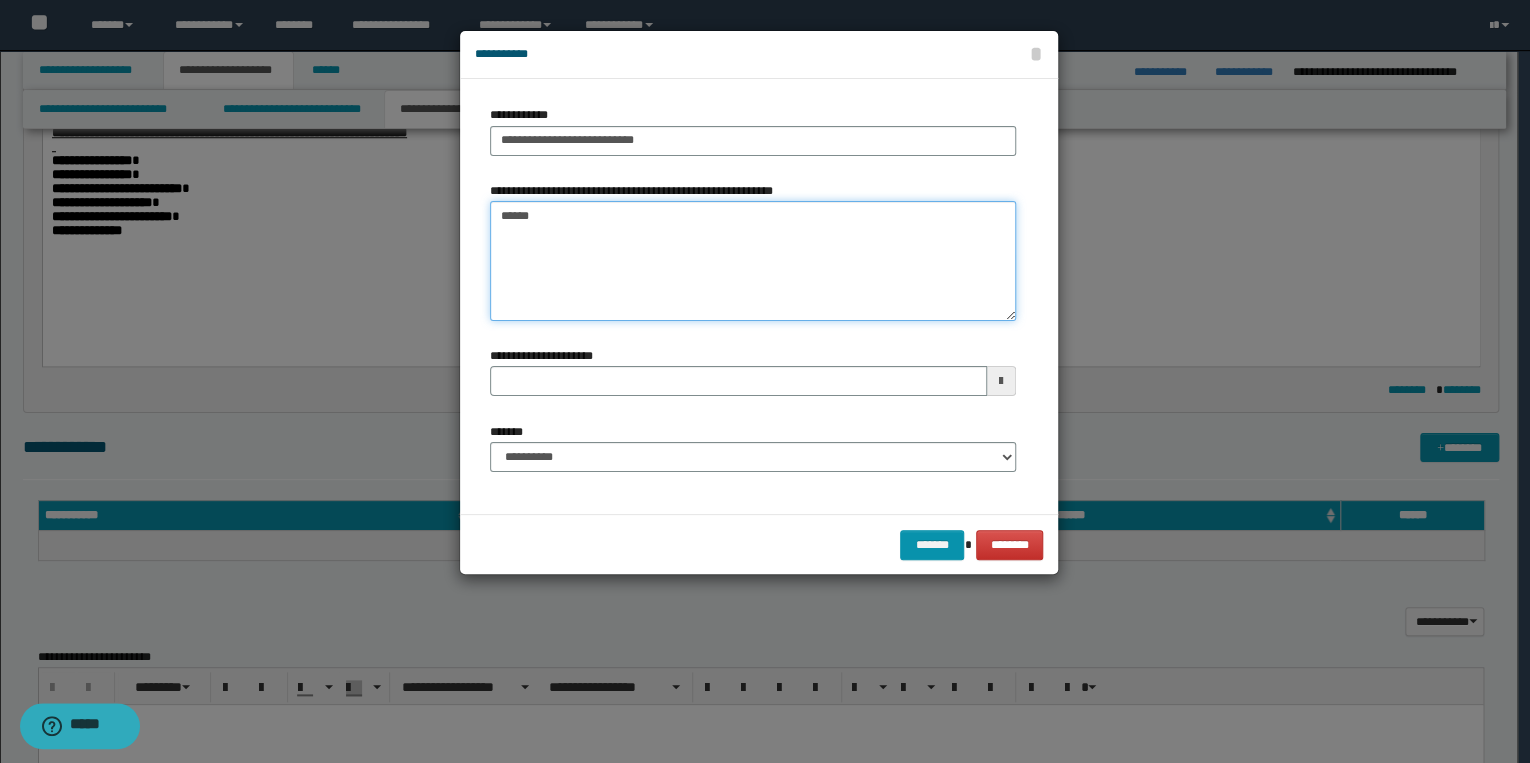 type on "*******" 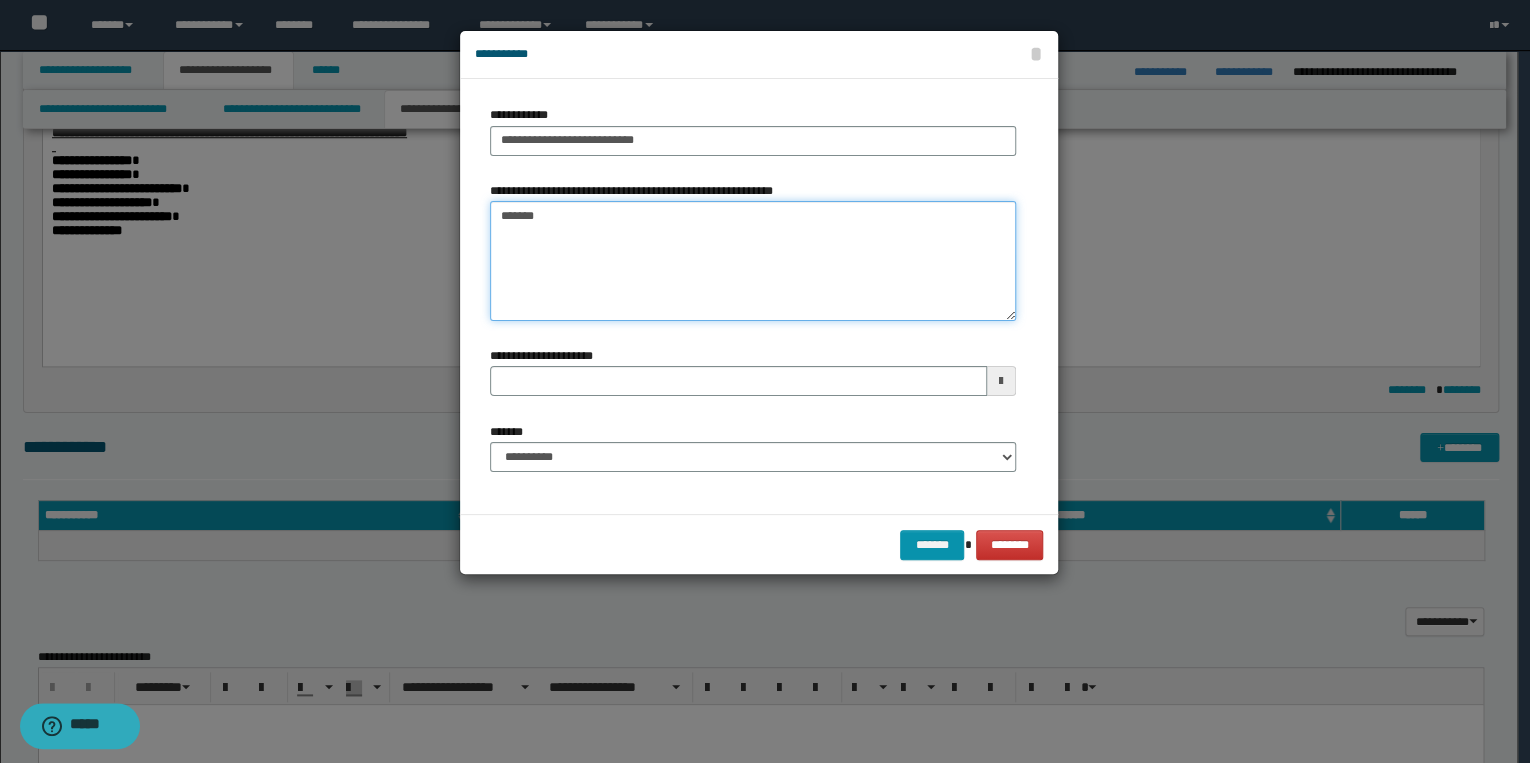 click on "*******" at bounding box center [753, 261] 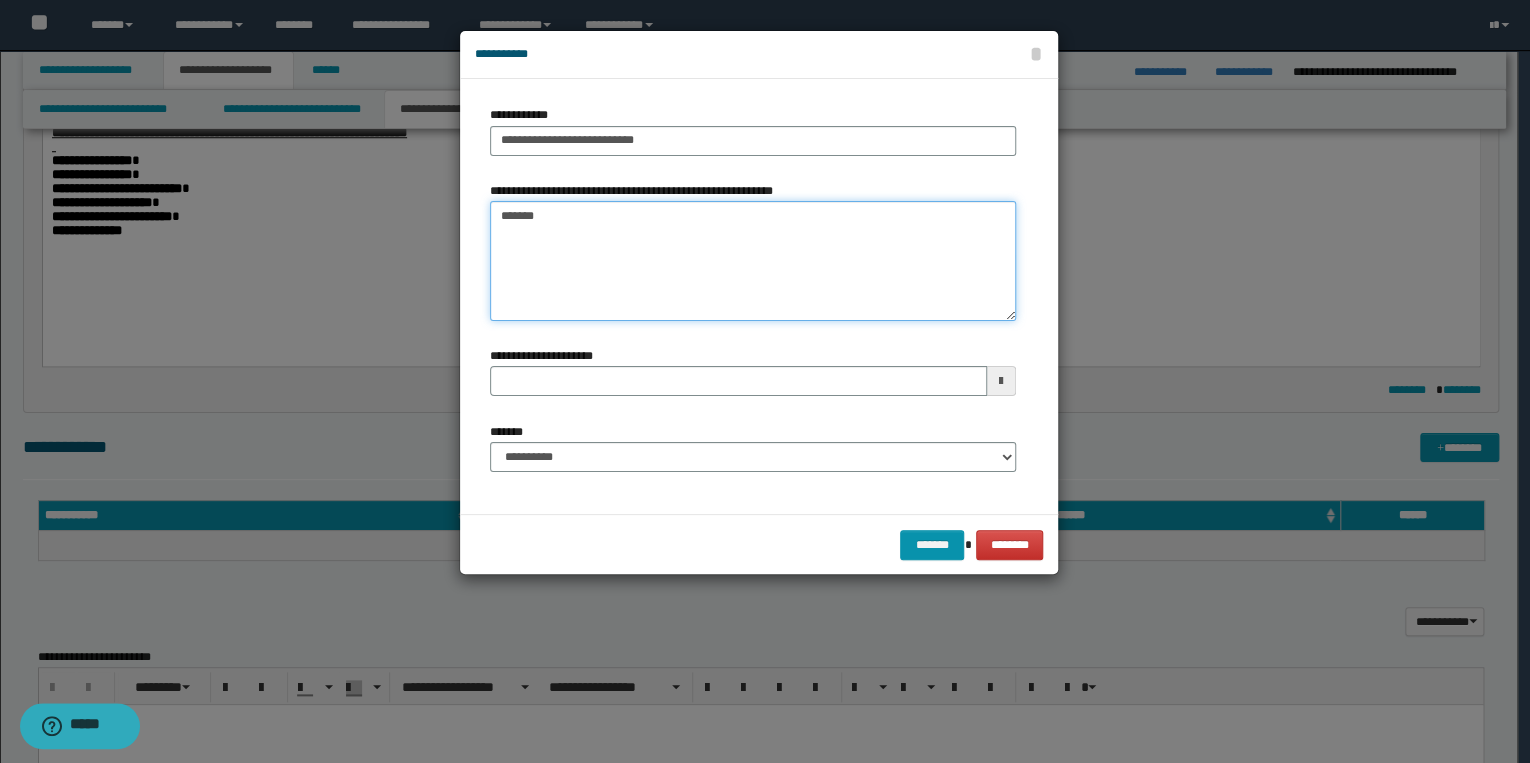 type 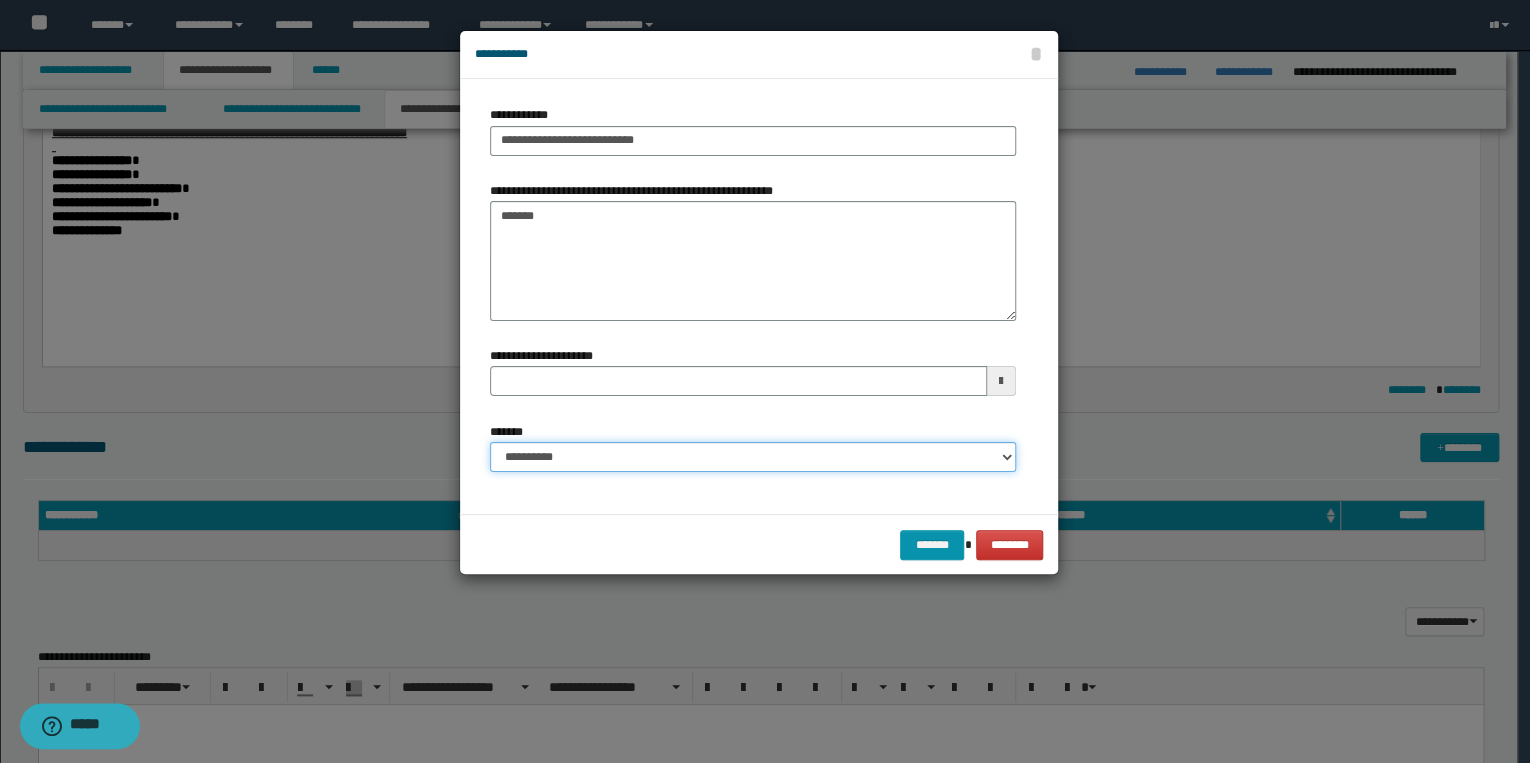 click on "**********" at bounding box center [753, 457] 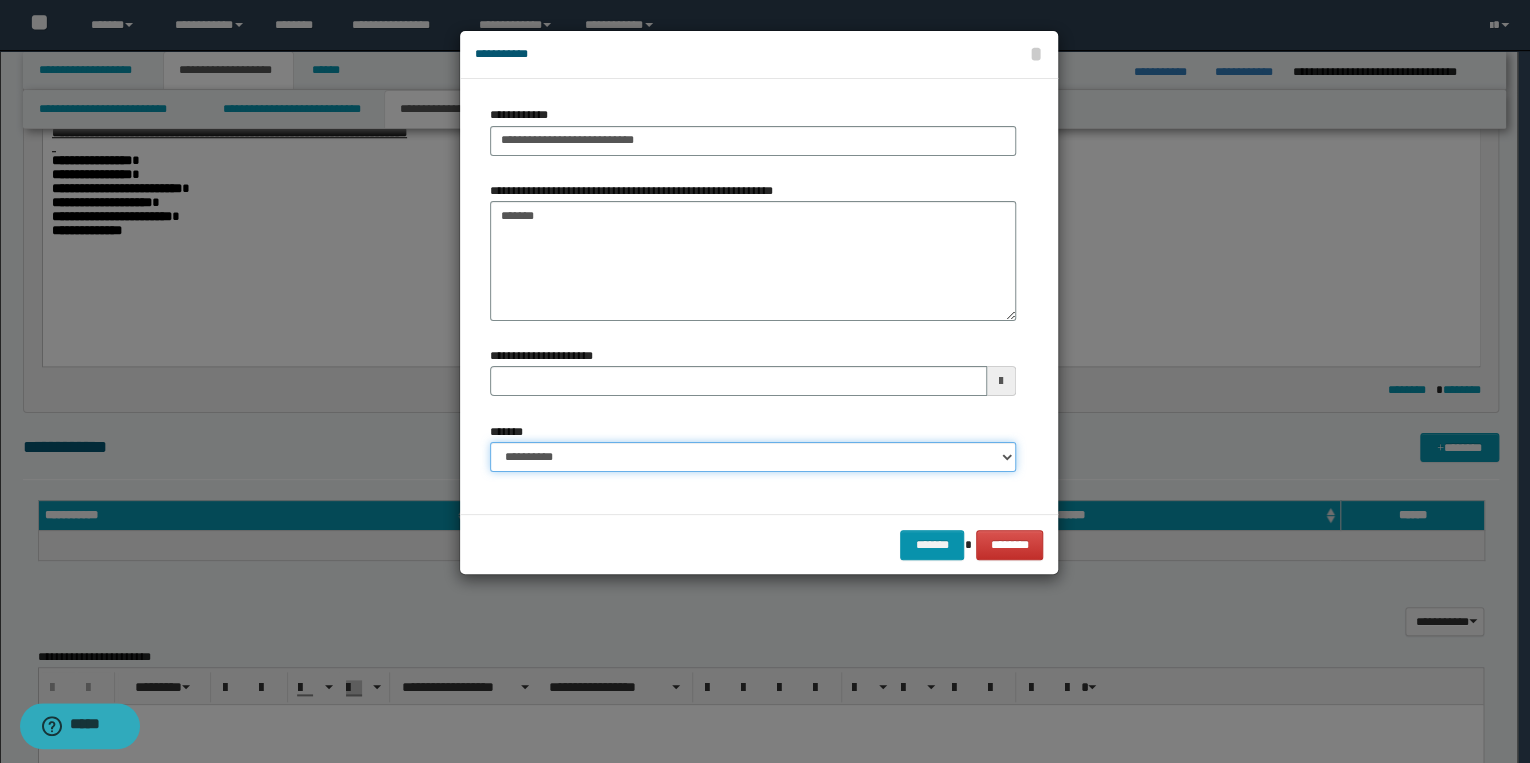 select on "*" 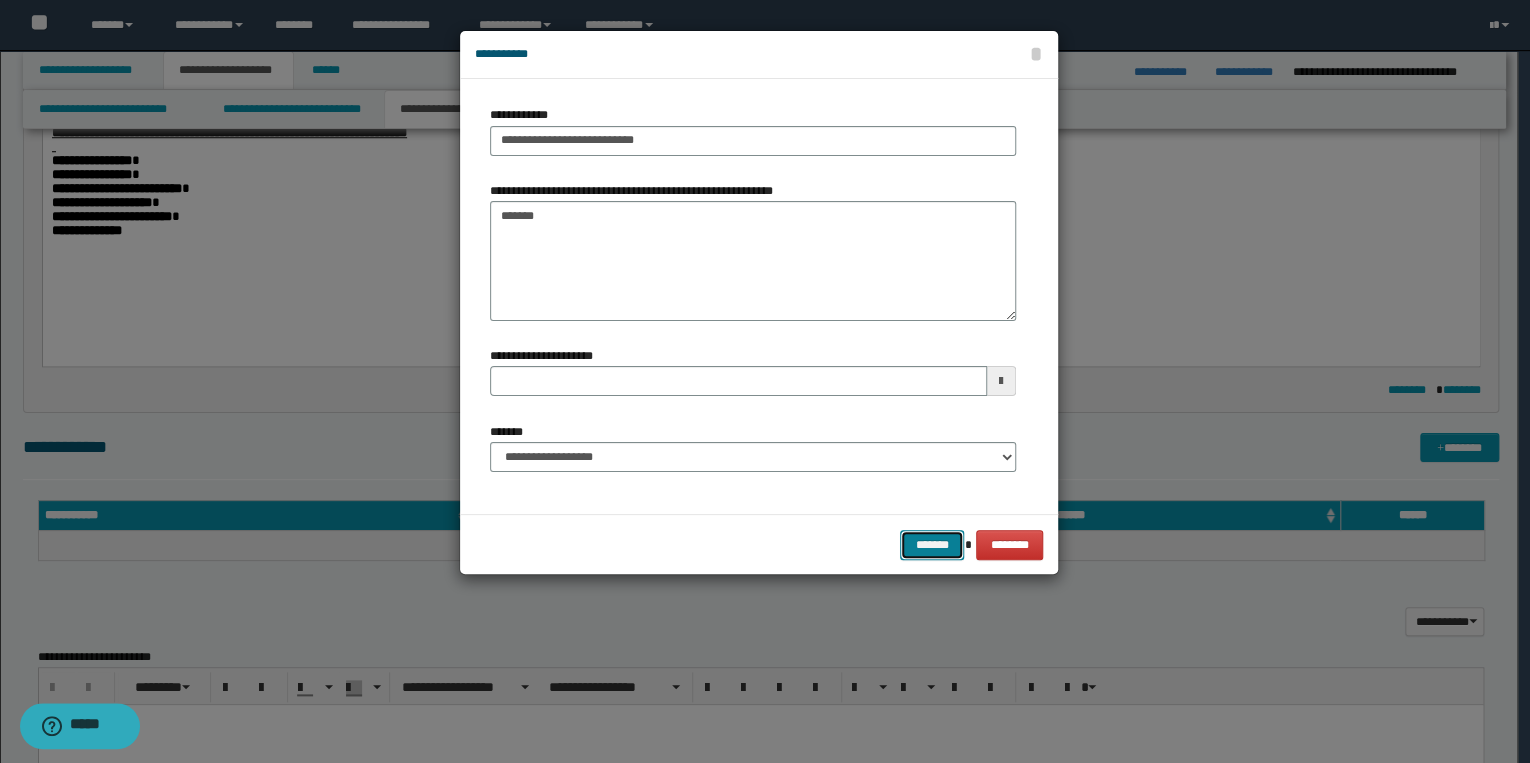 click on "*******" at bounding box center (932, 545) 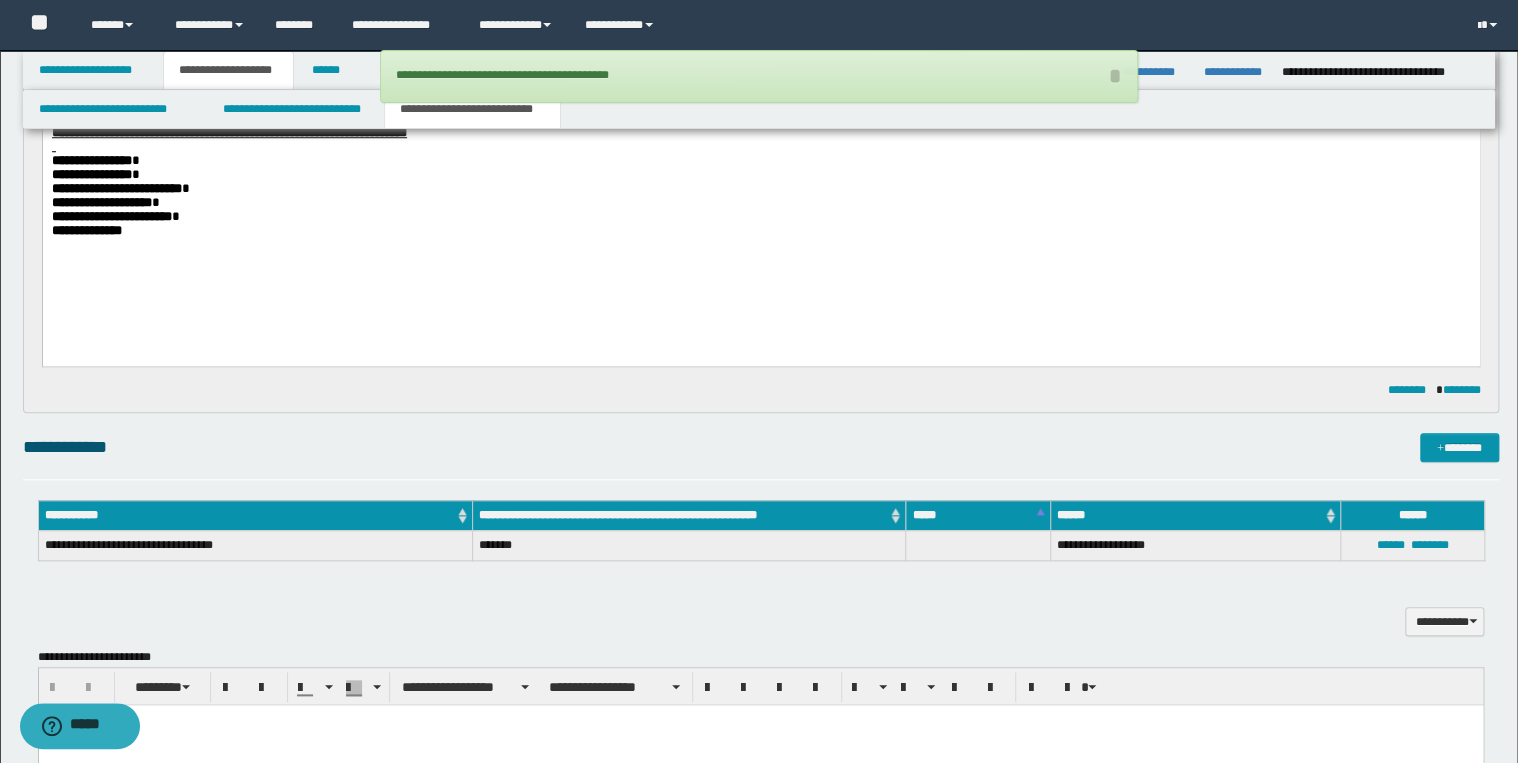click on "**********" at bounding box center [760, 231] 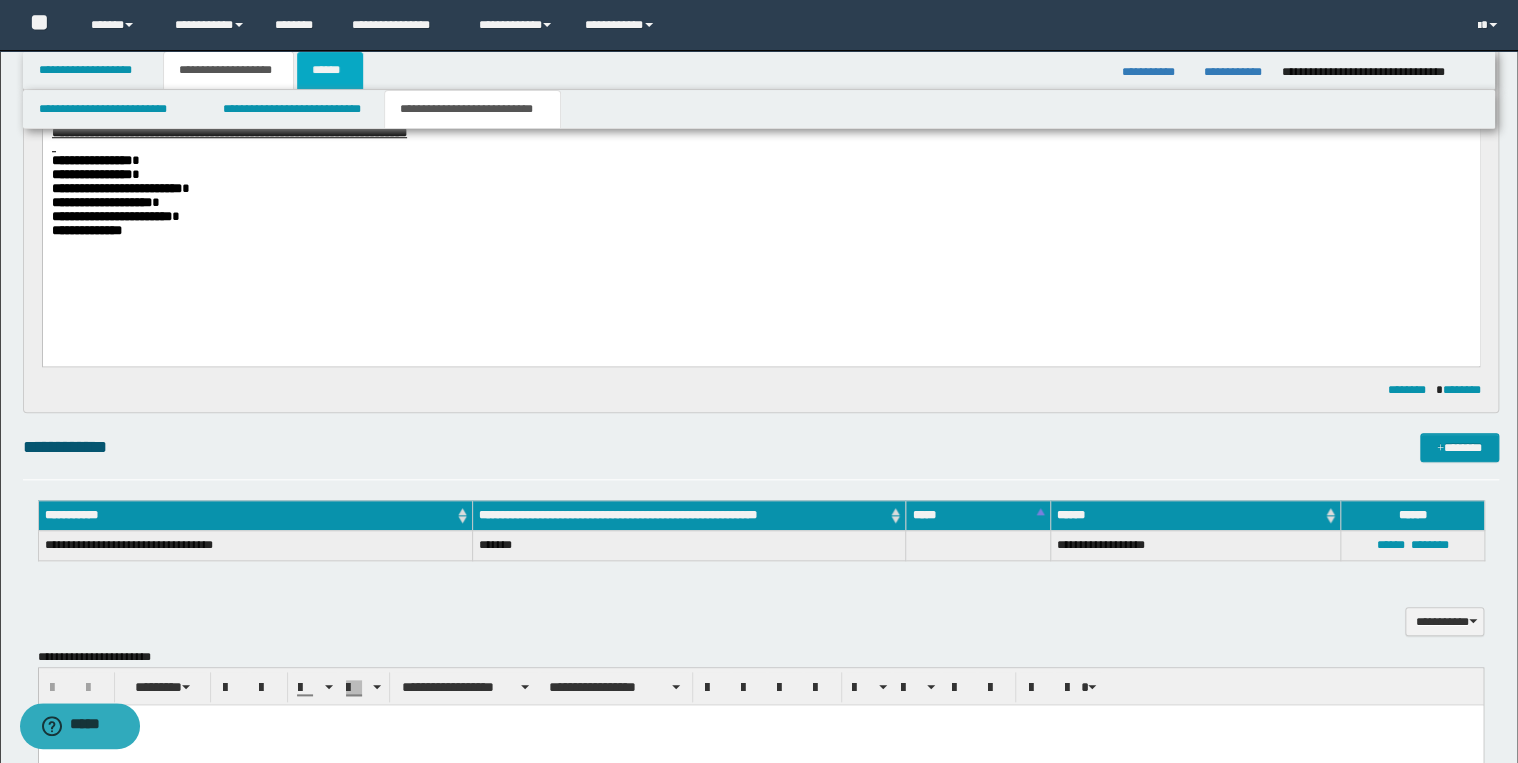 click on "******" at bounding box center [330, 70] 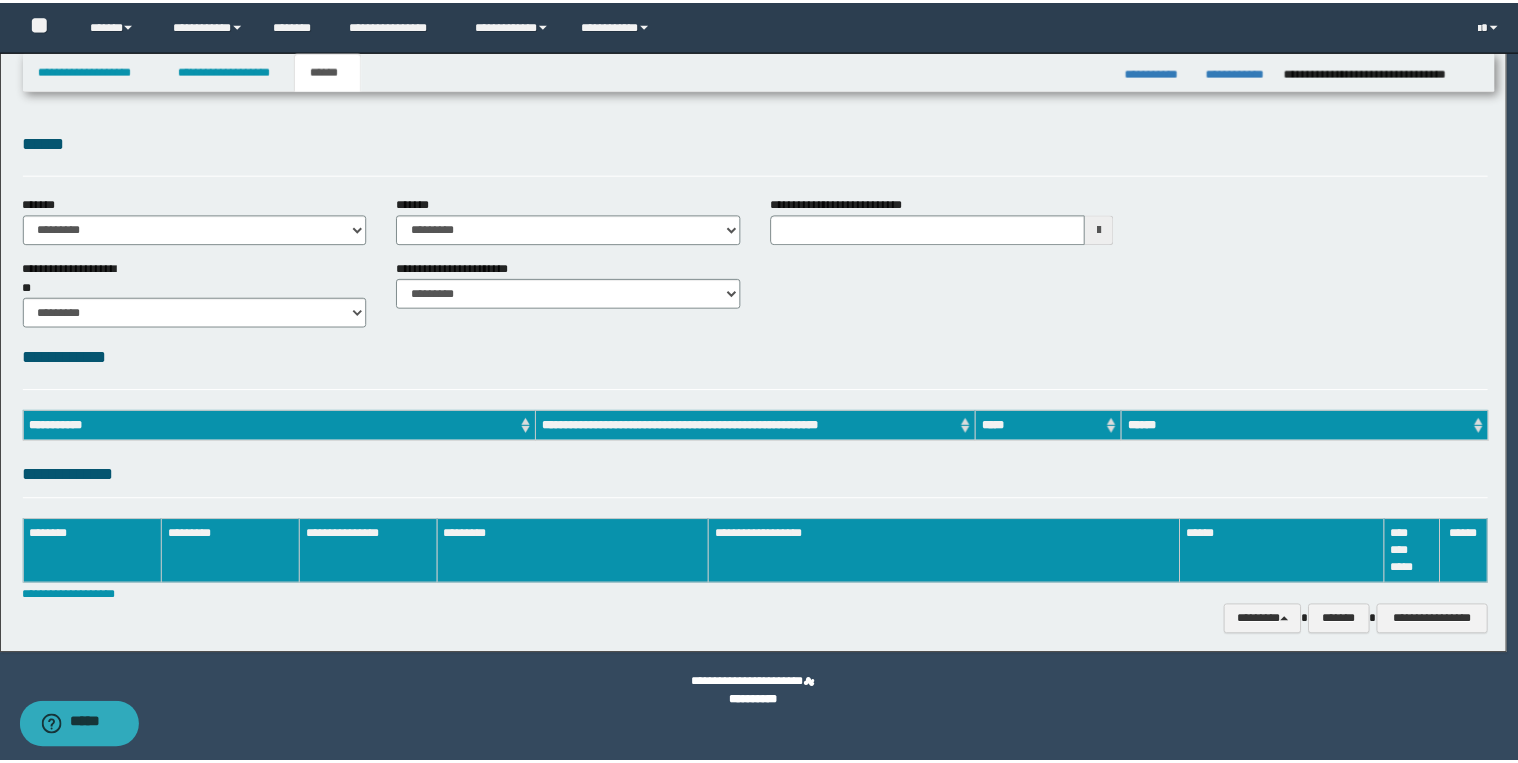 scroll, scrollTop: 0, scrollLeft: 0, axis: both 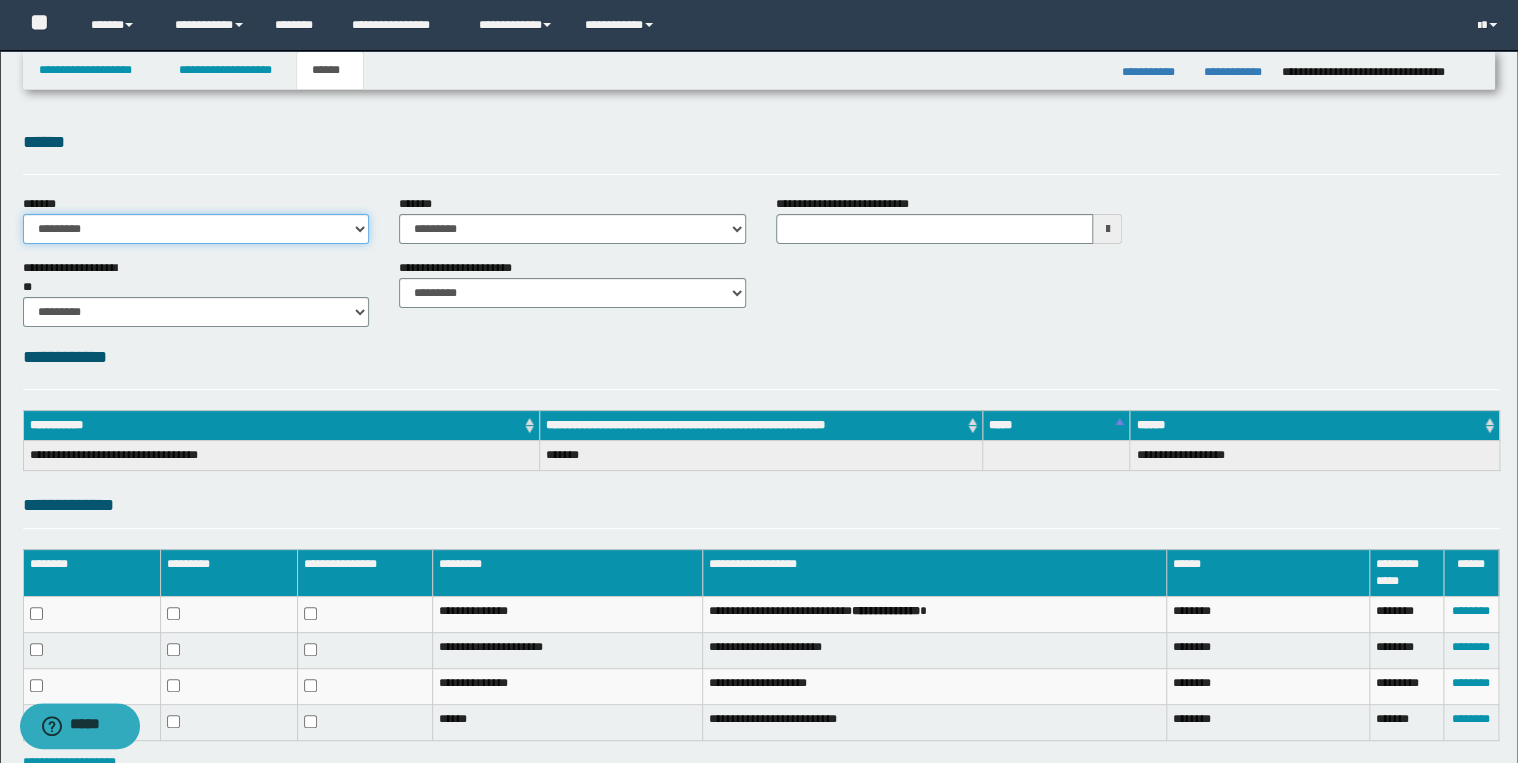 click on "**********" at bounding box center [196, 229] 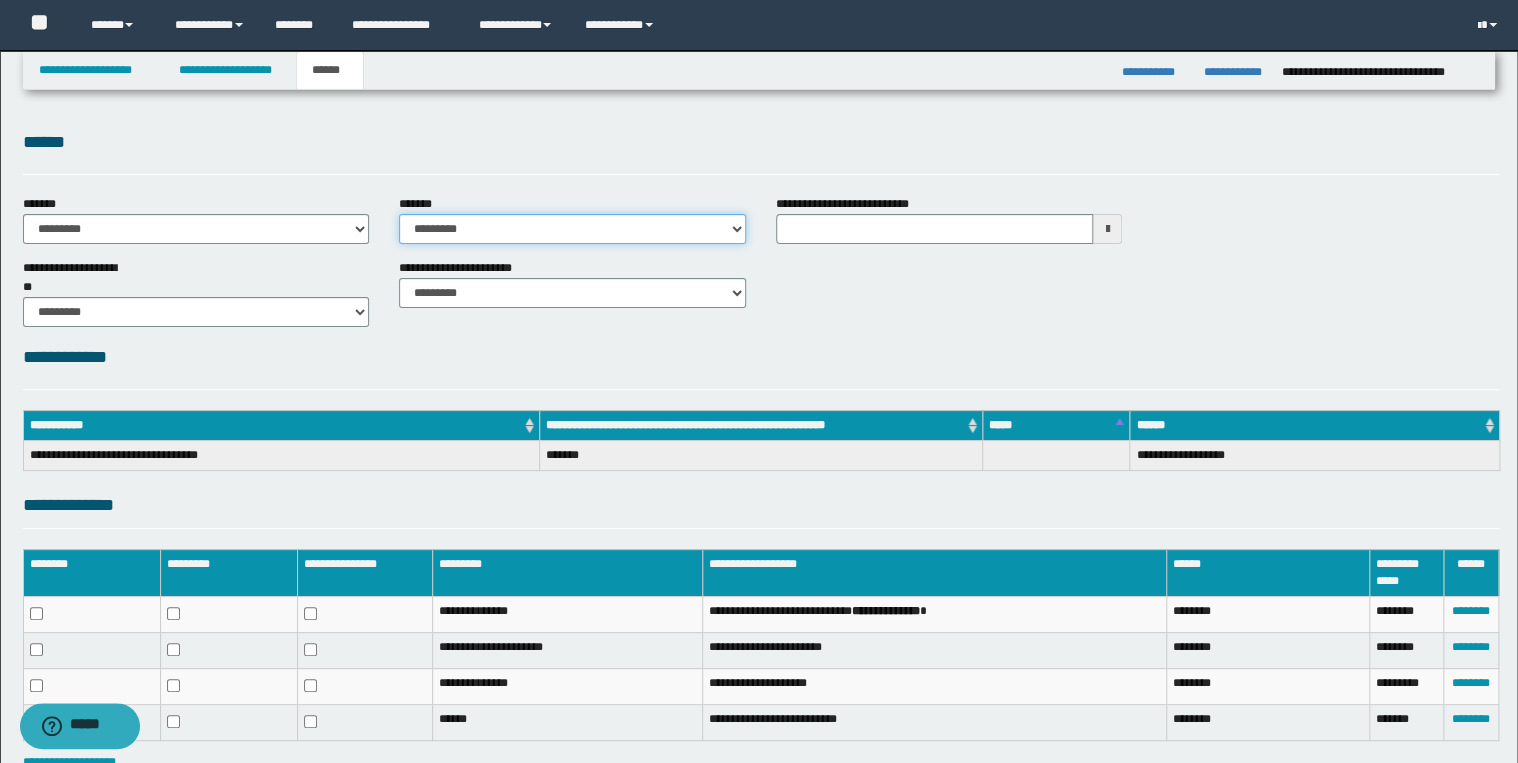 click on "**********" at bounding box center [572, 229] 